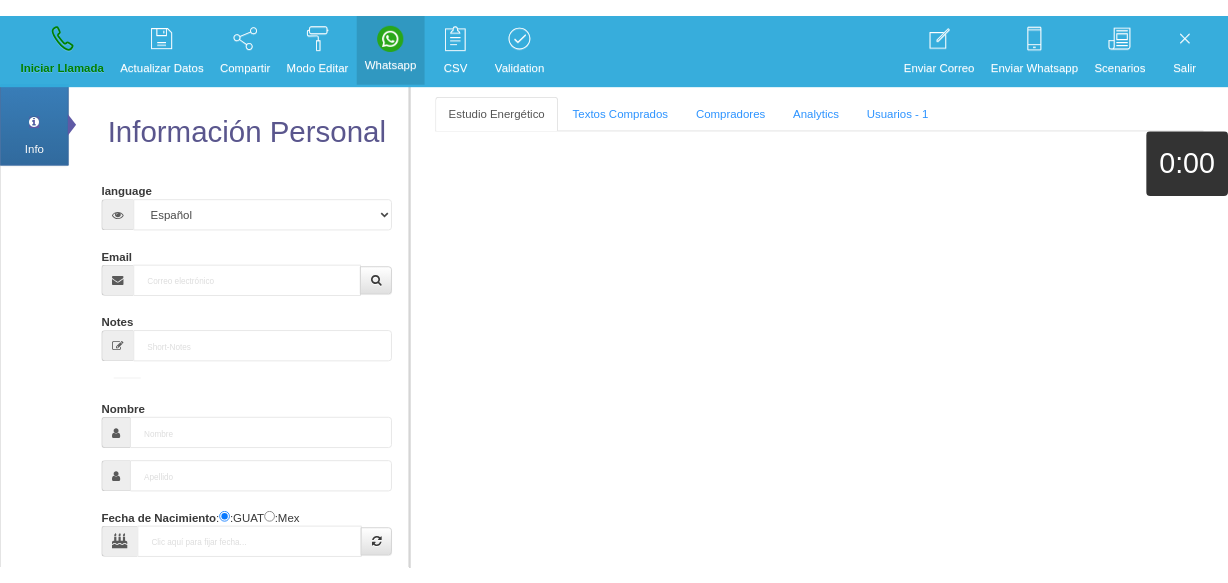 scroll, scrollTop: 0, scrollLeft: 0, axis: both 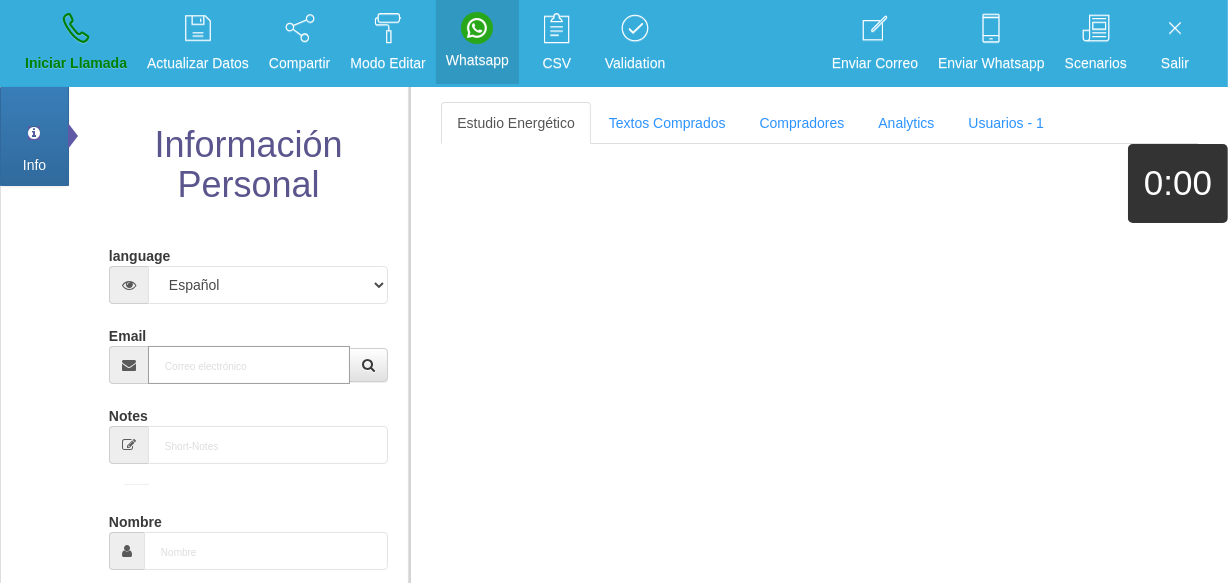 click on "Email" at bounding box center (249, 365) 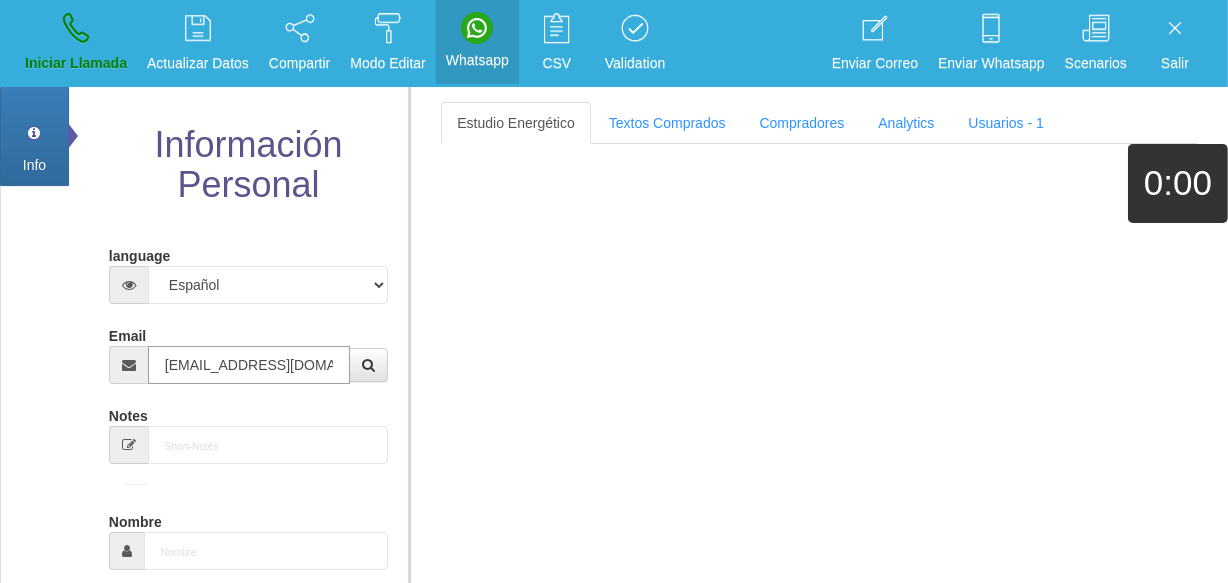 scroll, scrollTop: 0, scrollLeft: 18, axis: horizontal 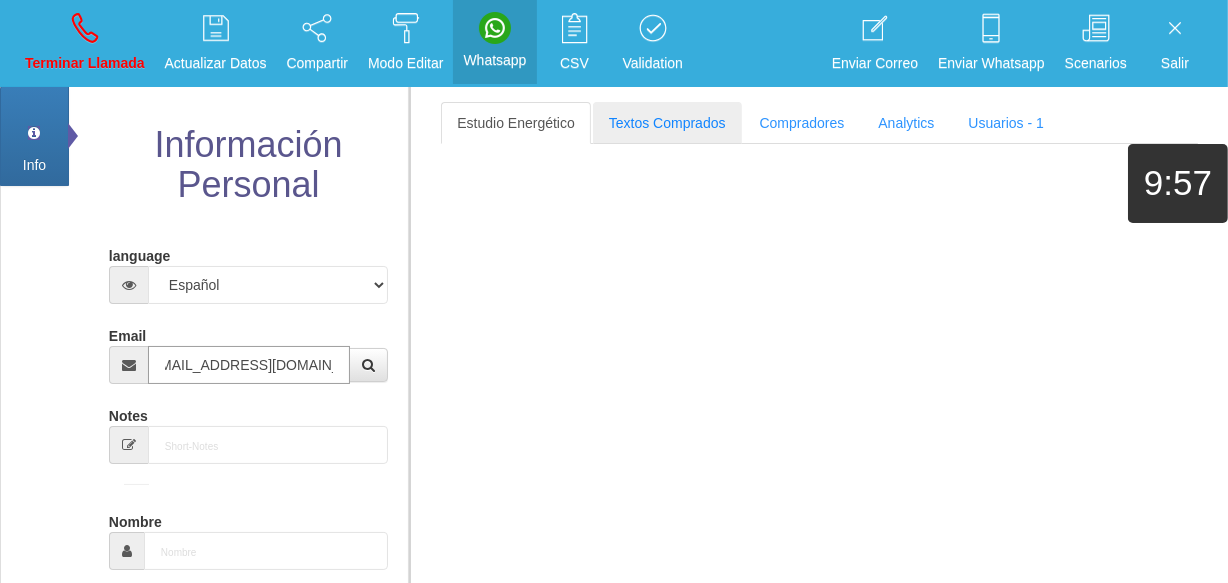 type on "gwen1957gillman@gmail.com" 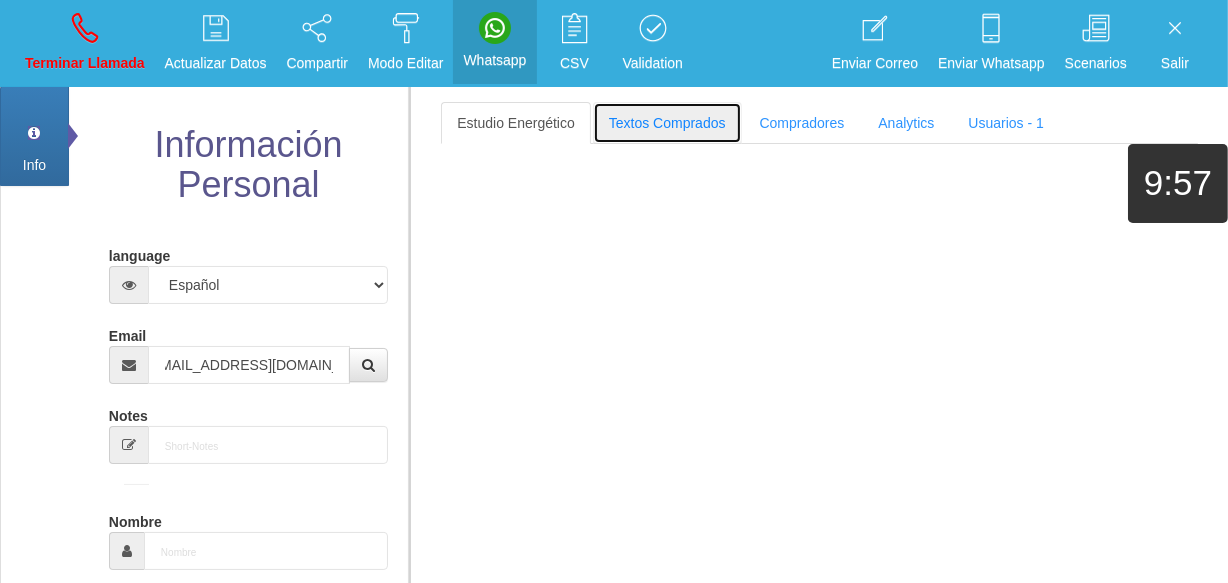 scroll, scrollTop: 0, scrollLeft: 0, axis: both 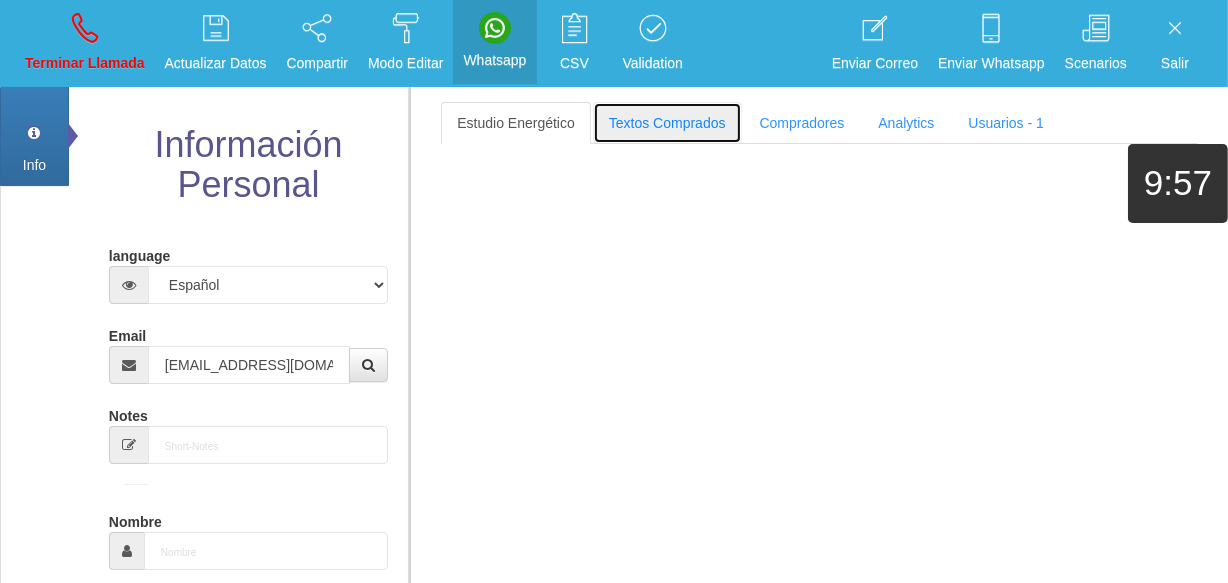 click on "Textos Comprados" at bounding box center (667, 123) 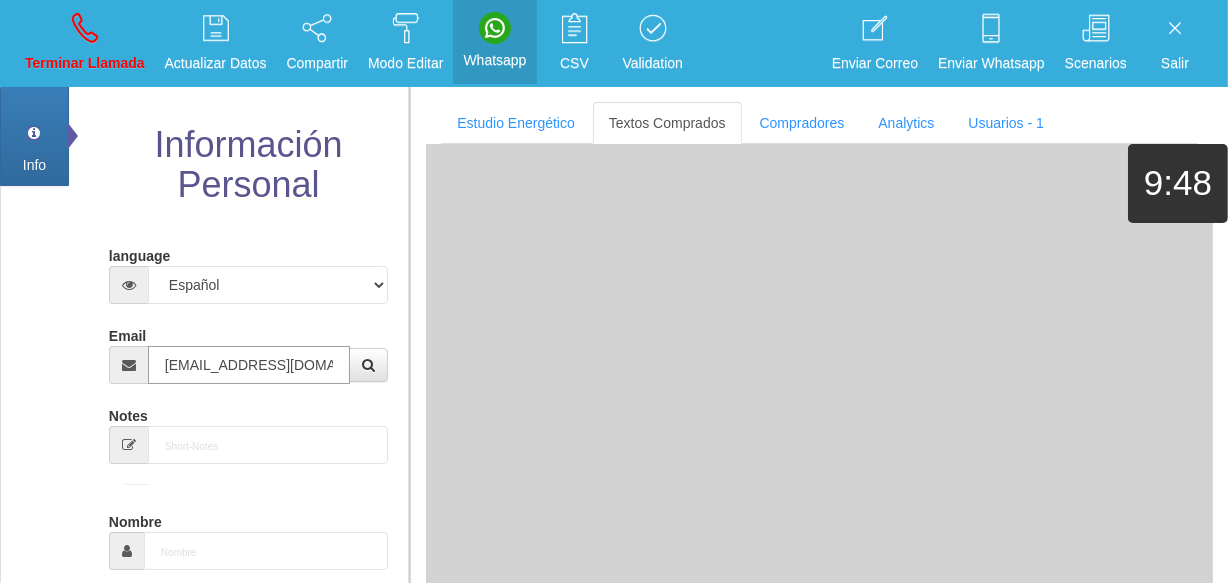 click on "[EMAIL_ADDRESS][DOMAIN_NAME]" at bounding box center [249, 365] 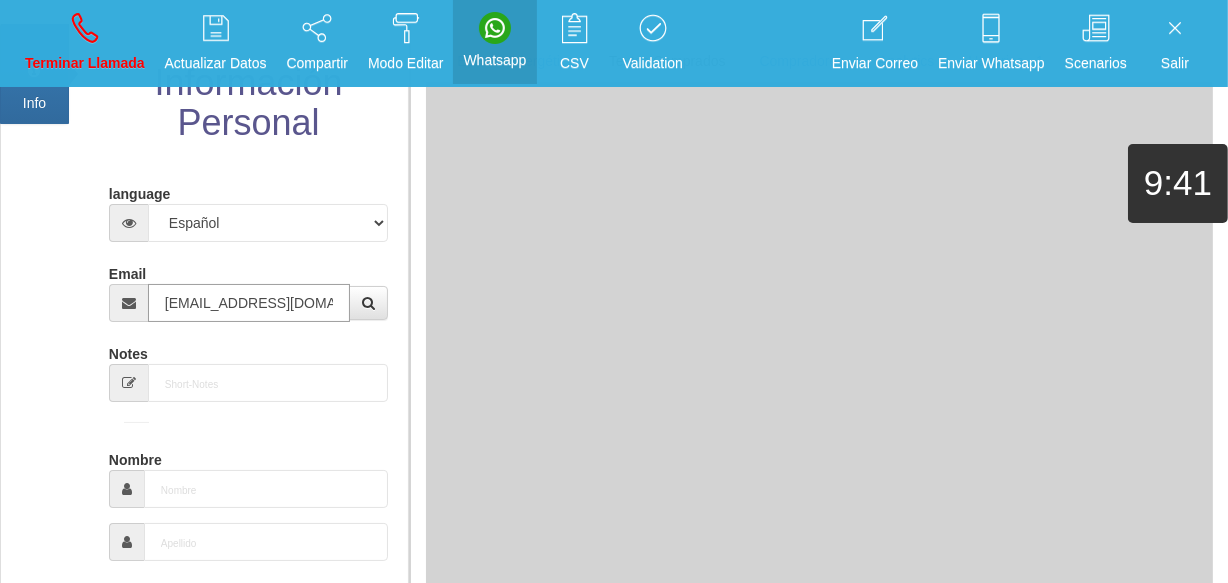 scroll, scrollTop: 0, scrollLeft: 0, axis: both 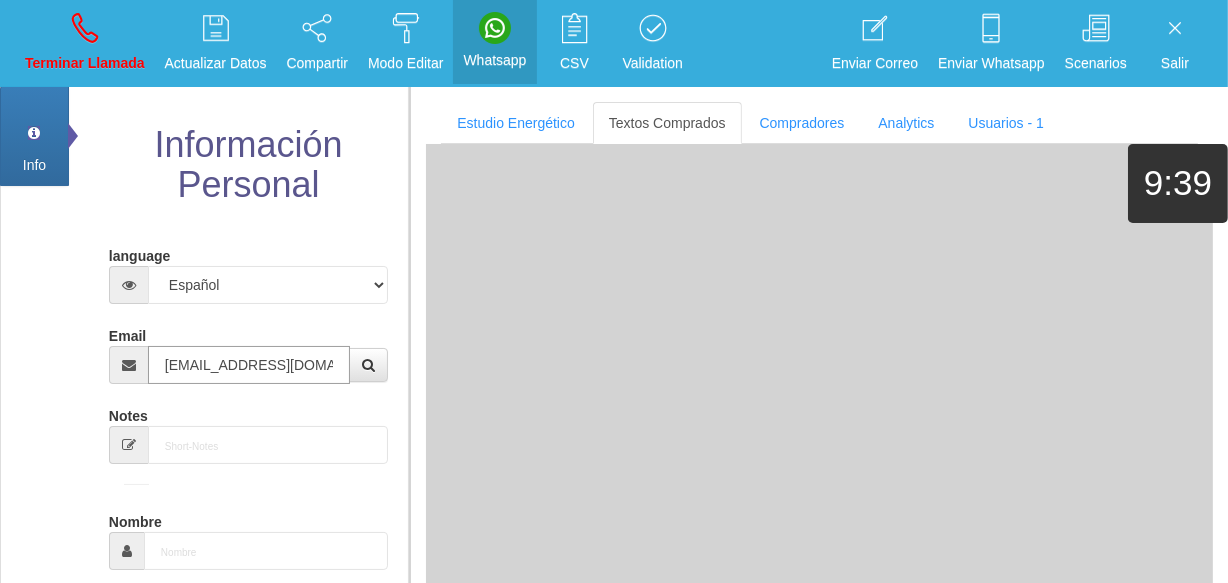 click on "[EMAIL_ADDRESS][DOMAIN_NAME]" at bounding box center [249, 365] 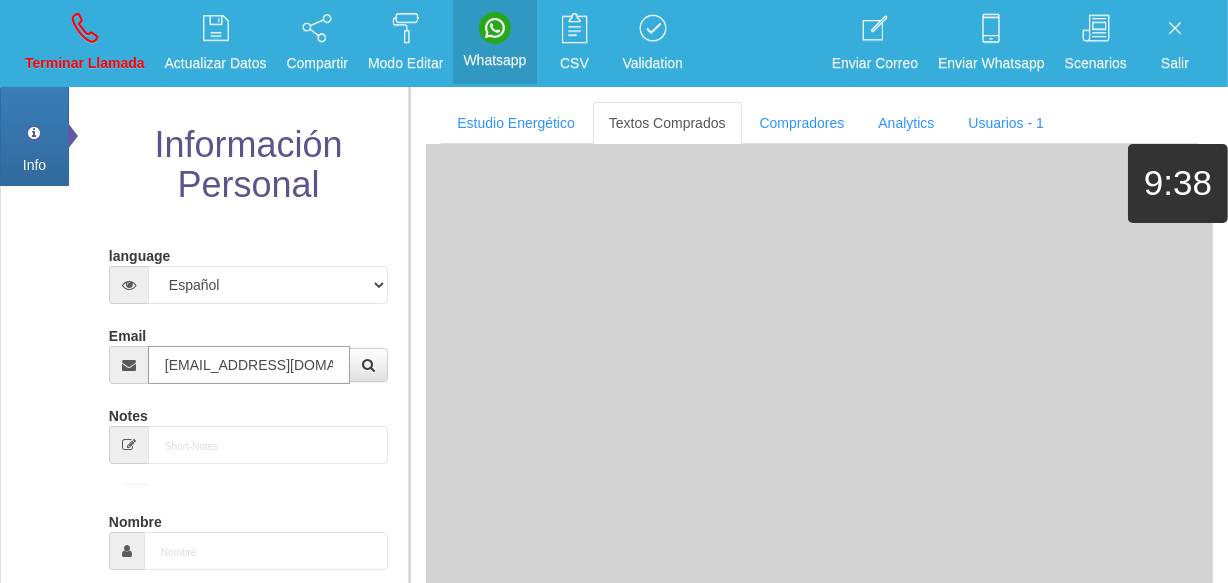 scroll, scrollTop: 0, scrollLeft: 18, axis: horizontal 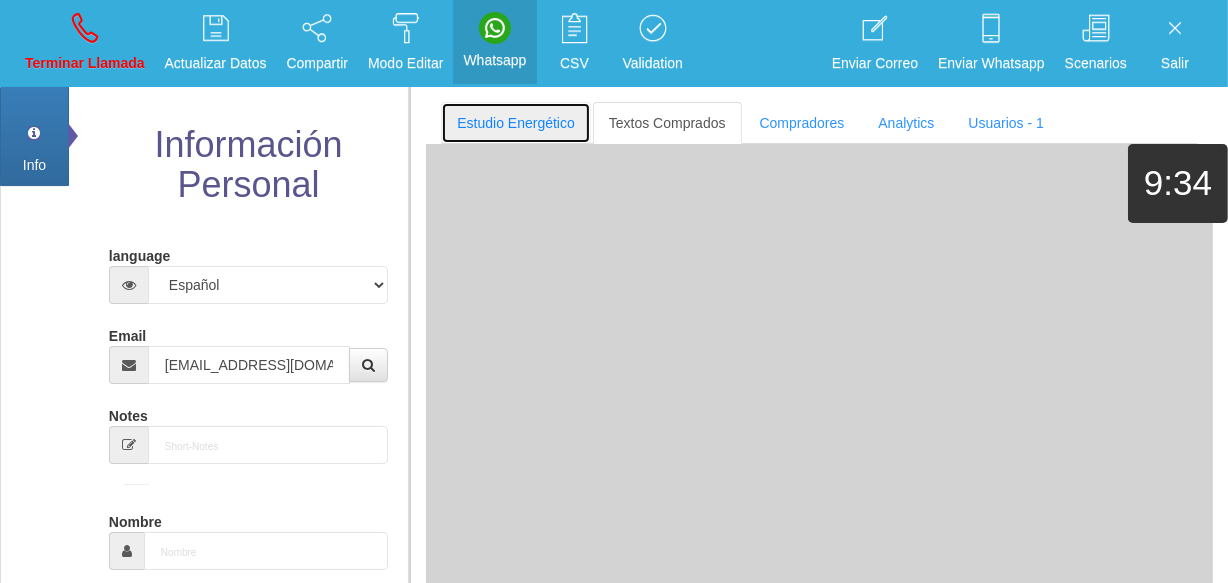 click on "Estudio Energético" at bounding box center [516, 123] 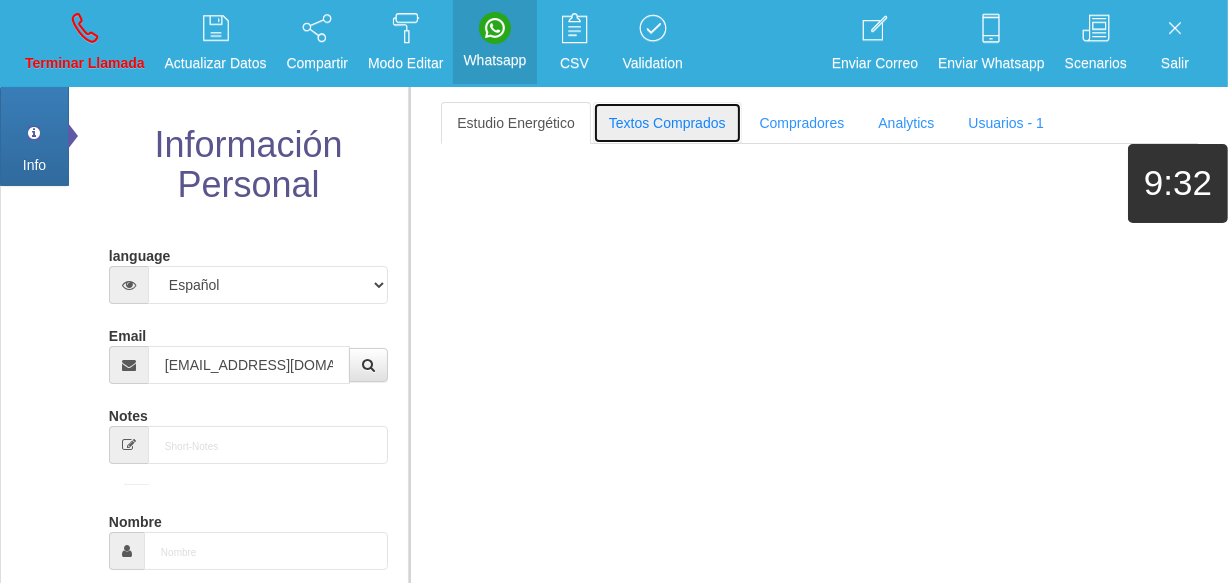 click on "Textos Comprados" at bounding box center [667, 123] 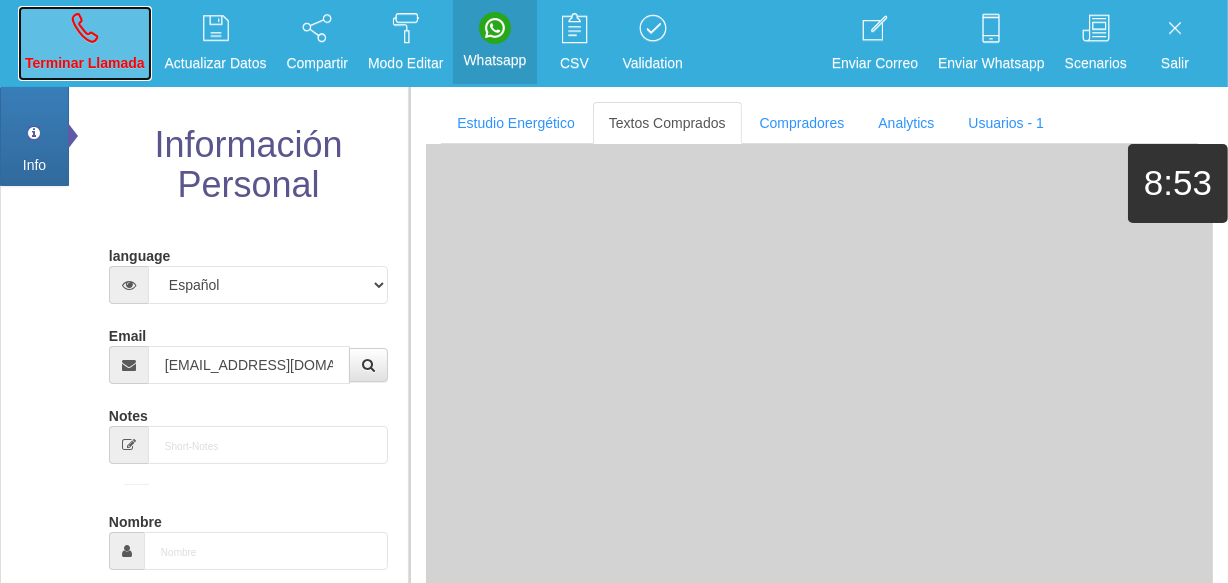 click on "Terminar Llamada" at bounding box center [85, 43] 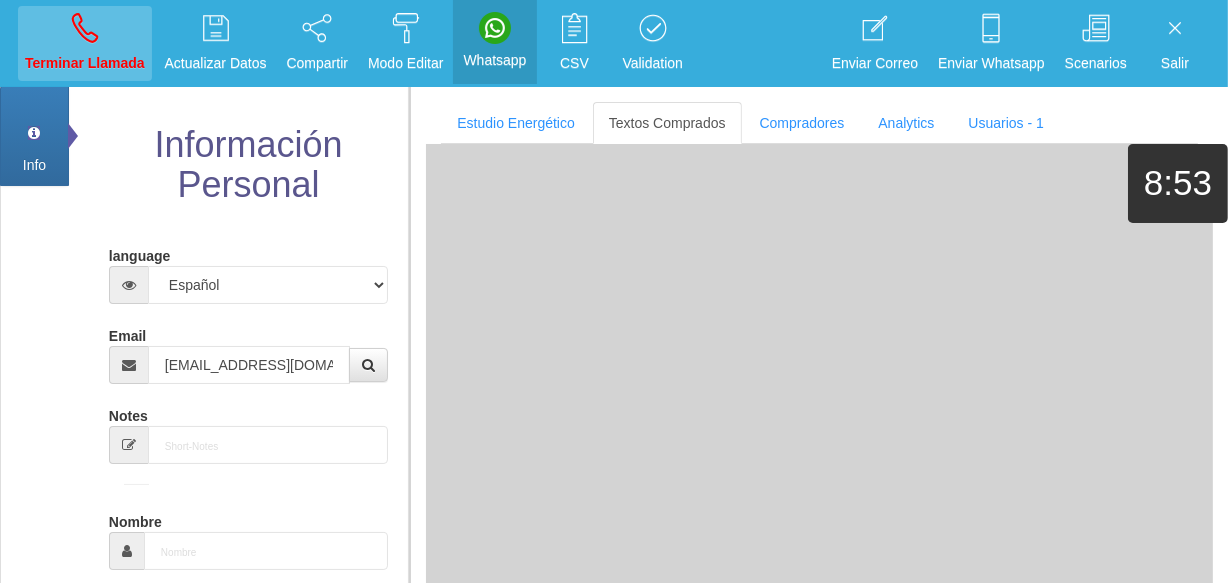type 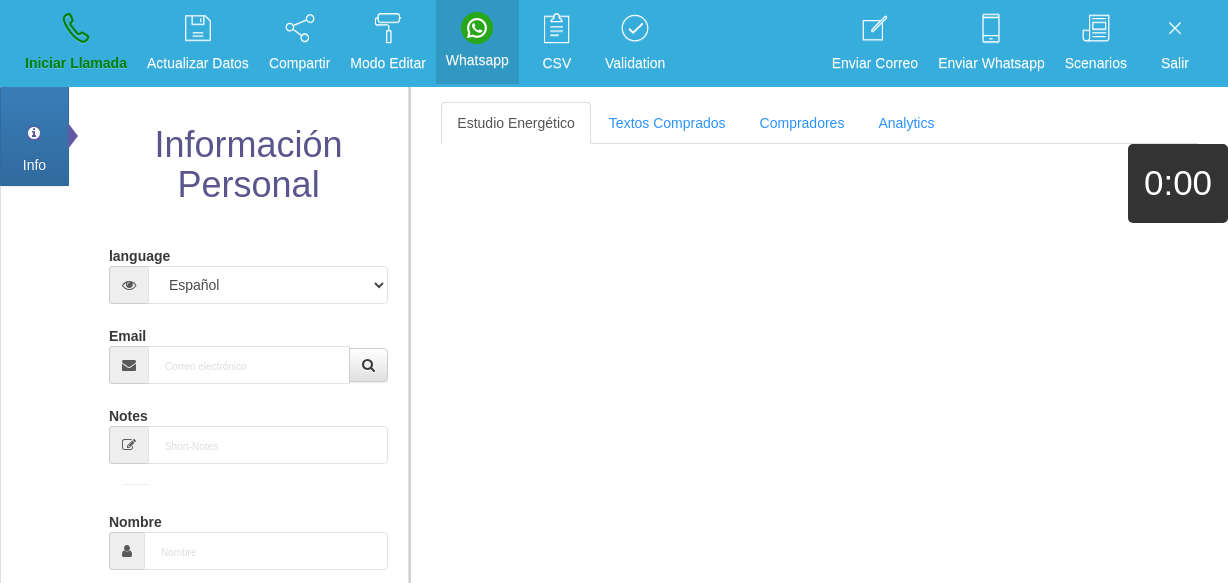 scroll, scrollTop: 0, scrollLeft: 0, axis: both 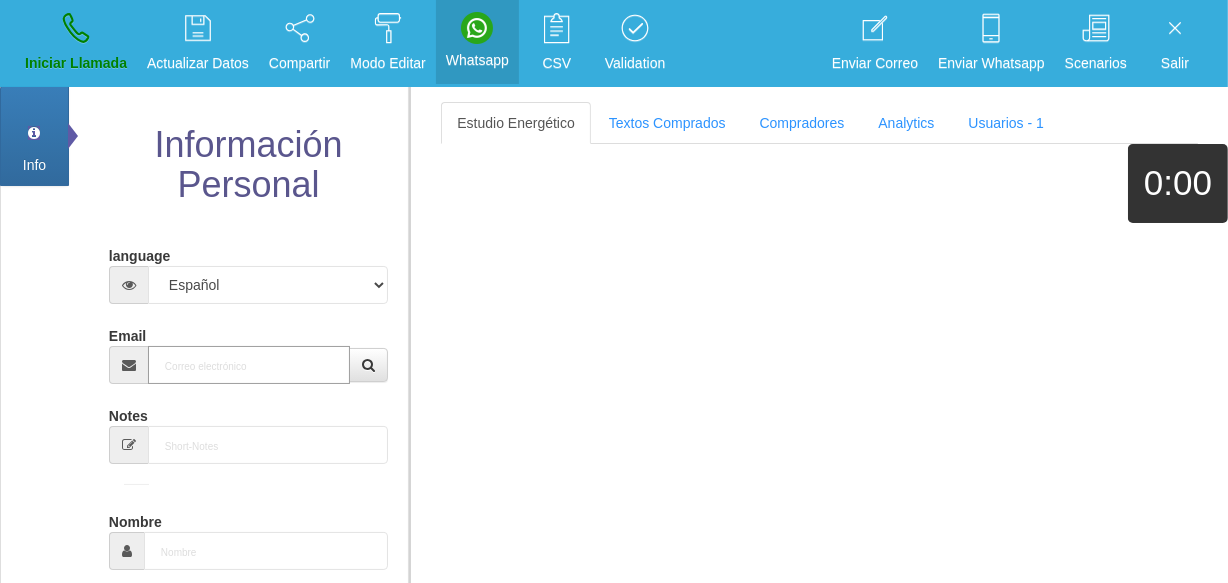 click on "Email" at bounding box center [249, 365] 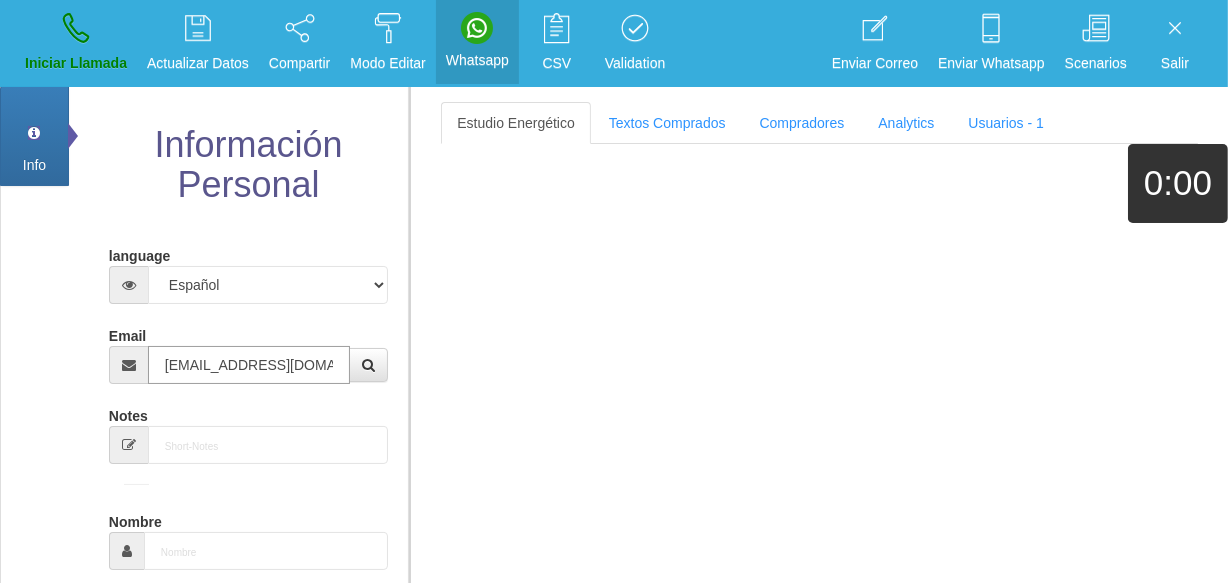 scroll, scrollTop: 0, scrollLeft: 18, axis: horizontal 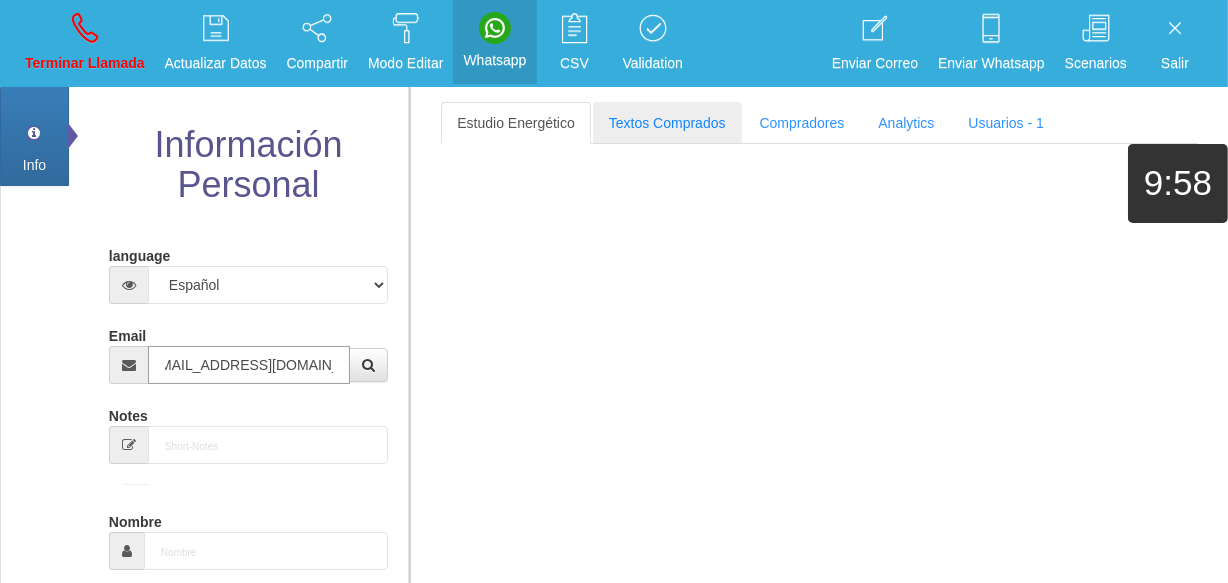 type on "gwen1957gillman@gmail.com" 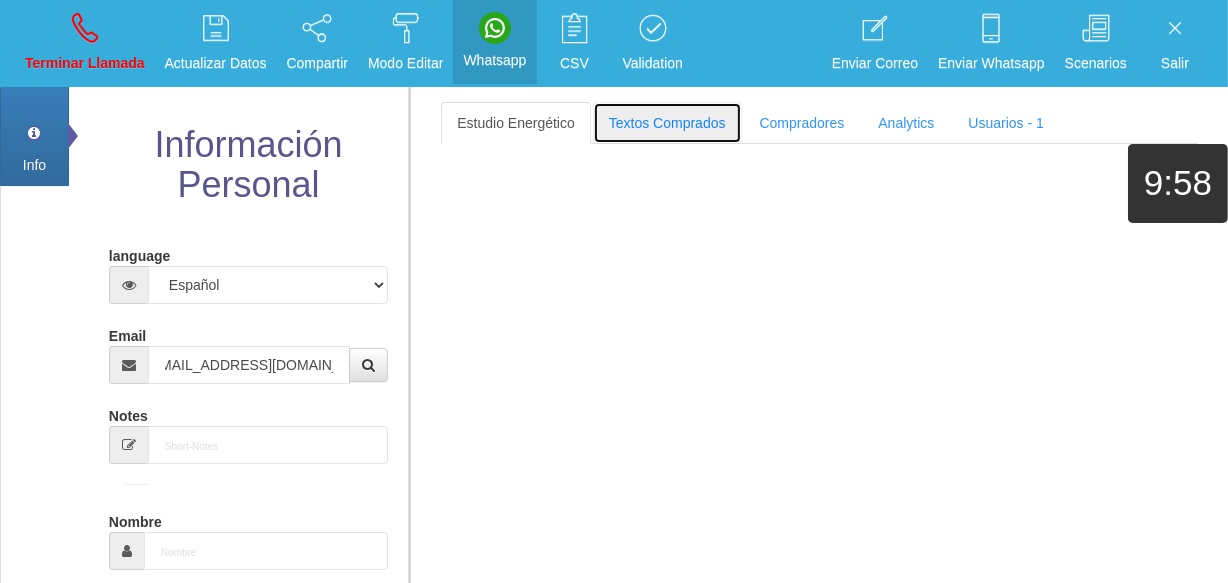 click on "Textos Comprados" at bounding box center (667, 123) 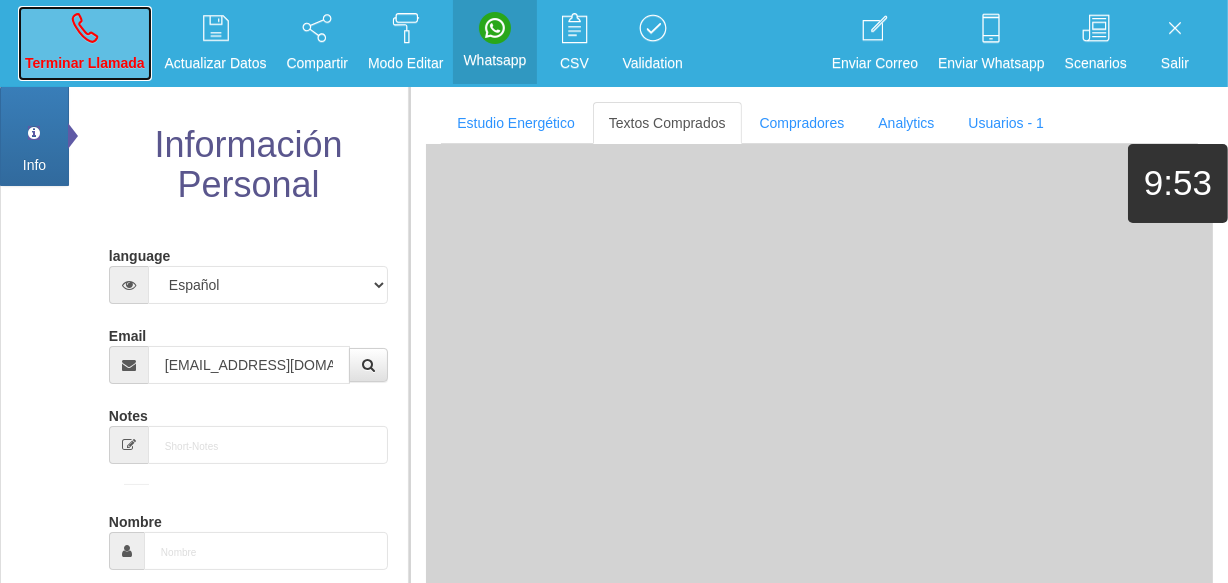 click on "Terminar Llamada" at bounding box center [85, 63] 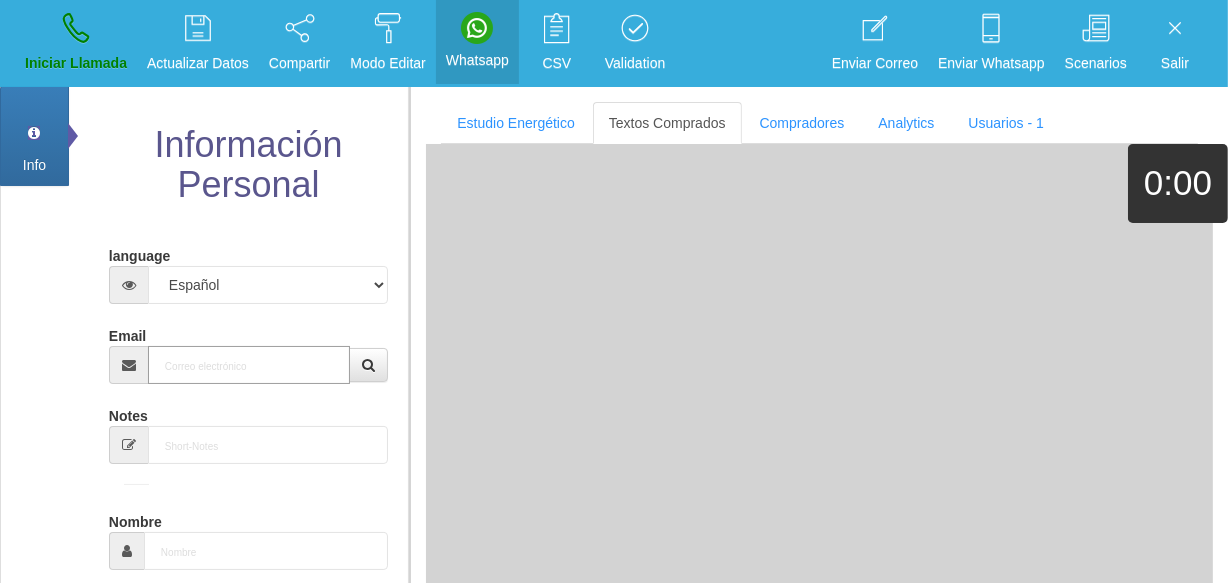 click on "Email" at bounding box center [249, 365] 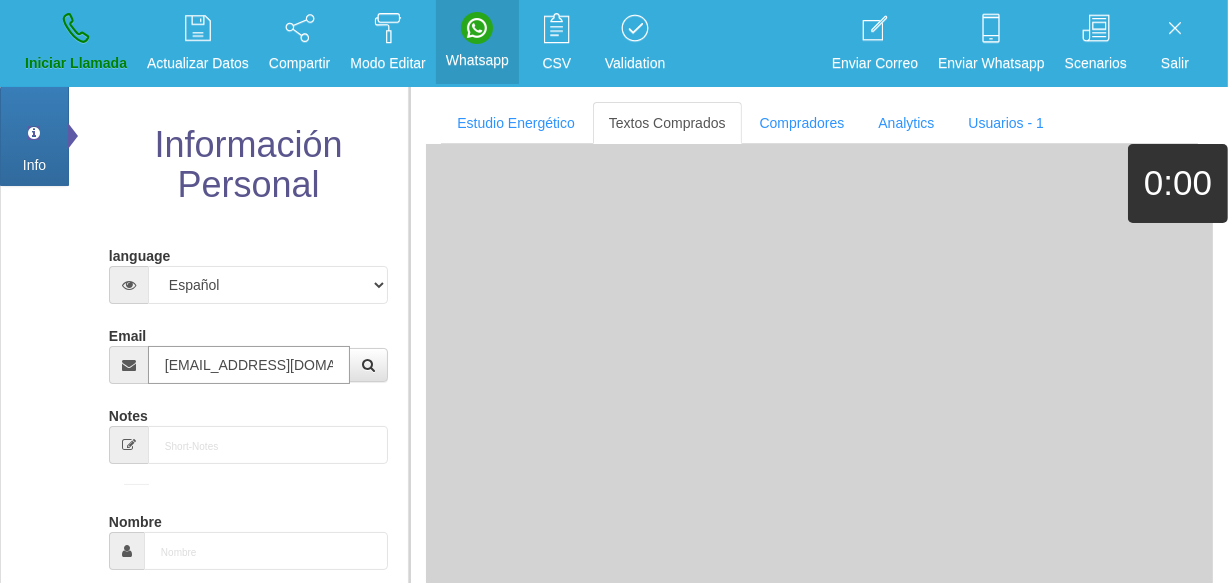 scroll, scrollTop: 0, scrollLeft: 18, axis: horizontal 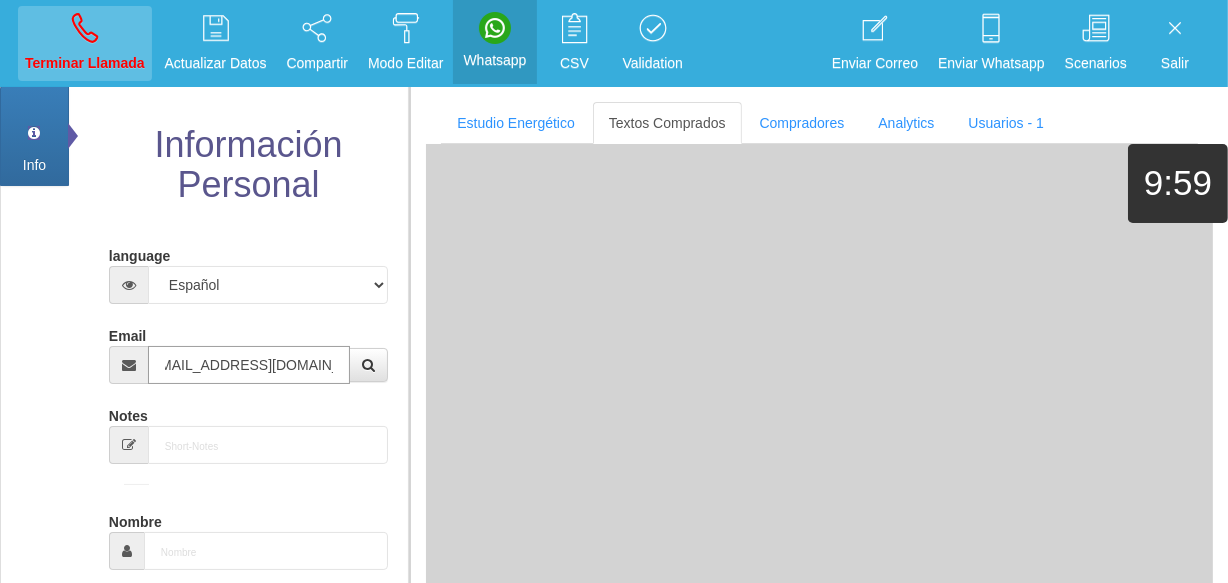 type on "[EMAIL_ADDRESS][DOMAIN_NAME]" 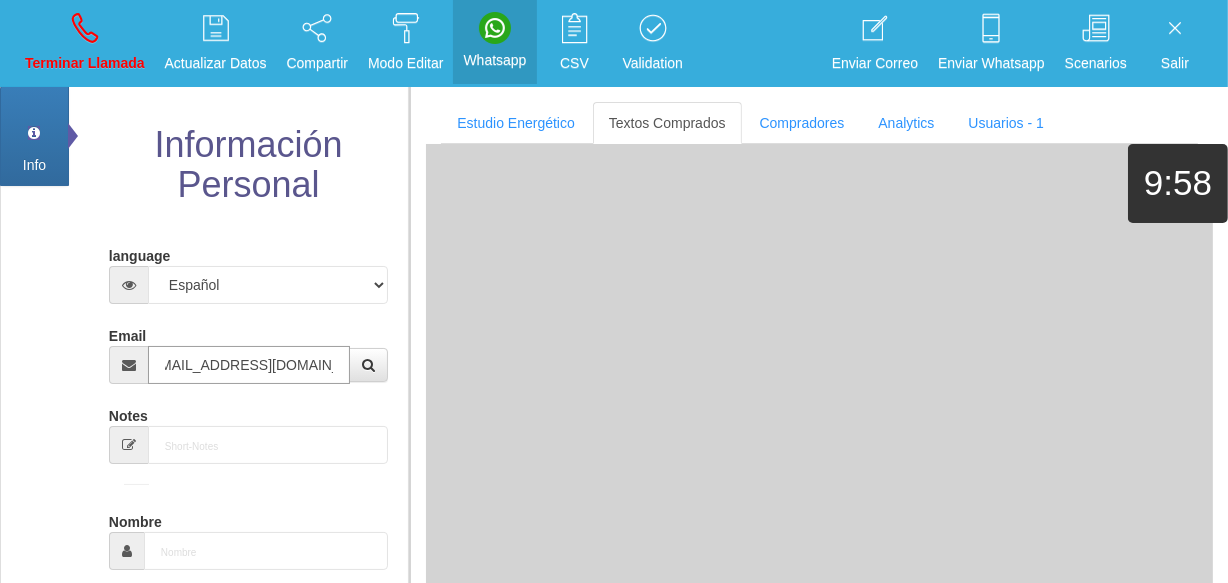 scroll, scrollTop: 0, scrollLeft: 0, axis: both 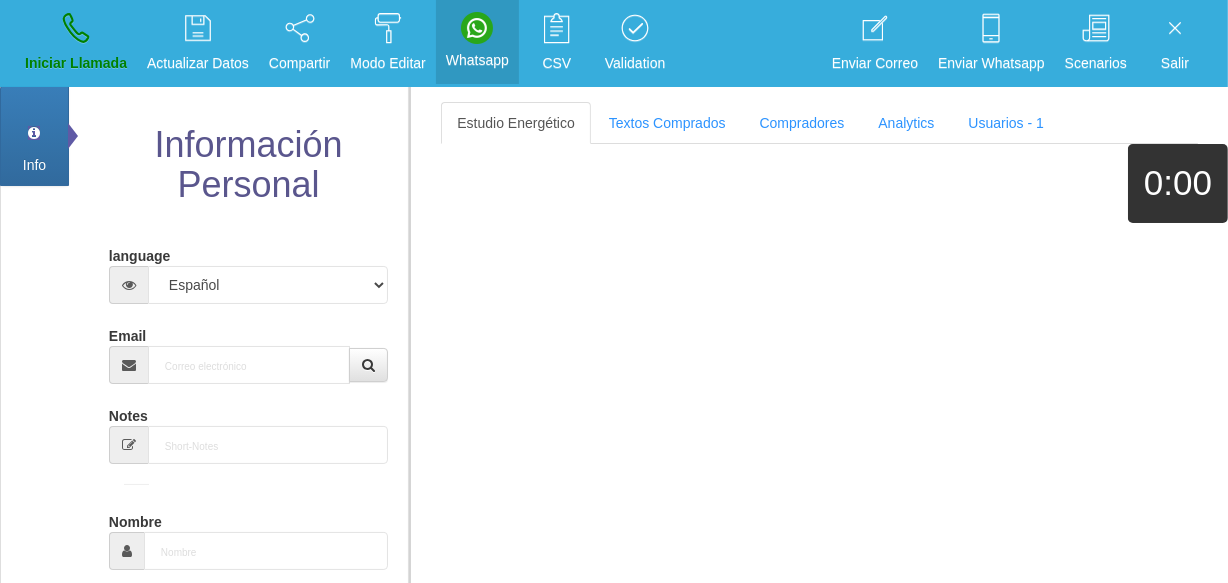 click on "language Español Portugues [PERSON_NAME]
Email
Sensibilidad
Notes
Comprador de lotería
Yes[Si]
Nombre
Fecha de Nacimiento :  :GUAT  :Mex
Género
-seleccionar-
Masculino
Femenino
Teléfono
[GEOGRAPHIC_DATA] +1 [GEOGRAPHIC_DATA] +44 [GEOGRAPHIC_DATA] (‫[GEOGRAPHIC_DATA]‬‎) +93 [GEOGRAPHIC_DATA] ([GEOGRAPHIC_DATA]) +355 +213 [US_STATE]" at bounding box center (248, 699) 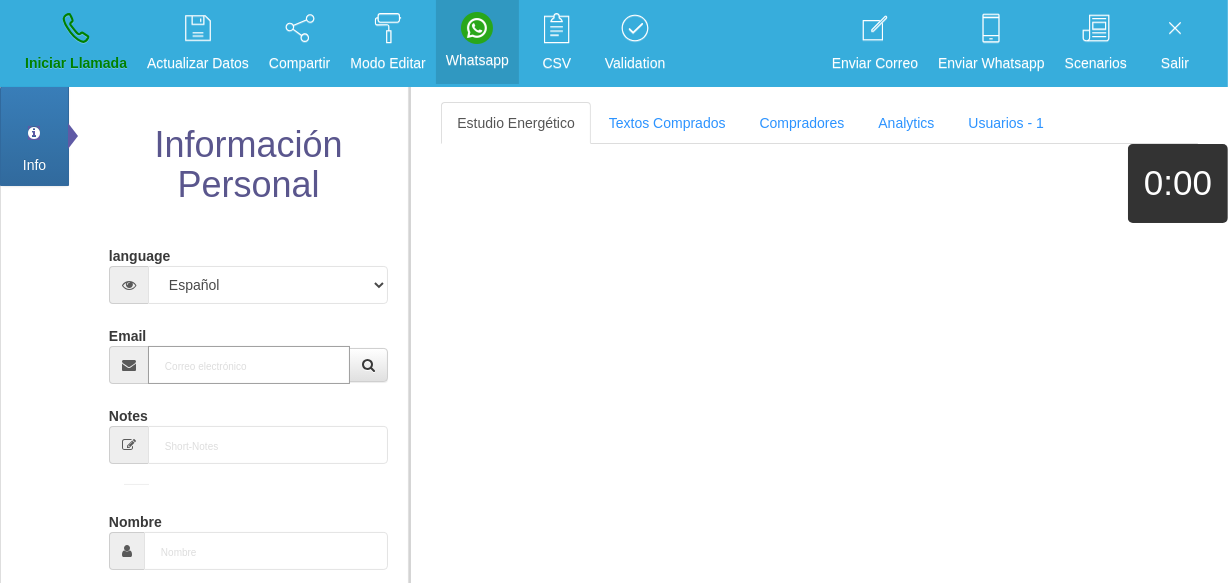 click on "Email" at bounding box center (249, 365) 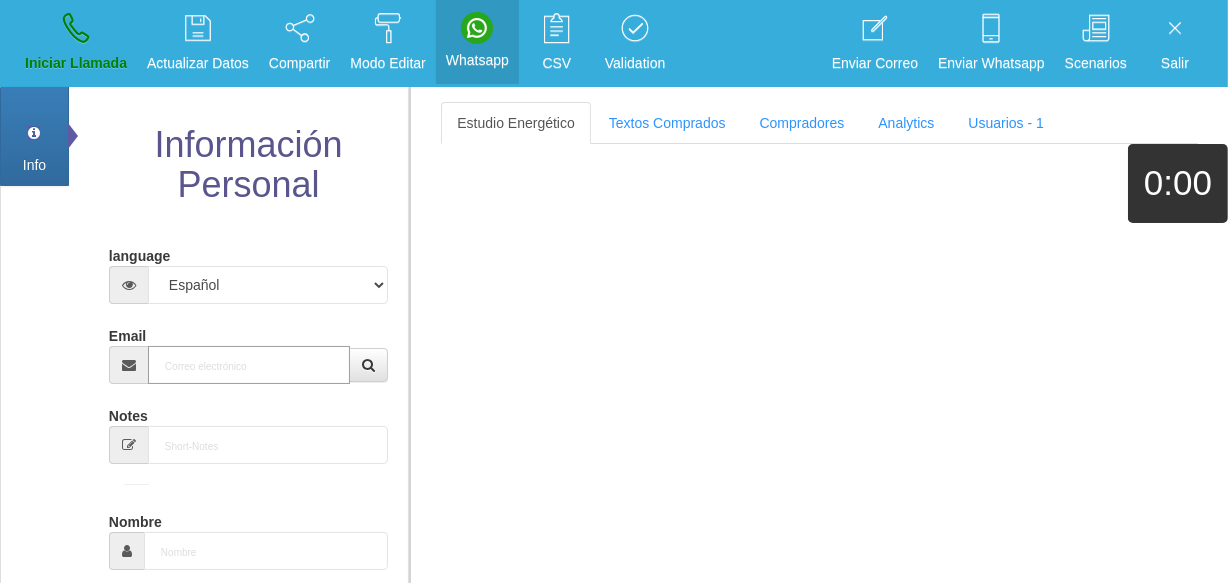 scroll, scrollTop: 0, scrollLeft: 0, axis: both 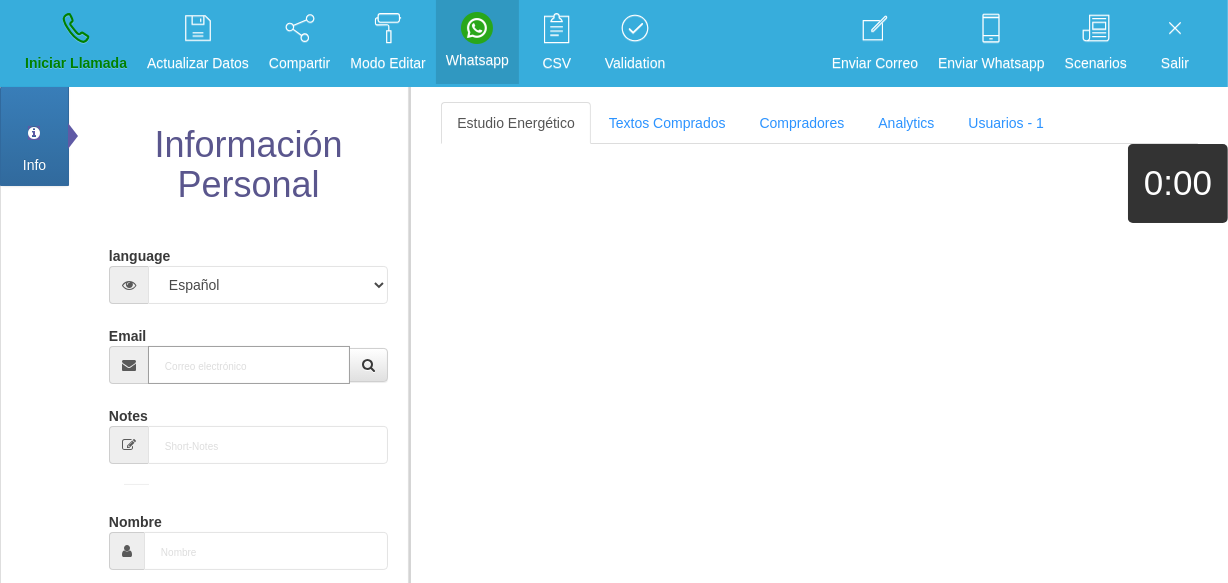 paste on "[EMAIL_ADDRESS][DOMAIN_NAME]" 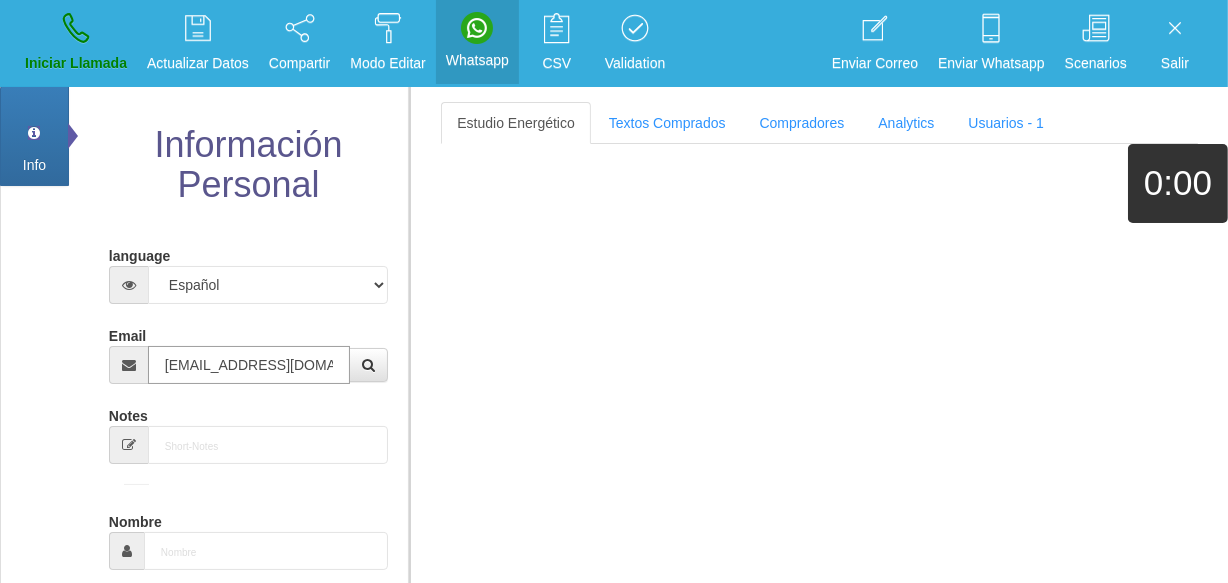 scroll, scrollTop: 0, scrollLeft: 18, axis: horizontal 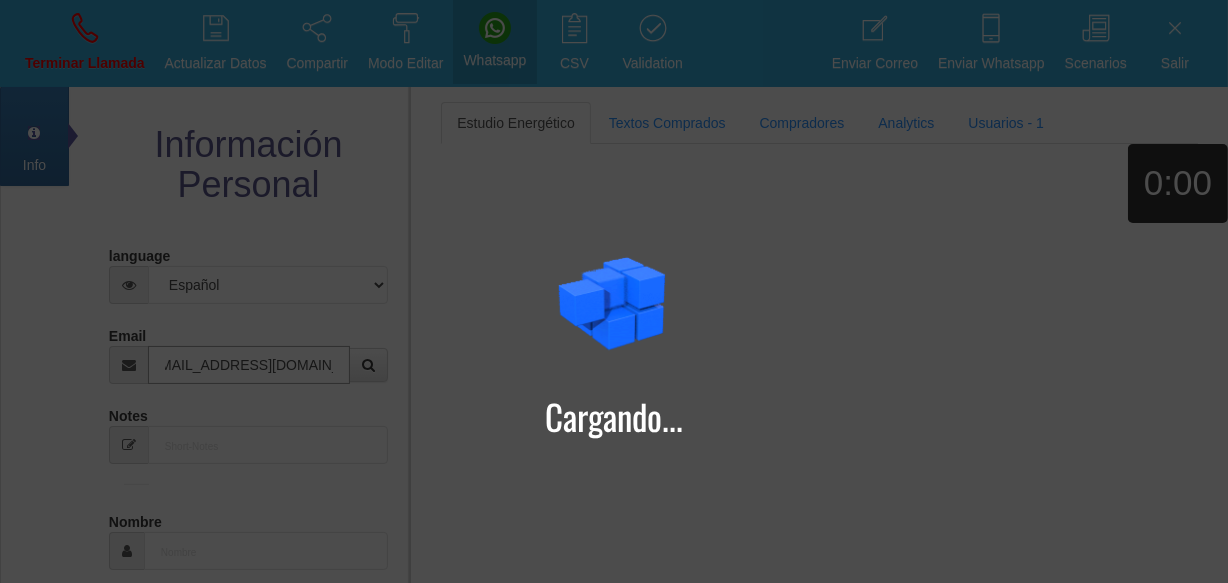 type on "[EMAIL_ADDRESS][DOMAIN_NAME]" 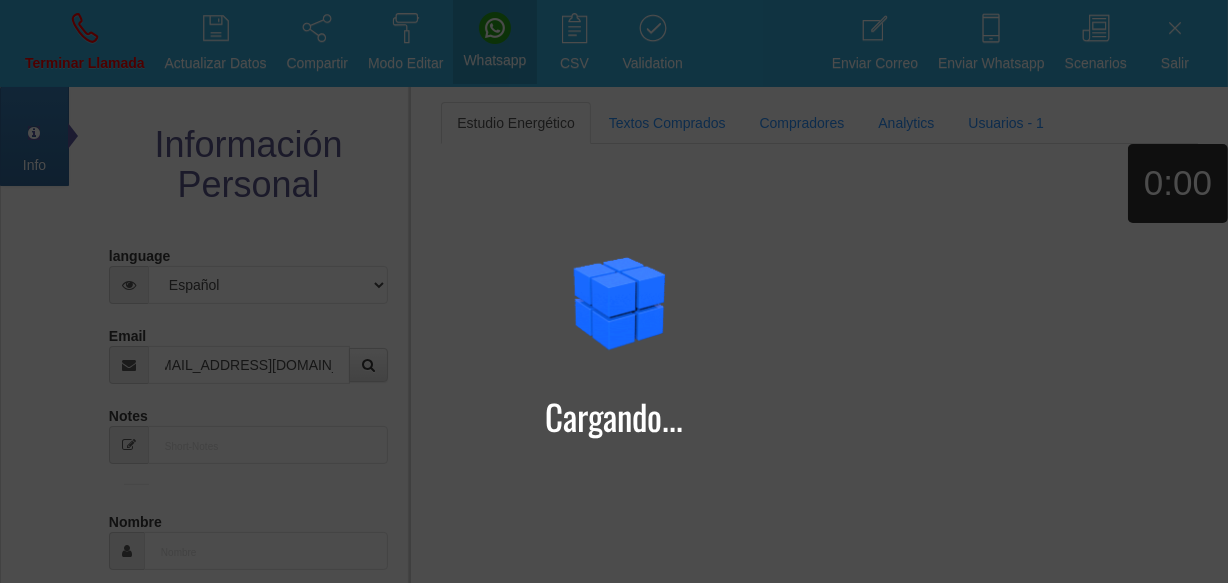 type on "26 Abr 1957" 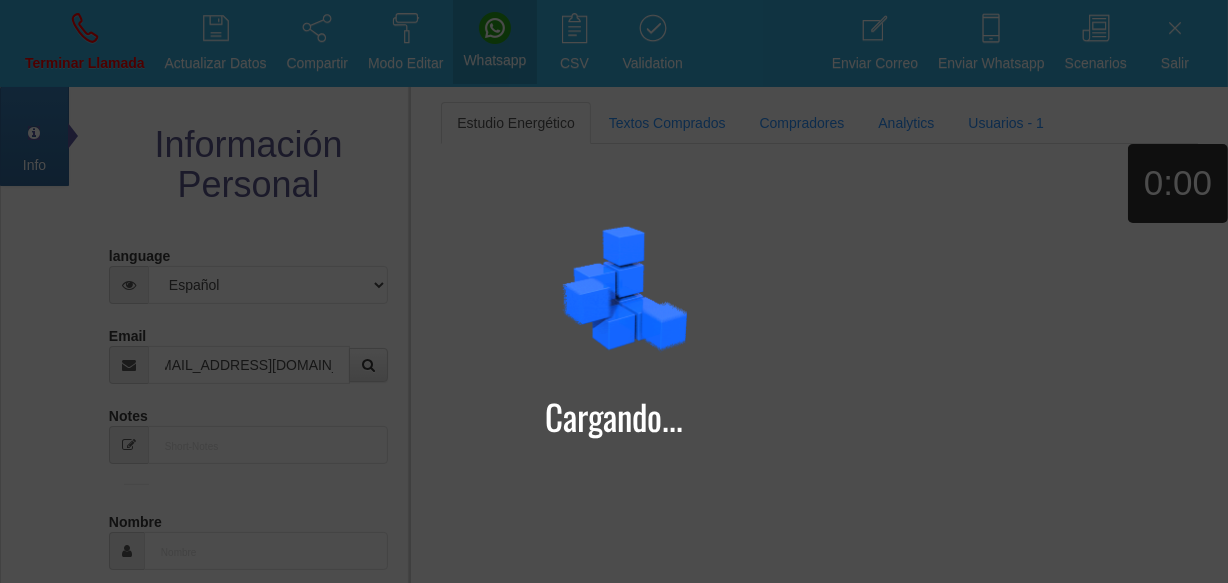 select on "4" 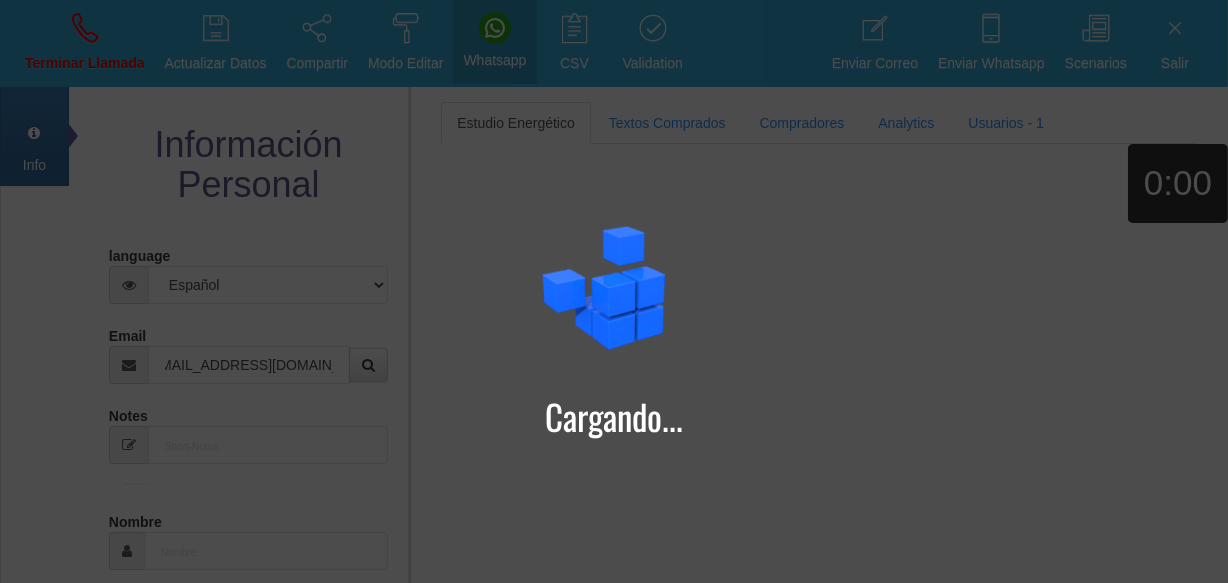 type on "Comprador simple" 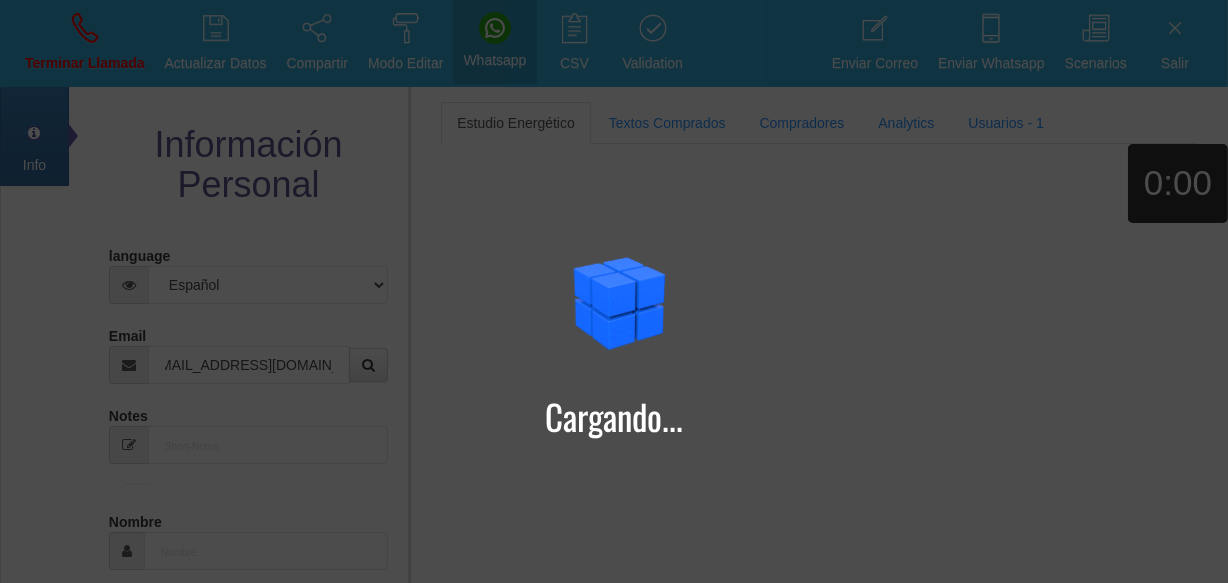 type on "[PERSON_NAME]" 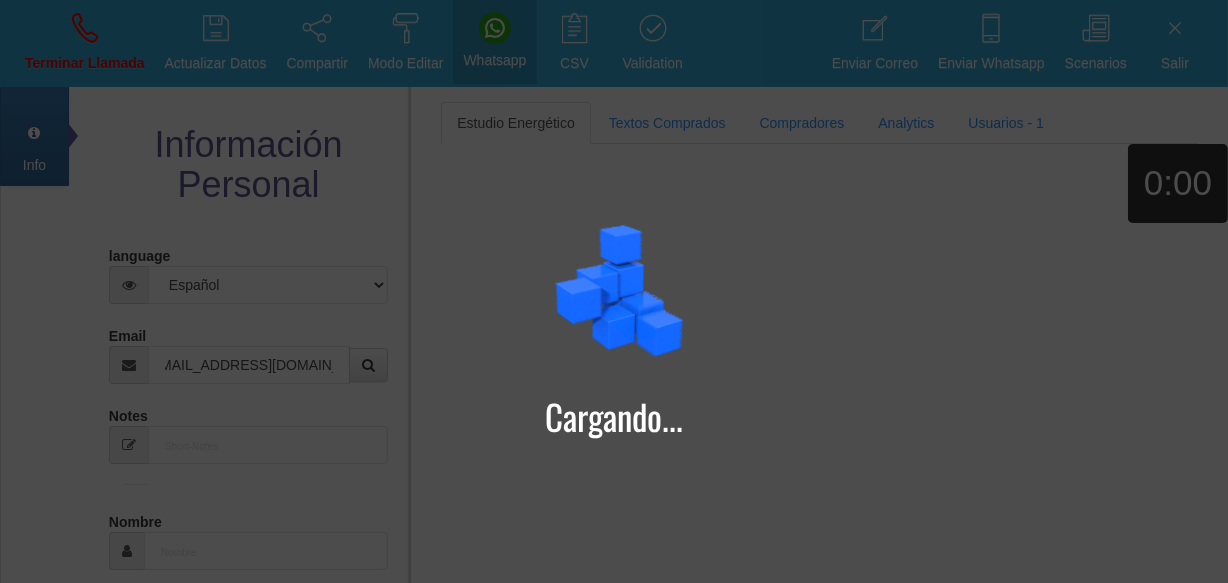 select on "2" 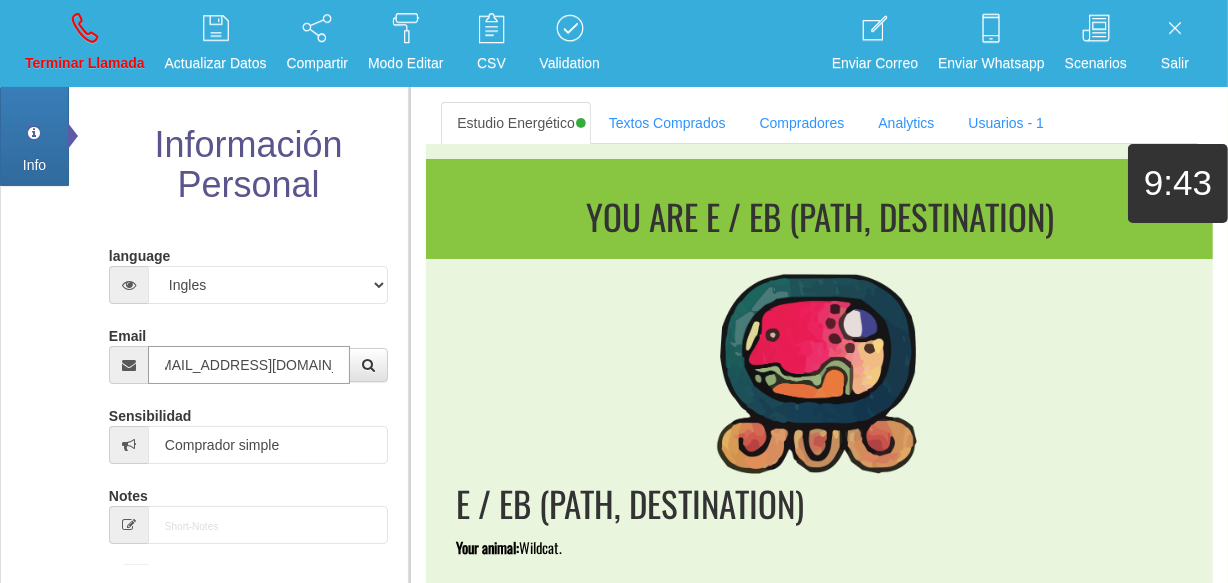 scroll, scrollTop: 0, scrollLeft: 0, axis: both 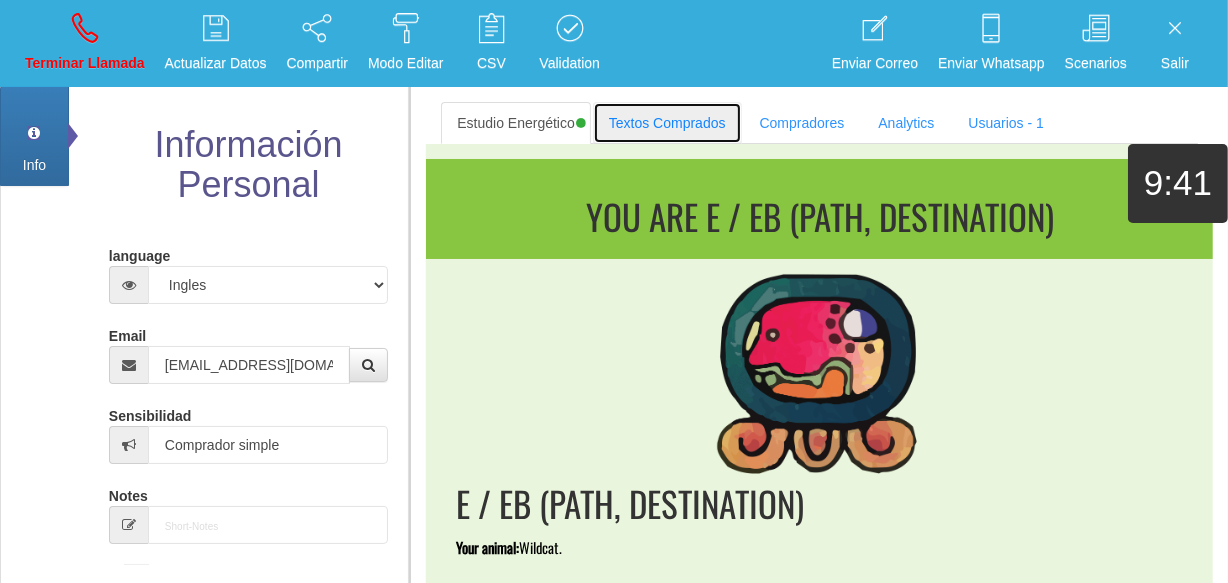 click on "Textos Comprados" at bounding box center (667, 123) 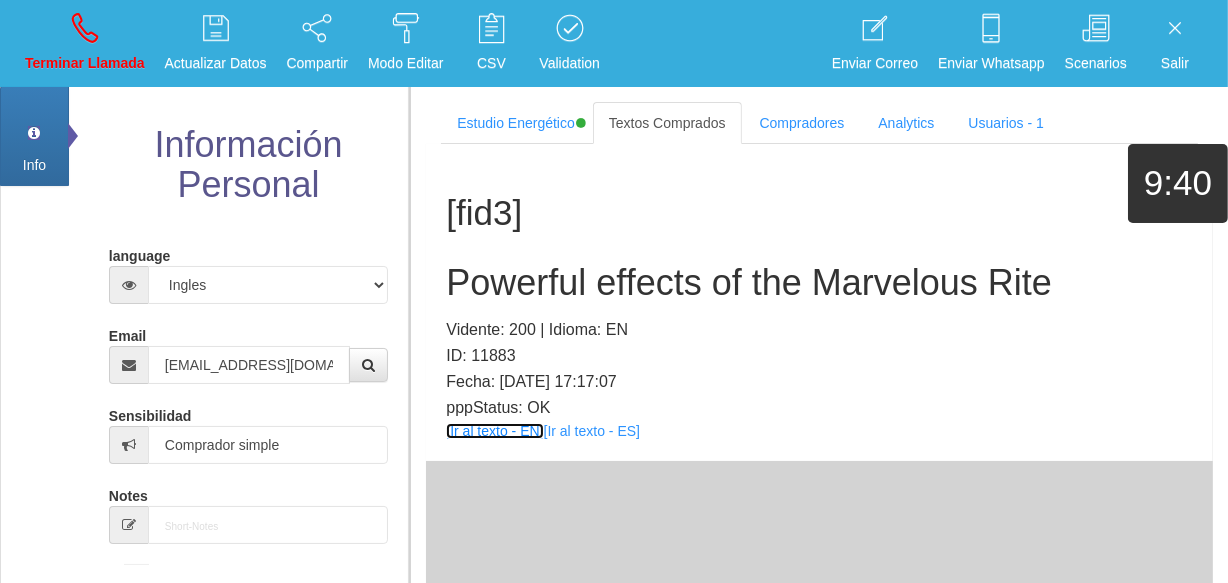 click on "[Ir al texto - EN]" at bounding box center (494, 431) 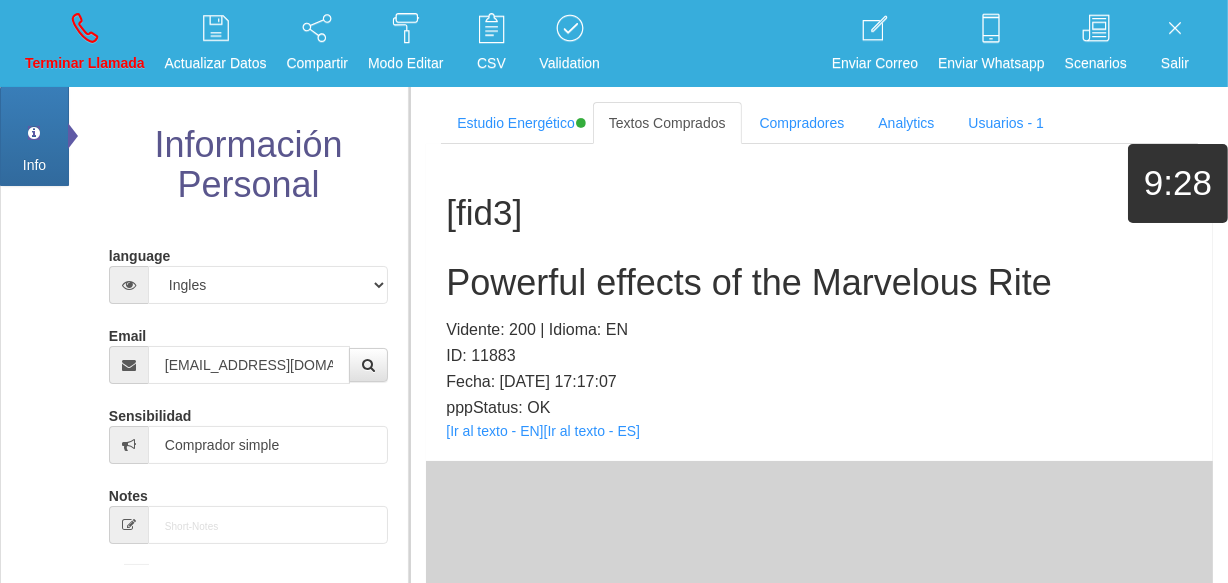 click on "[fid3] Powerful effects of the Marvelous Rite Vidente: 200 | Idioma: EN ID: 11883 Fecha: [DATE] 17:17:07 pppStatus: OK [Ir al texto - EN] [Ir al texto - ES]" at bounding box center [819, 302] 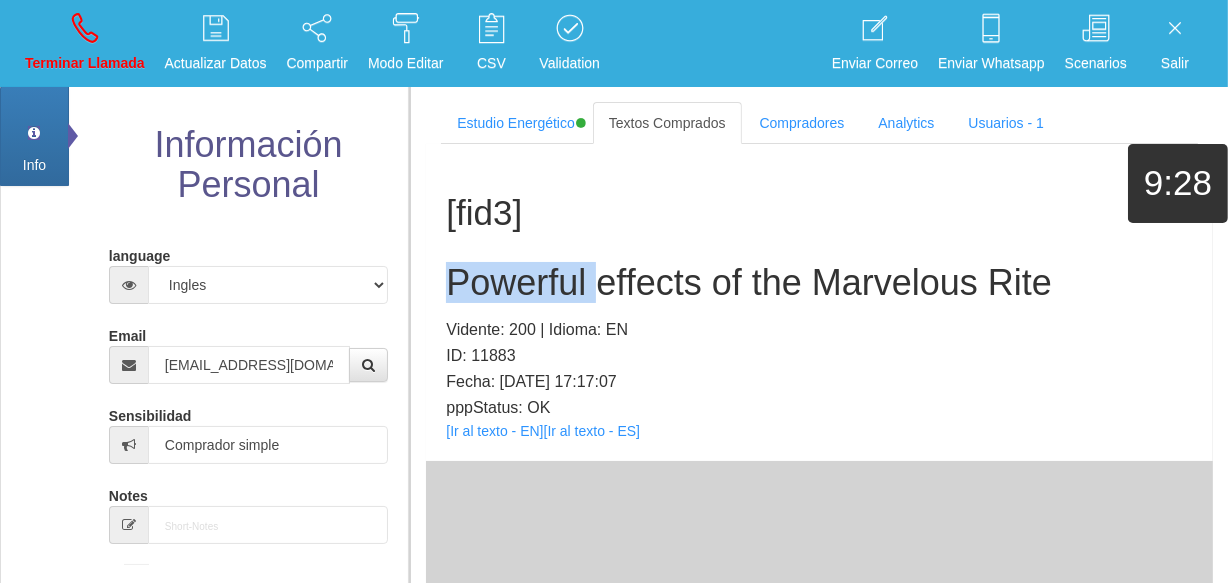 click on "[fid3] Powerful effects of the Marvelous Rite Vidente: 200 | Idioma: EN ID: 11883 Fecha: [DATE] 17:17:07 pppStatus: OK [Ir al texto - EN] [Ir al texto - ES]" at bounding box center (819, 302) 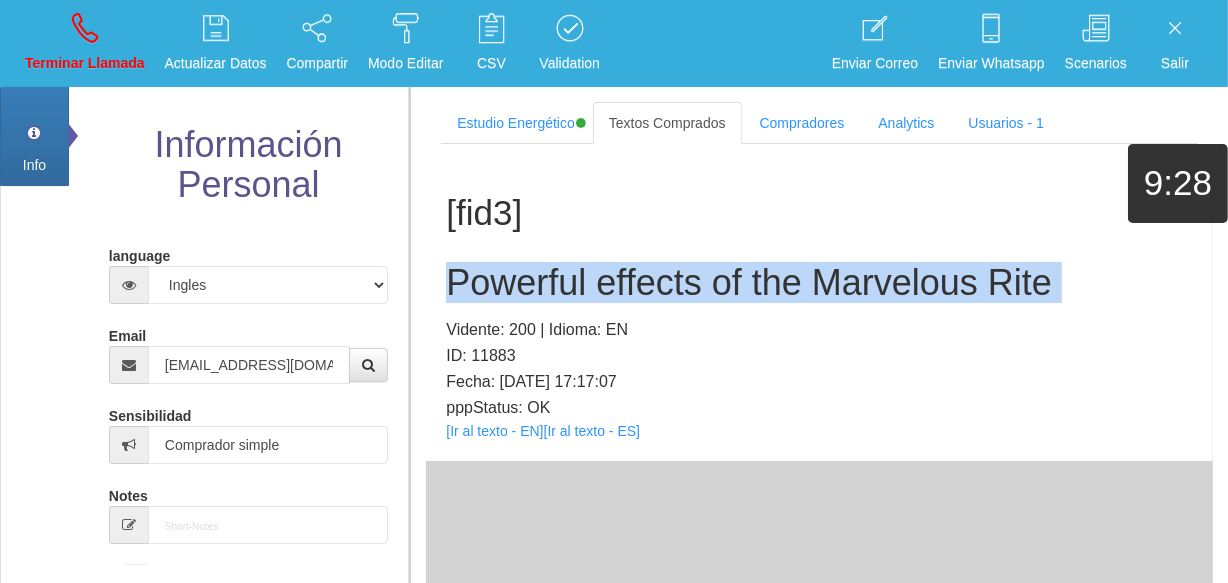 click on "[fid3] Powerful effects of the Marvelous Rite Vidente: 200 | Idioma: EN ID: 11883 Fecha: [DATE] 17:17:07 pppStatus: OK [Ir al texto - EN] [Ir al texto - ES]" at bounding box center (819, 302) 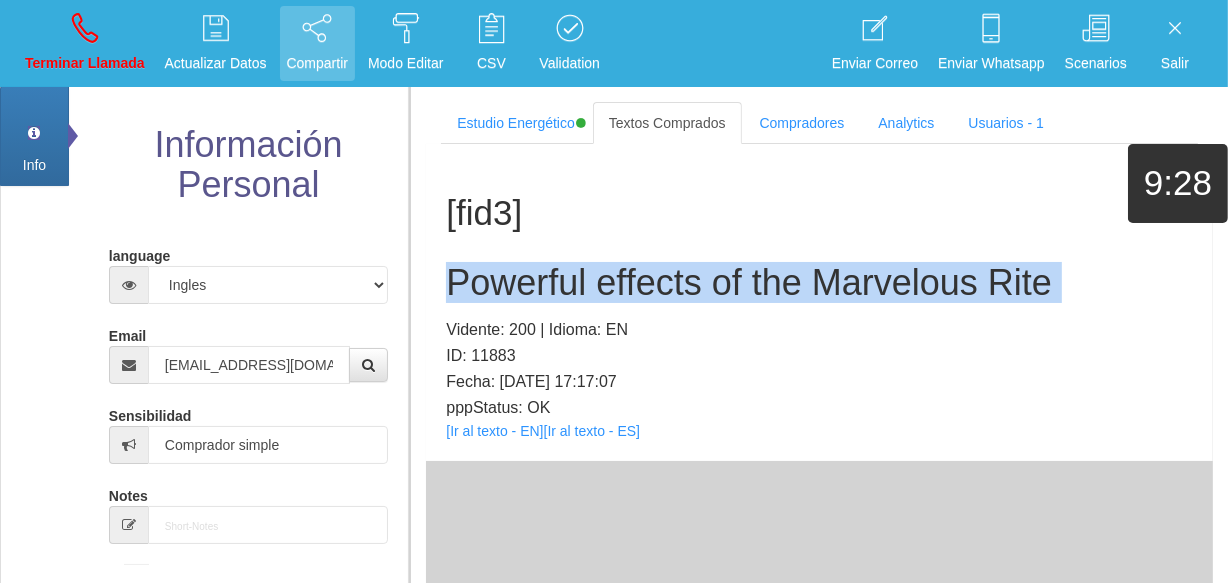 copy on "Powerful effects of the Marvelous Rite" 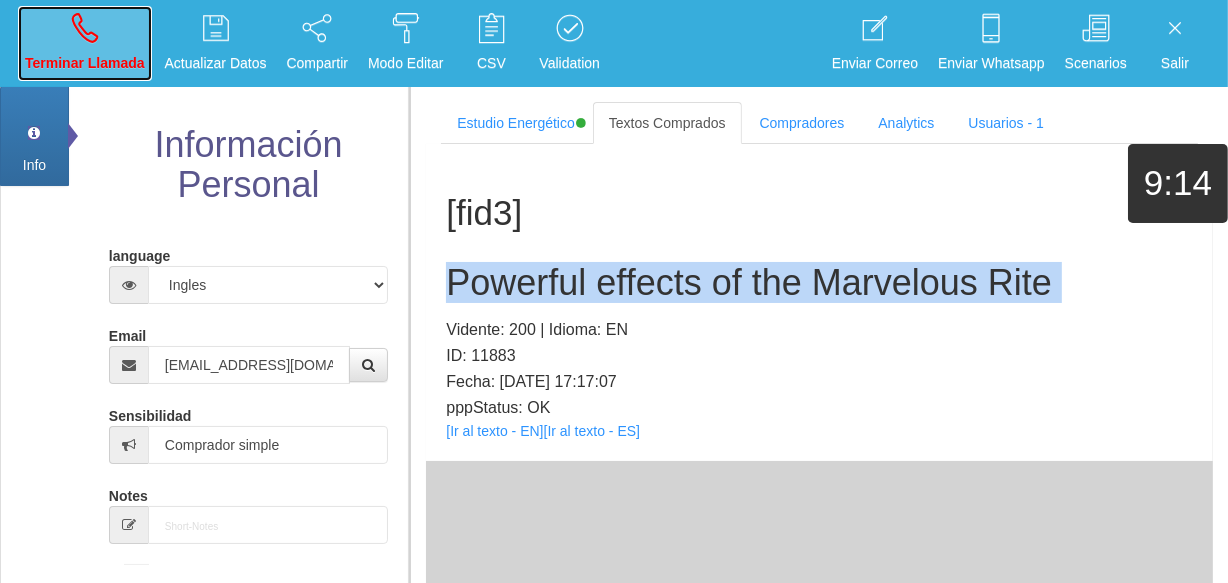 click on "Terminar Llamada" at bounding box center (85, 43) 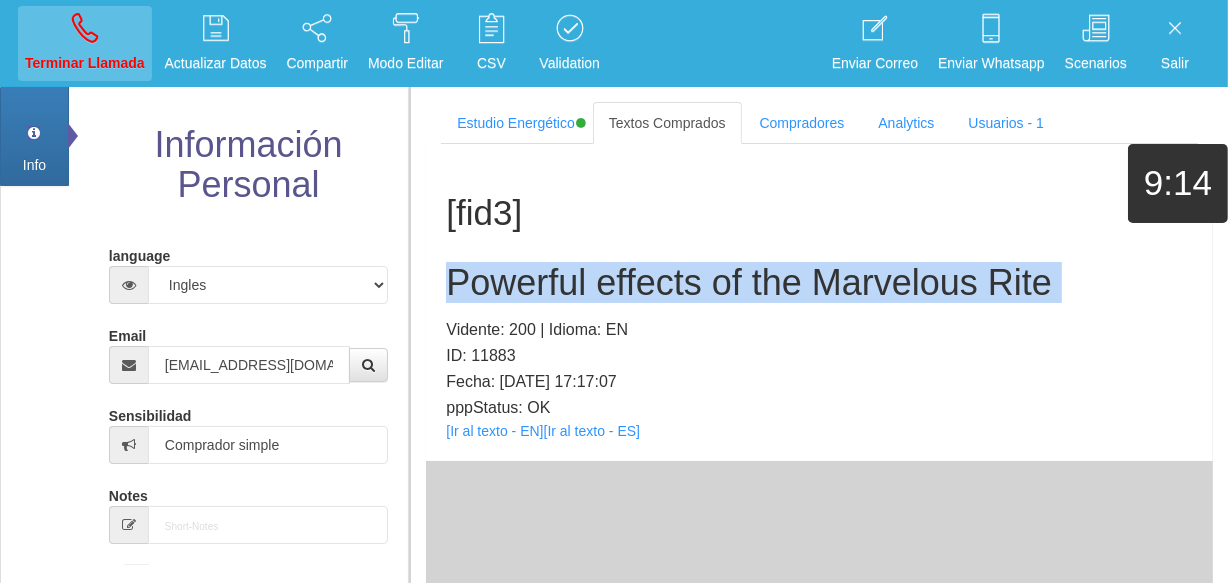 type 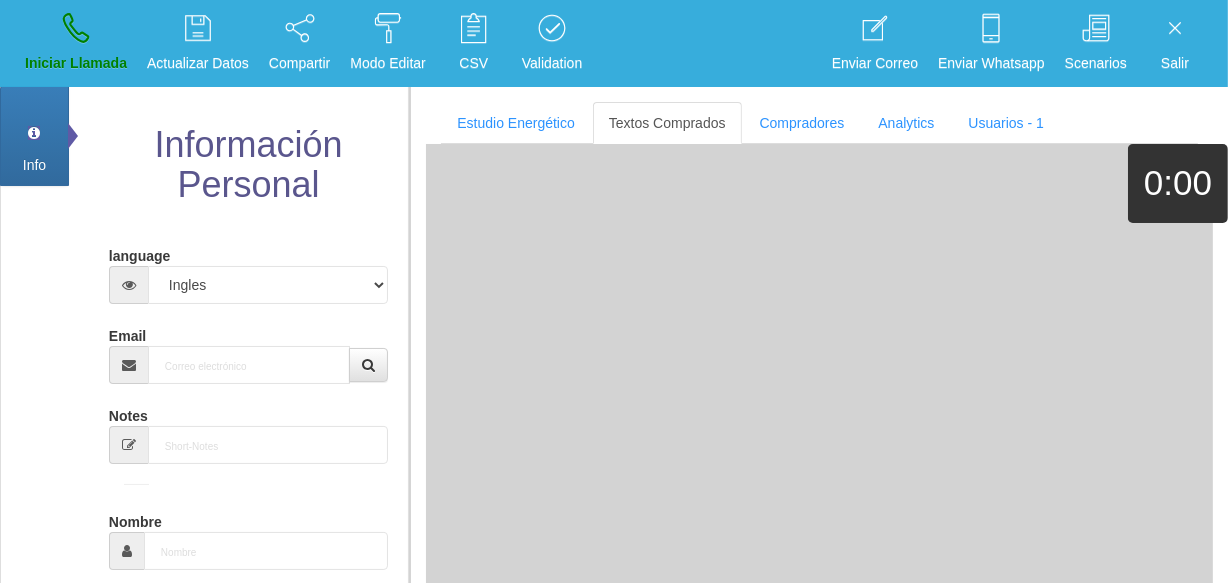 click on "Email" at bounding box center (248, 351) 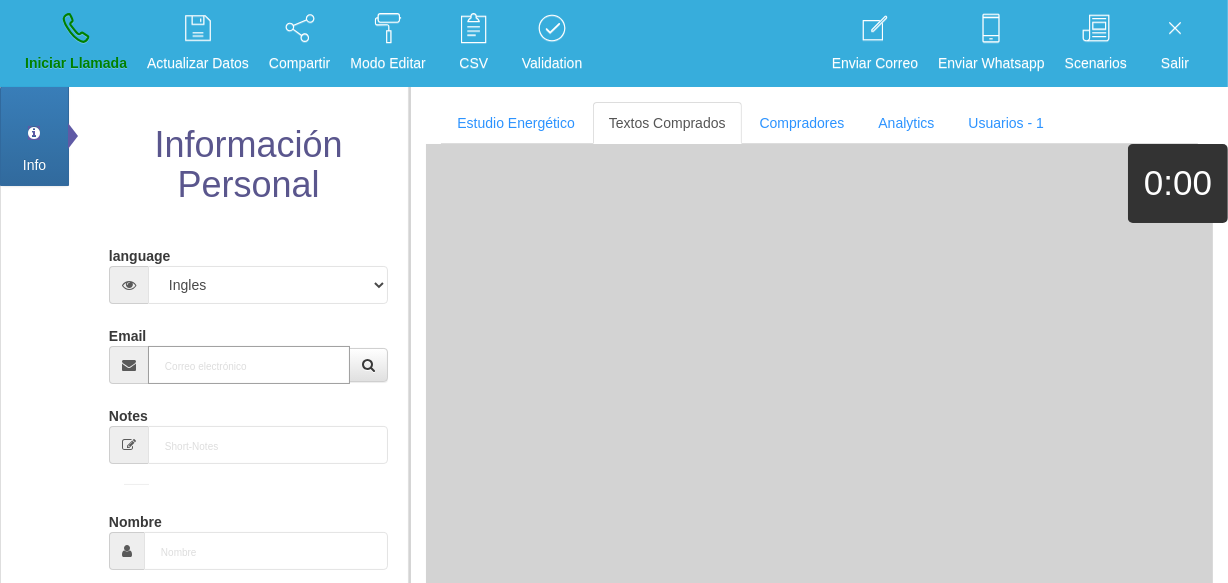 click on "Email" at bounding box center [249, 365] 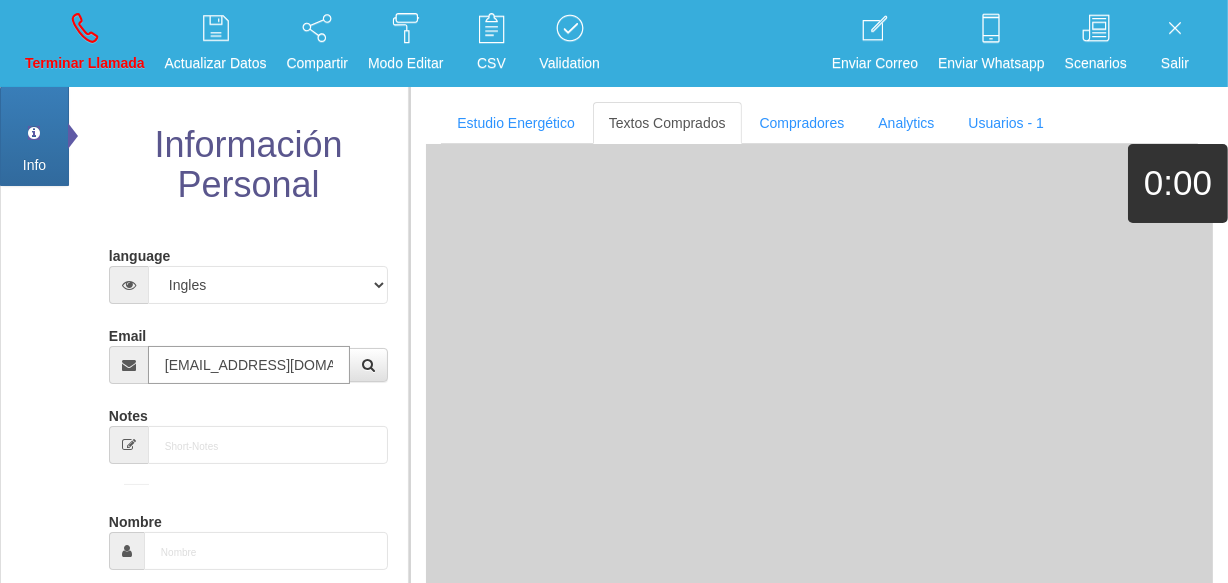 type on "[EMAIL_ADDRESS][DOMAIN_NAME]" 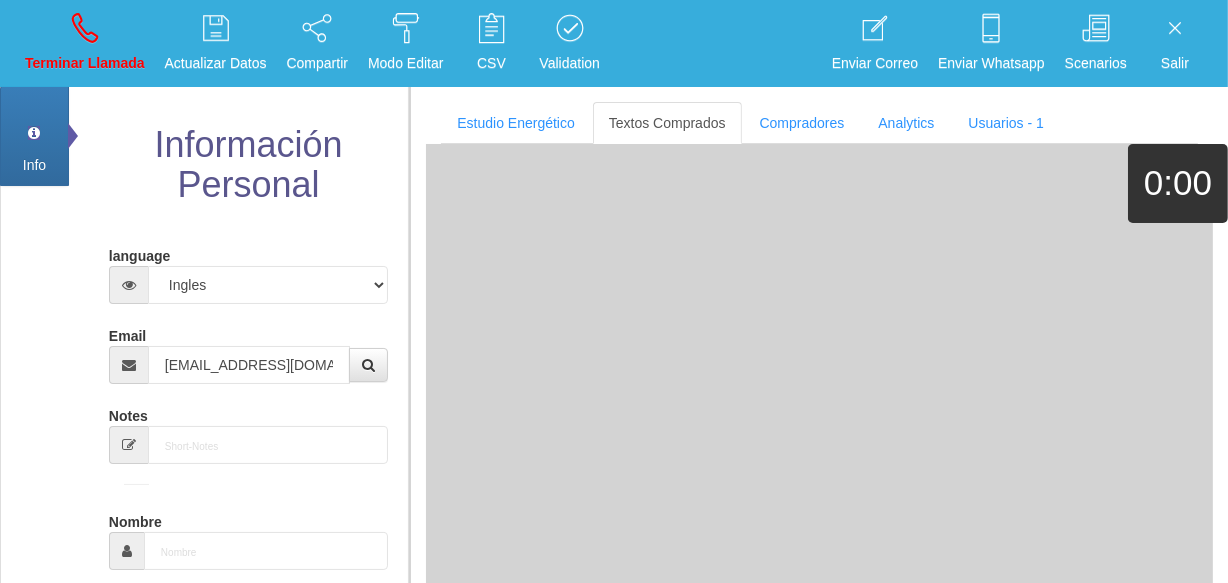 type on "15 Ene 1981" 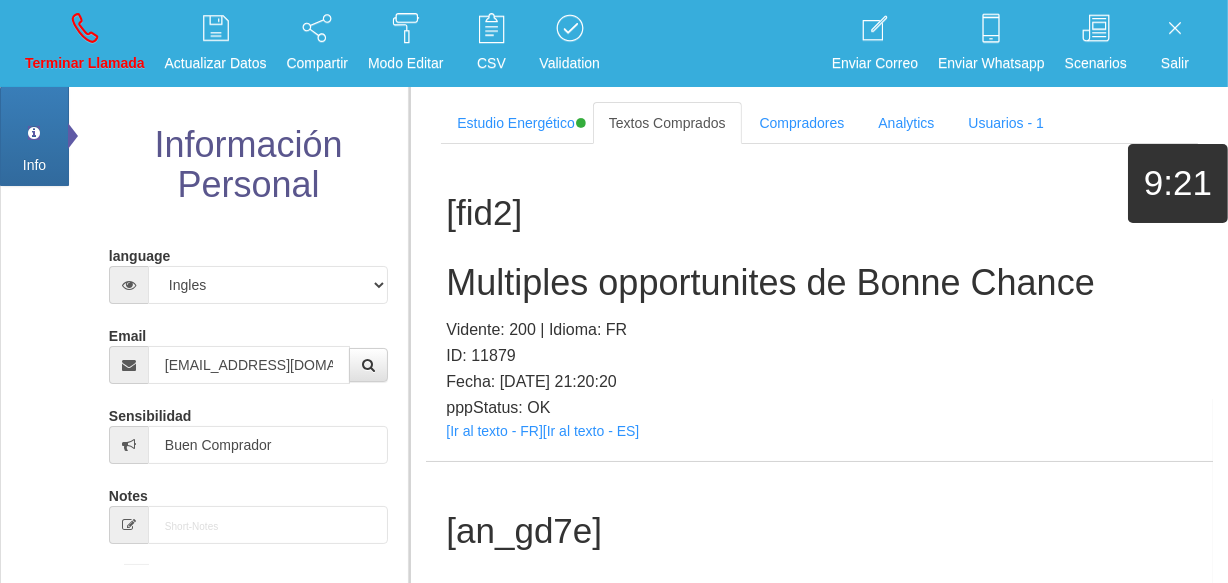 scroll, scrollTop: 1353, scrollLeft: 0, axis: vertical 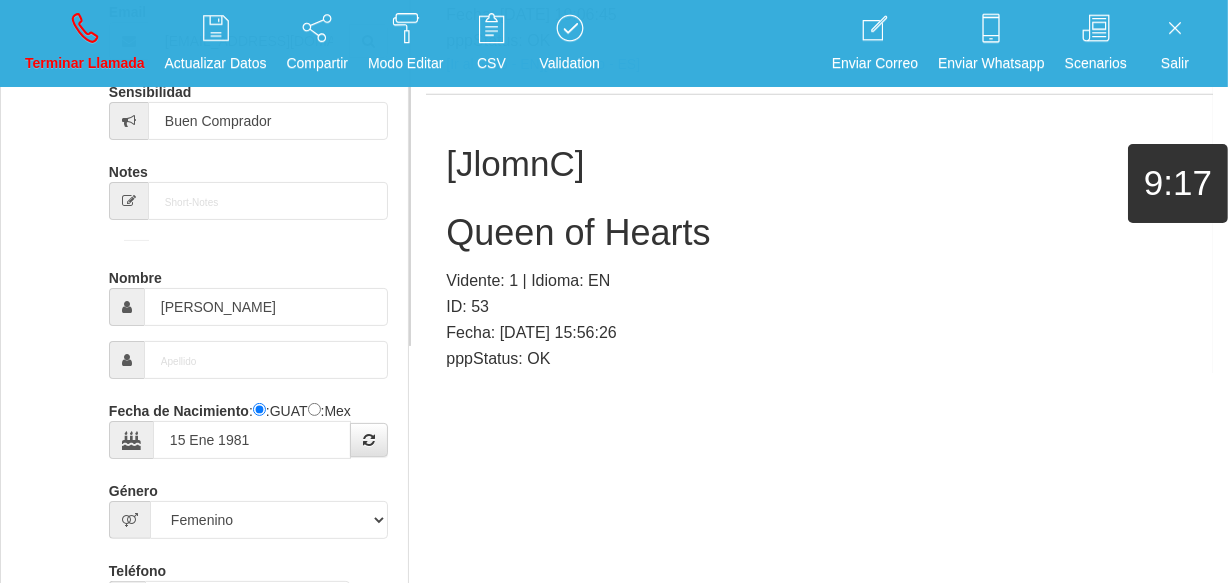 click on "[Ir al texto - EN]" at bounding box center (494, 382) 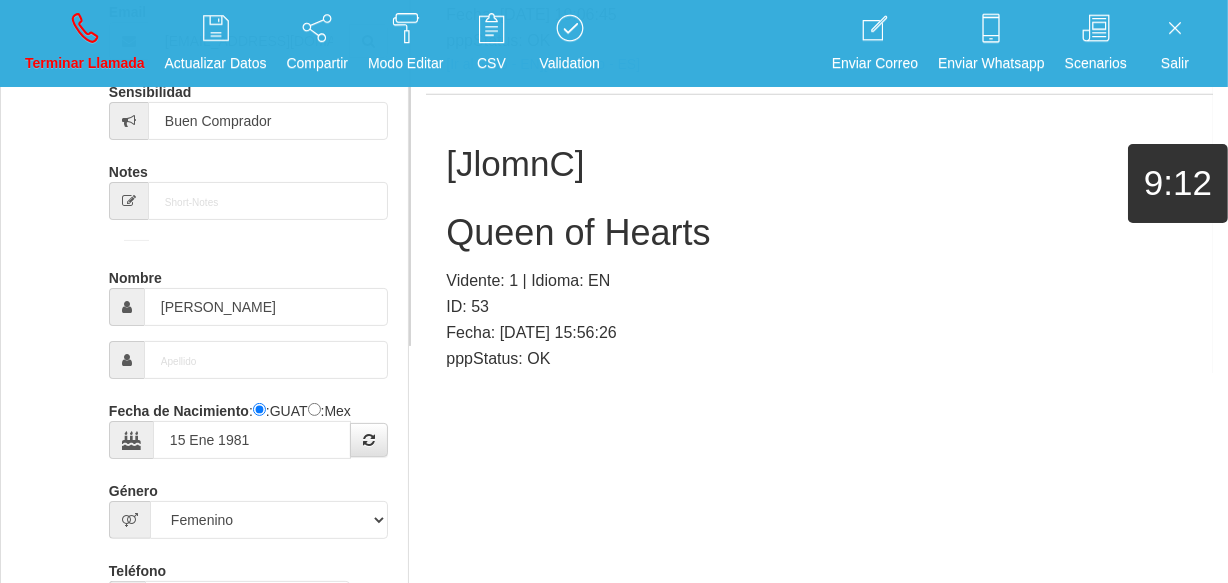 click on "[JlomnC] Queen of Hearts Vidente: 1 | Idioma: EN ID: 53 Fecha: [DATE] 15:56:26 pppStatus: OK [Ir al texto - EN] [Ir al texto - ES]" at bounding box center [819, 253] 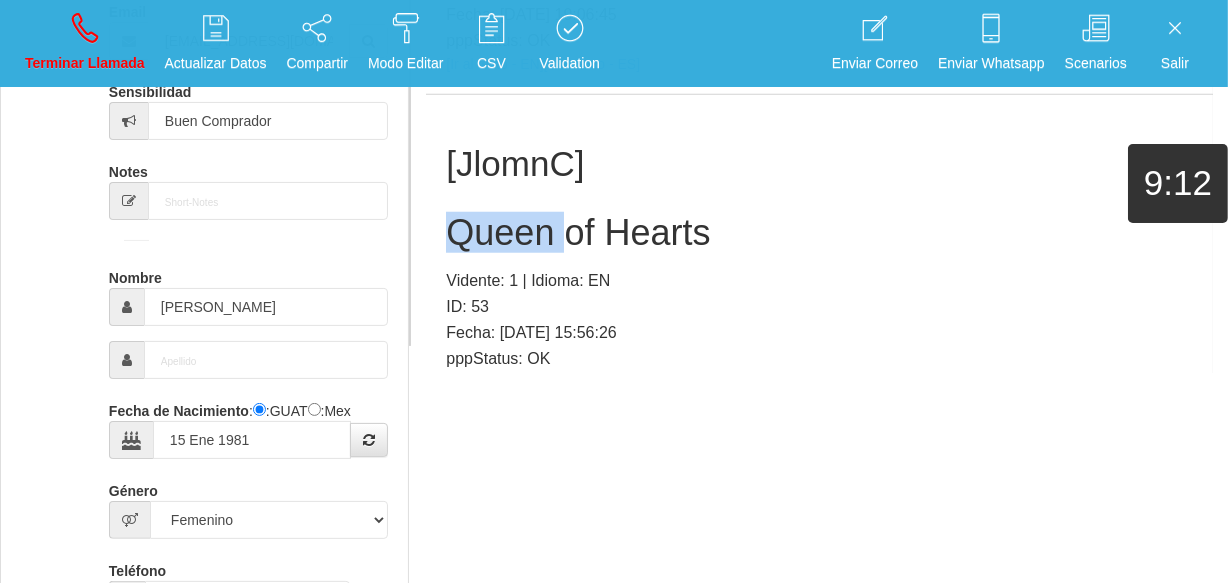 click on "[JlomnC] Queen of Hearts Vidente: 1 | Idioma: EN ID: 53 Fecha: [DATE] 15:56:26 pppStatus: OK [Ir al texto - EN] [Ir al texto - ES]" at bounding box center [819, 253] 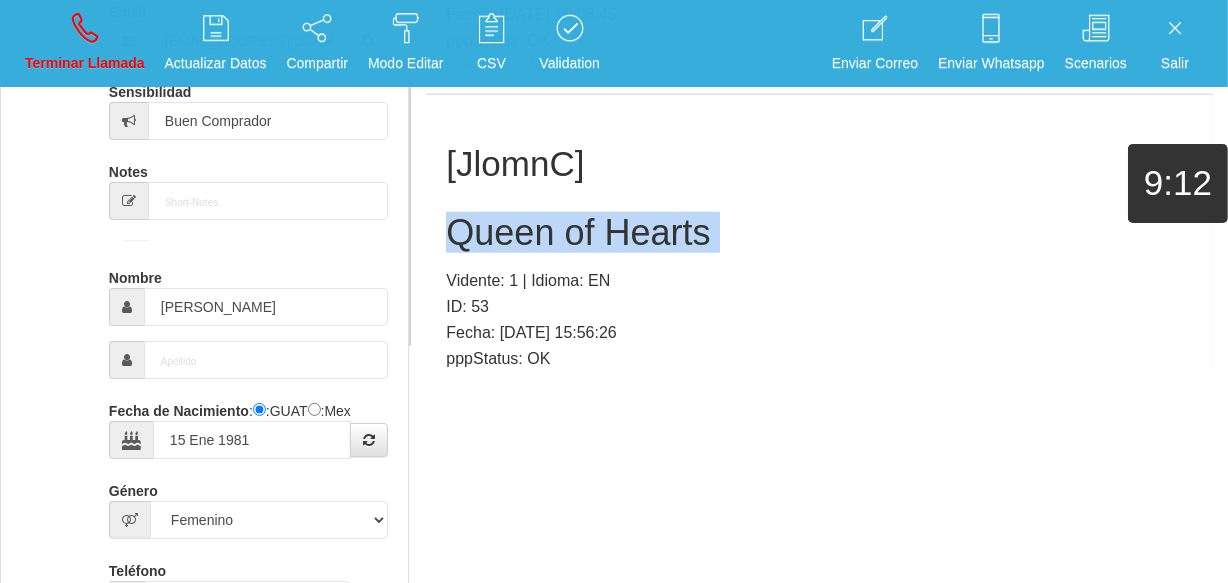 click on "[JlomnC] Queen of Hearts Vidente: 1 | Idioma: EN ID: 53 Fecha: [DATE] 15:56:26 pppStatus: OK [Ir al texto - EN] [Ir al texto - ES]" at bounding box center [819, 253] 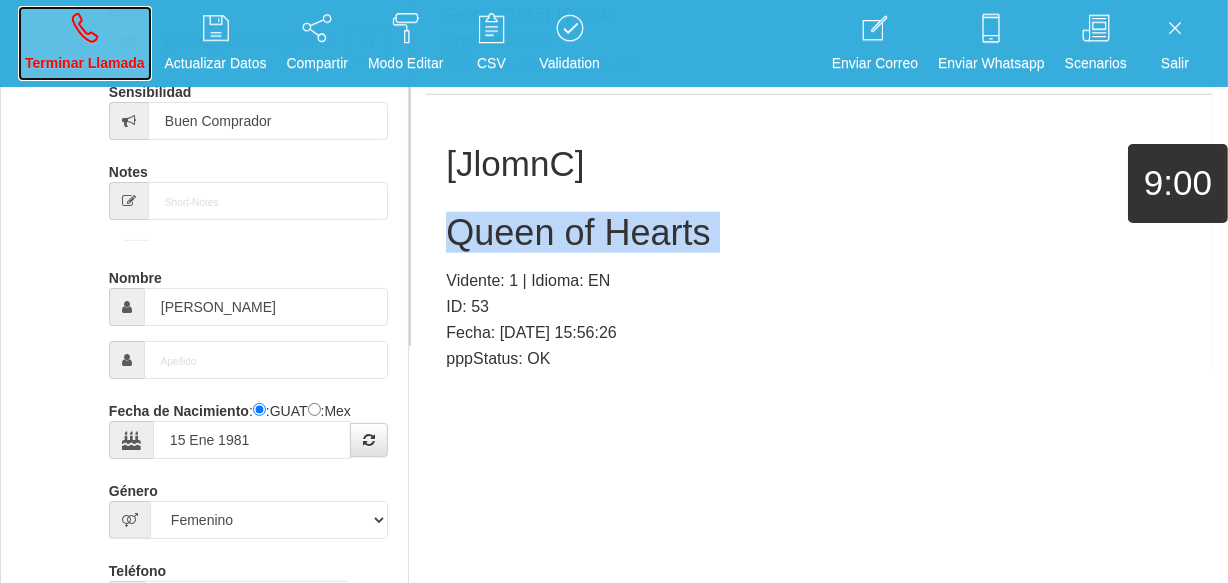 drag, startPoint x: 119, startPoint y: 36, endPoint x: 692, endPoint y: 114, distance: 578.28455 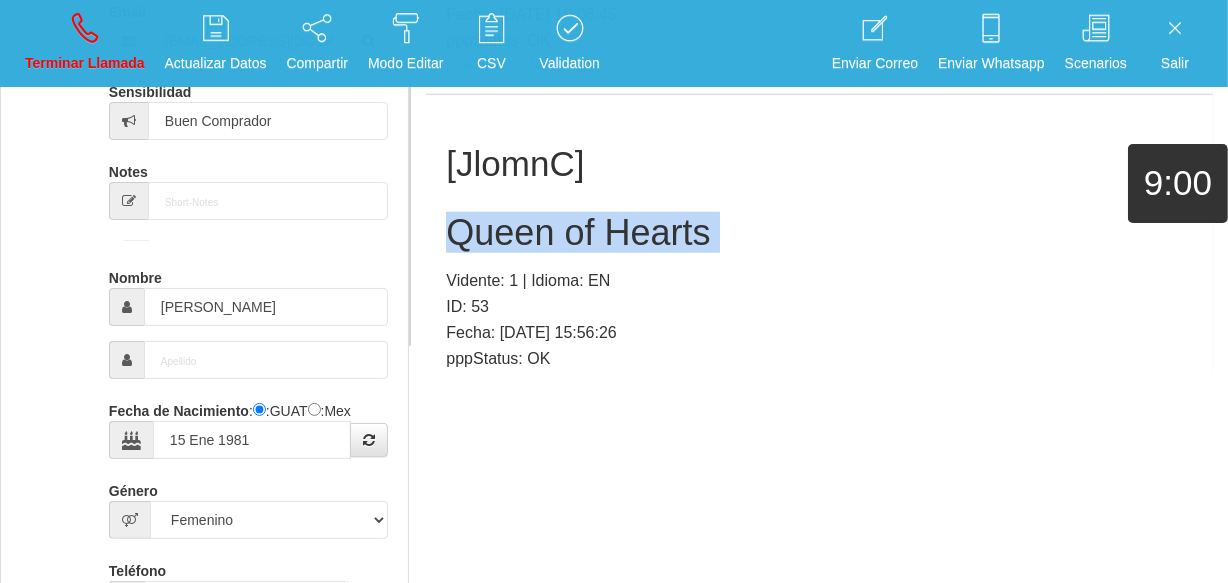 type 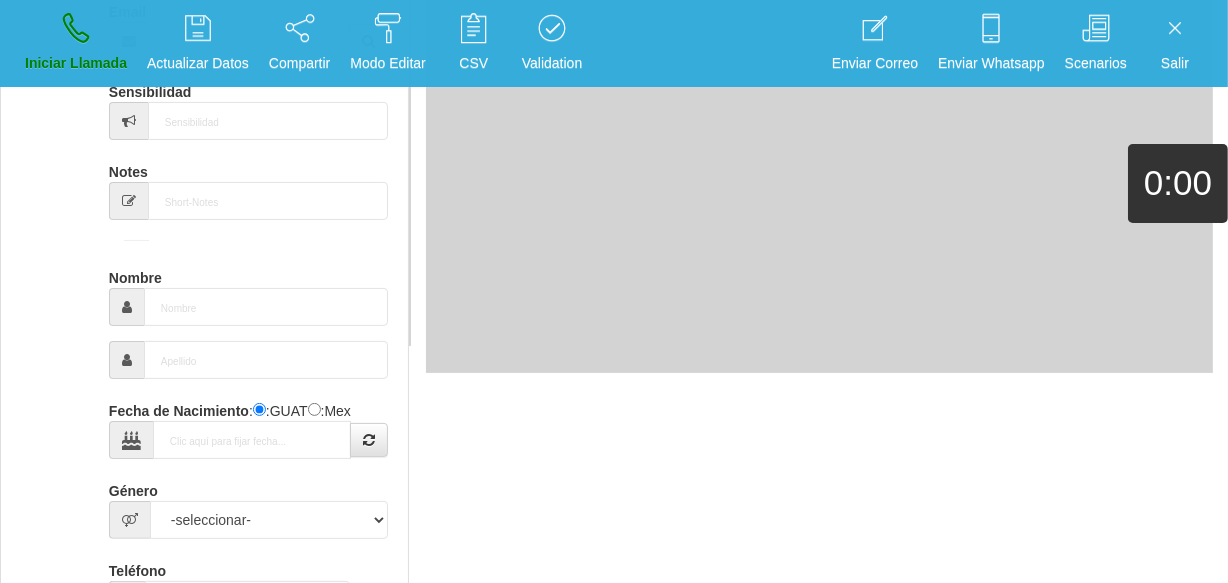 scroll, scrollTop: 0, scrollLeft: 0, axis: both 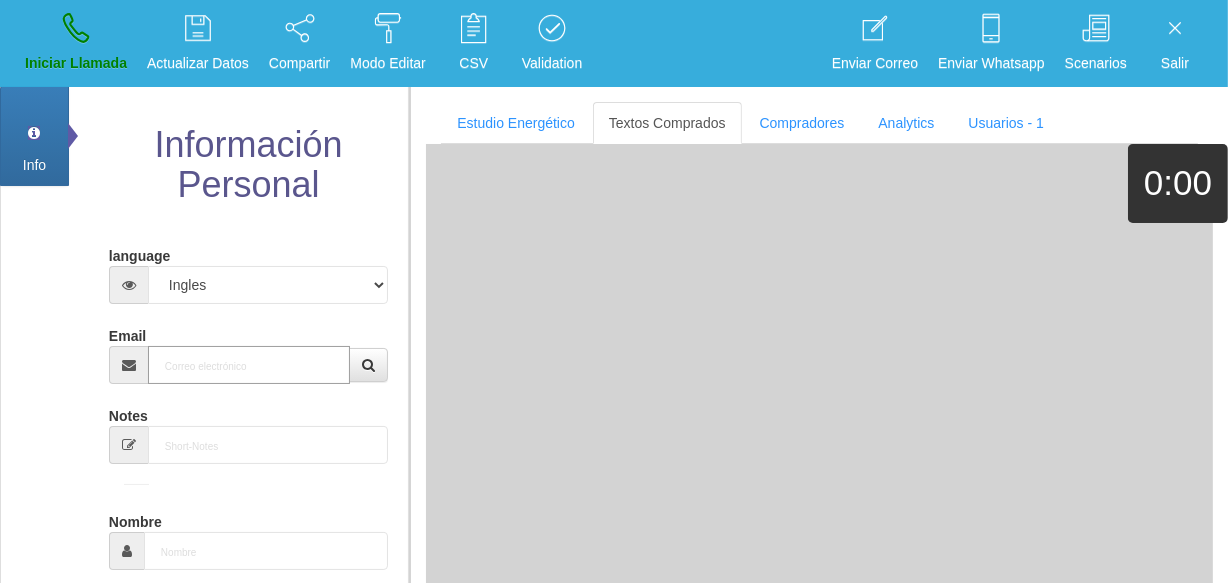 paste on "[EMAIL_ADDRESS][DOMAIN_NAME]" 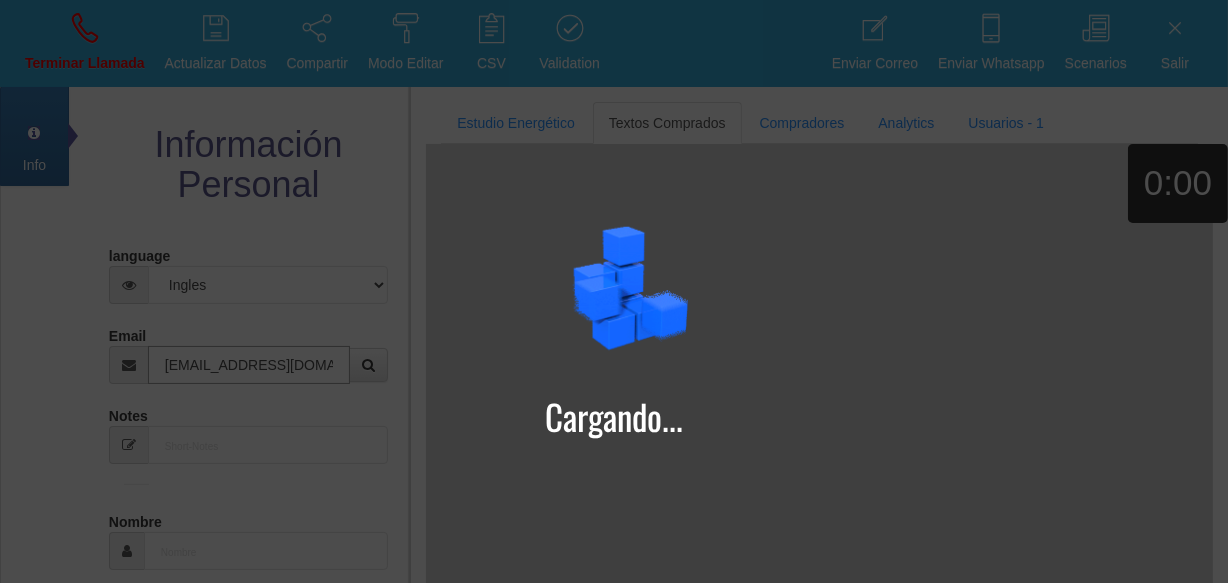 type on "[EMAIL_ADDRESS][DOMAIN_NAME]" 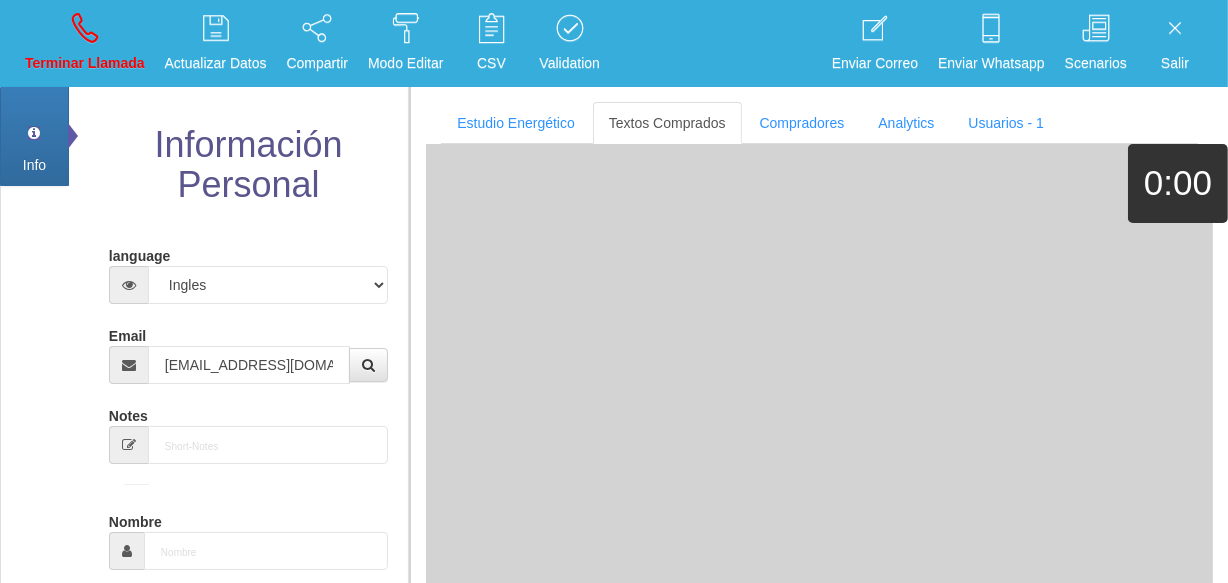 type on "[DATE]" 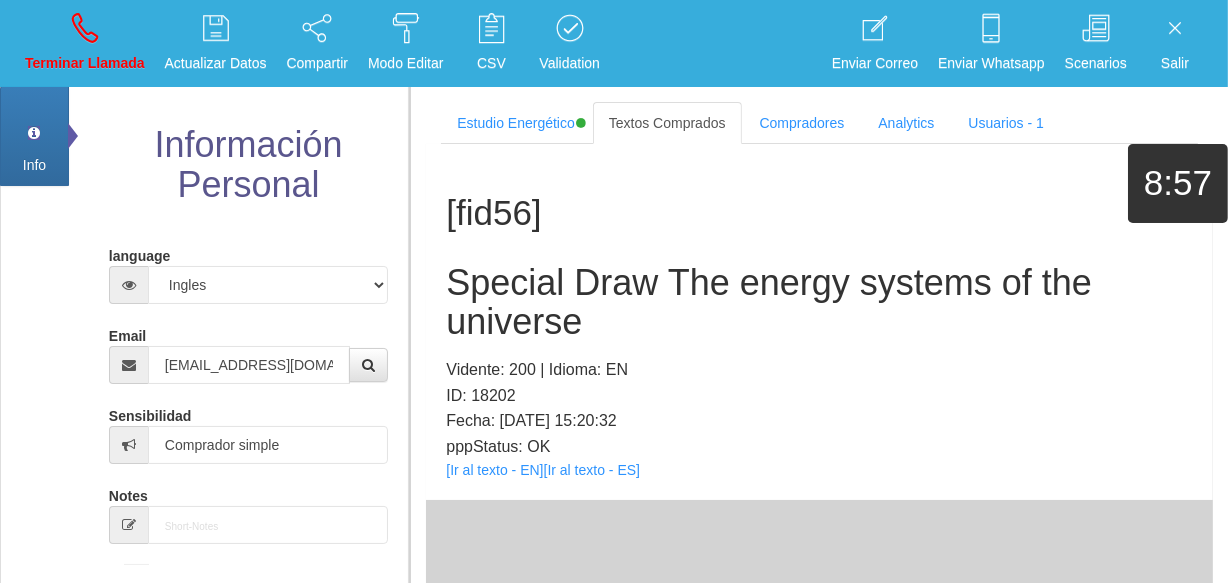 click on "pppStatus: OK" at bounding box center (819, 447) 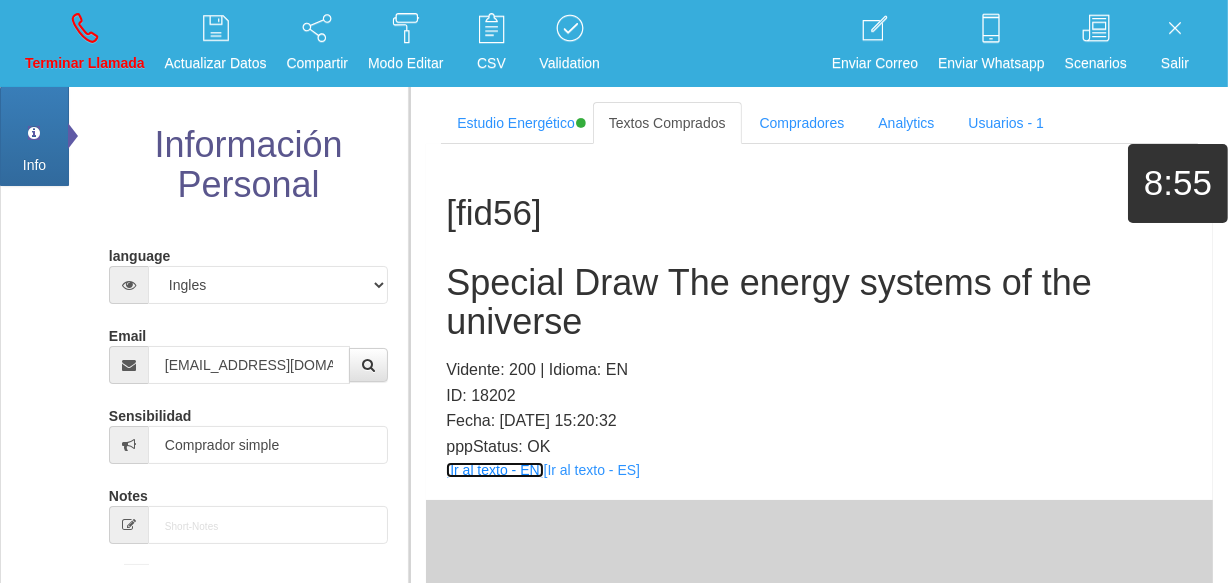 click on "[Ir al texto - EN]" at bounding box center (494, 470) 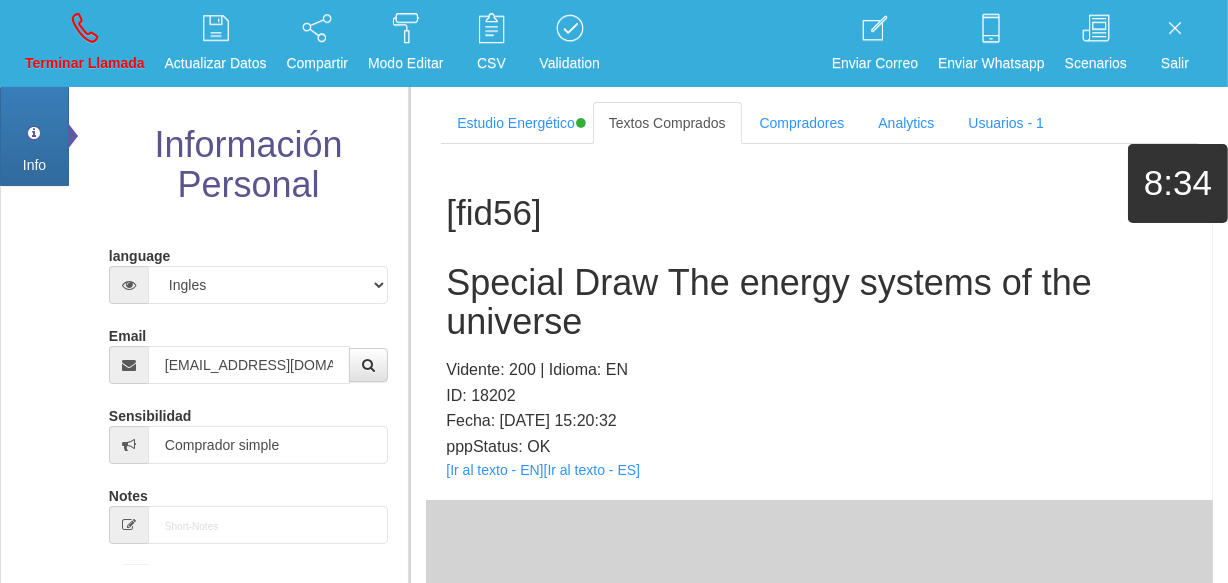 click on "Special Draw The energy systems of the universe" at bounding box center [819, 302] 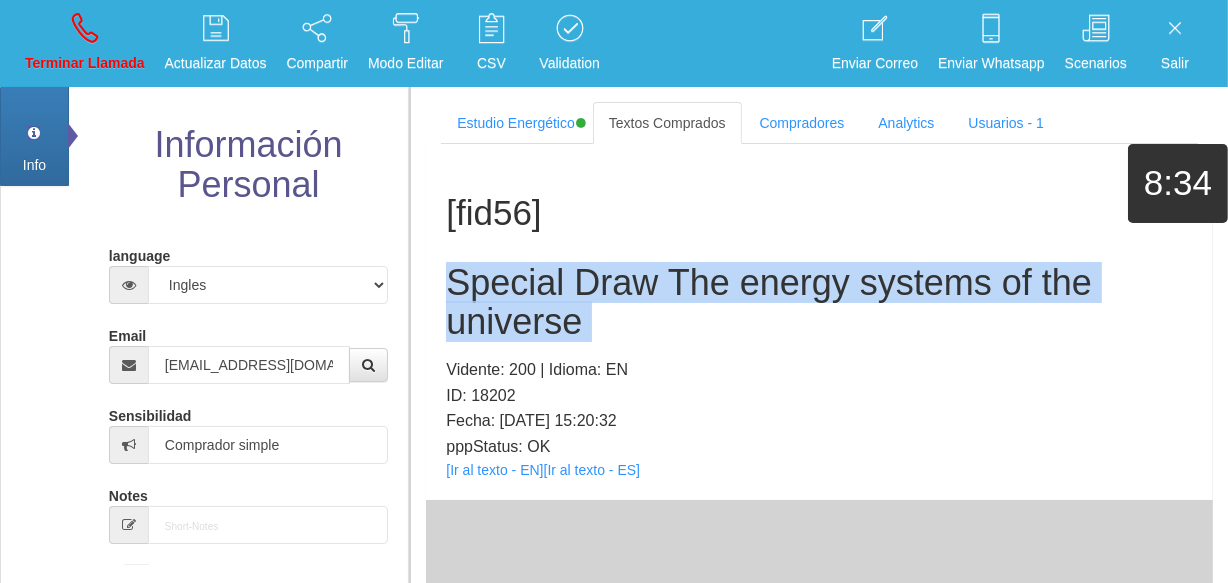 click on "Special Draw The energy systems of the universe" at bounding box center [819, 302] 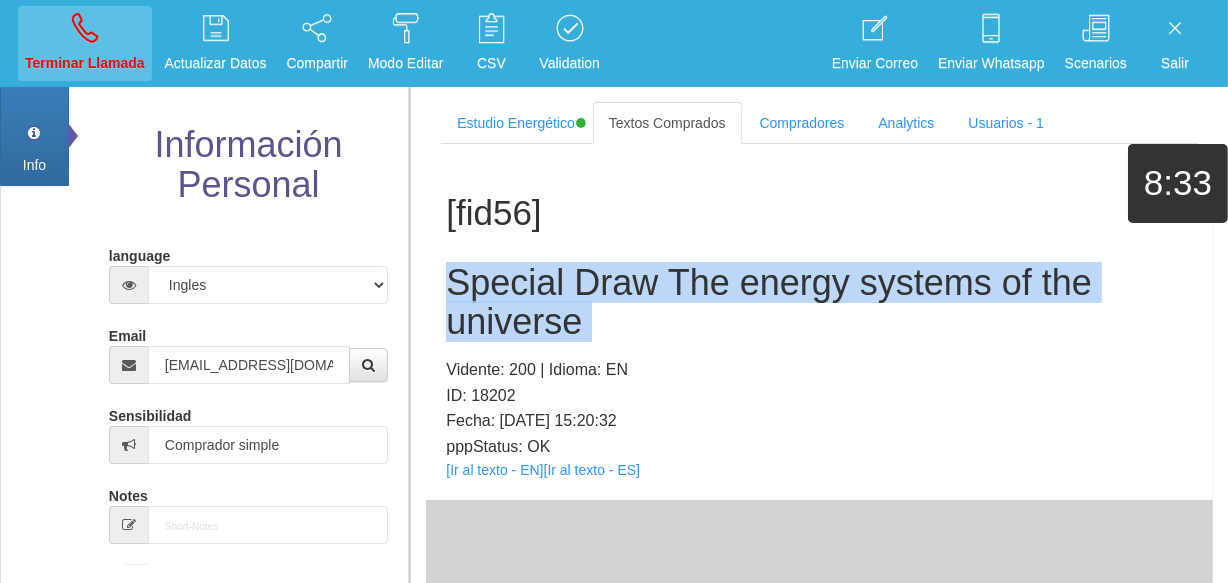 copy on "Special Draw The energy systems of the universe" 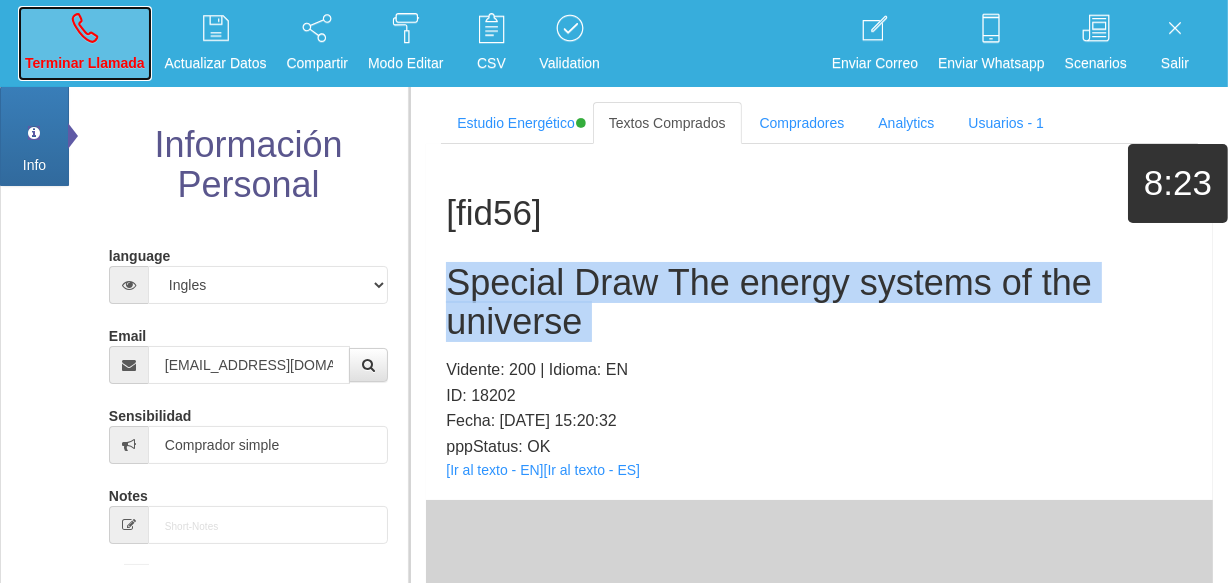 drag, startPoint x: 60, startPoint y: 63, endPoint x: 124, endPoint y: 140, distance: 100.12492 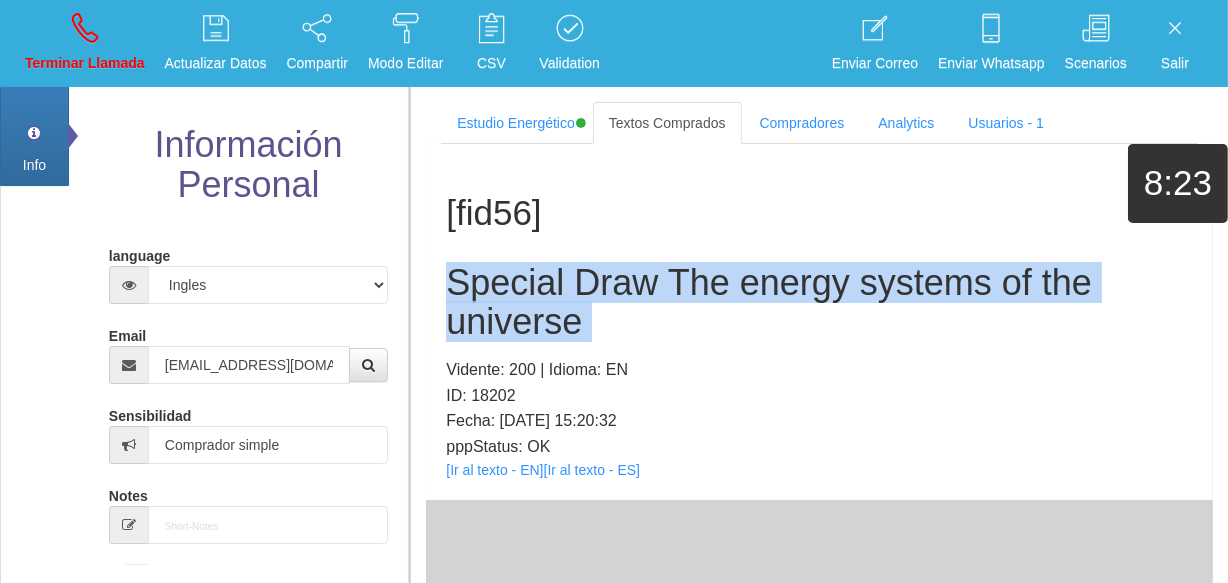 type 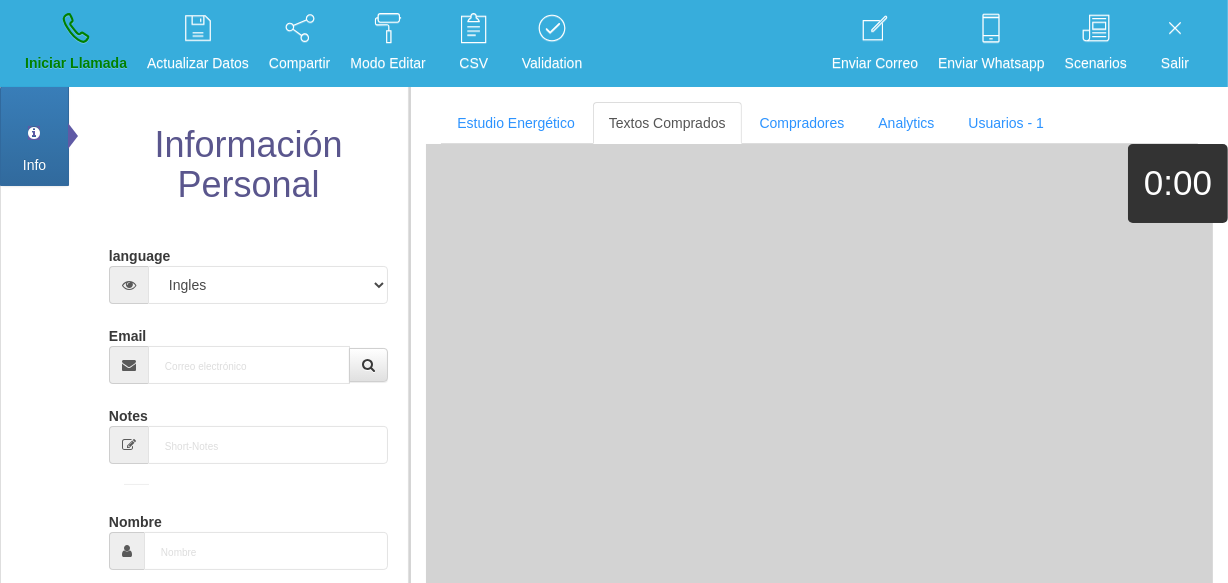 click on "language Español Portugues [PERSON_NAME]
Email
Sensibilidad
Notes
Comprador de lotería
Nombre
Fecha de Nacimiento :  :GUAT  :Mex
Género
-seleccionar-
Masculino
Femenino
Teléfono
[GEOGRAPHIC_DATA] +1 [GEOGRAPHIC_DATA] +44 [GEOGRAPHIC_DATA] (‫[GEOGRAPHIC_DATA]‬‎) +93 [GEOGRAPHIC_DATA] ([GEOGRAPHIC_DATA]) +355 +213 [US_STATE] +1684 +54" at bounding box center [248, 699] 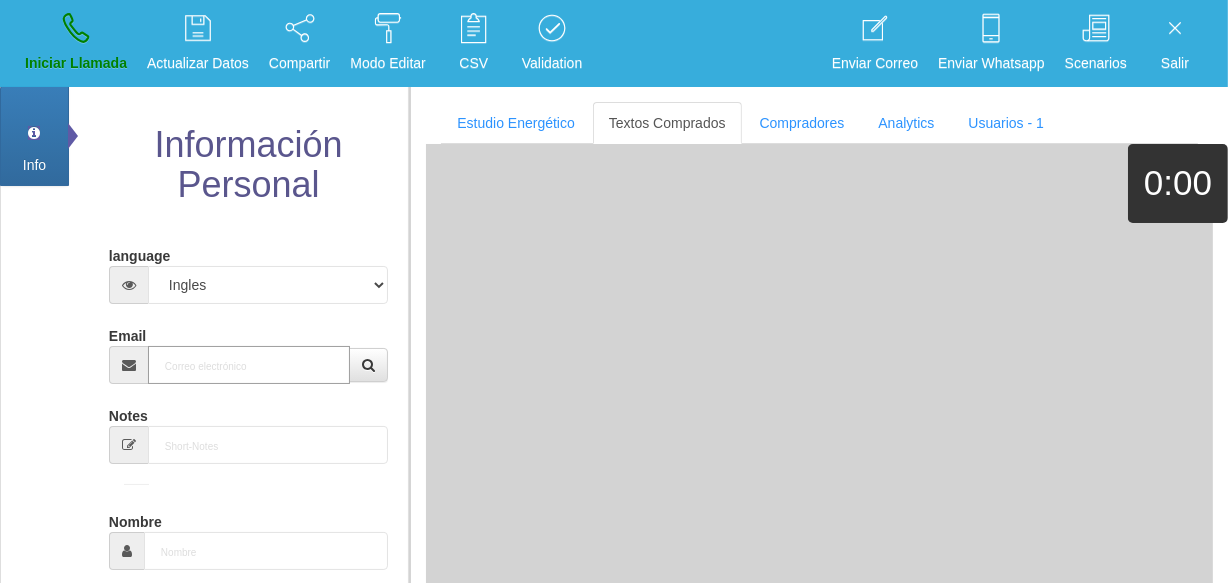 click on "Email" at bounding box center [249, 365] 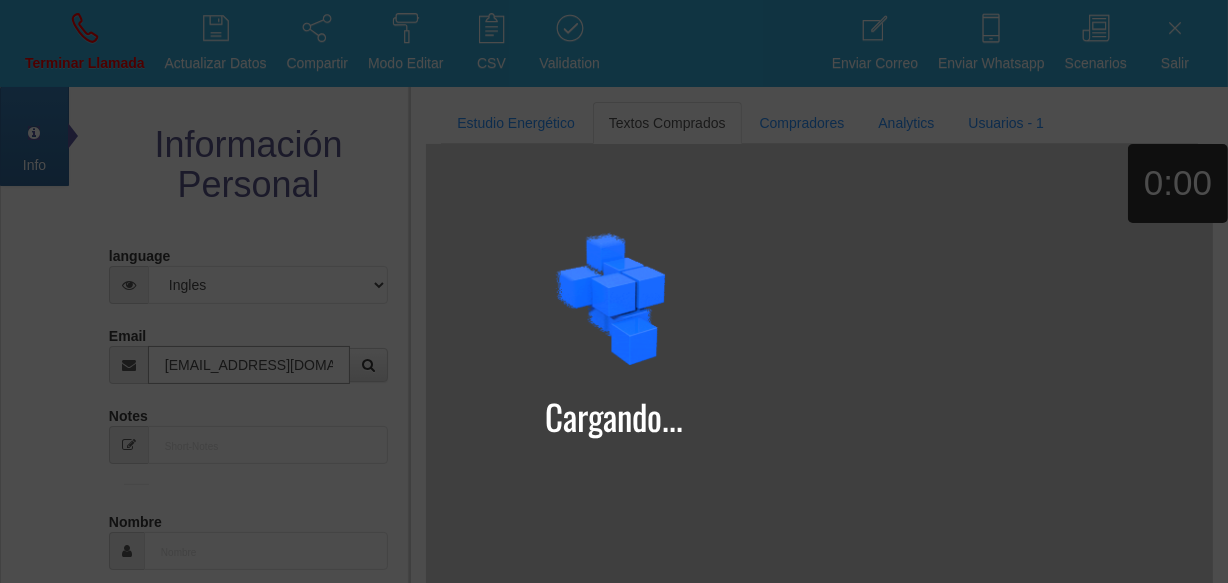 type on "[EMAIL_ADDRESS][DOMAIN_NAME]" 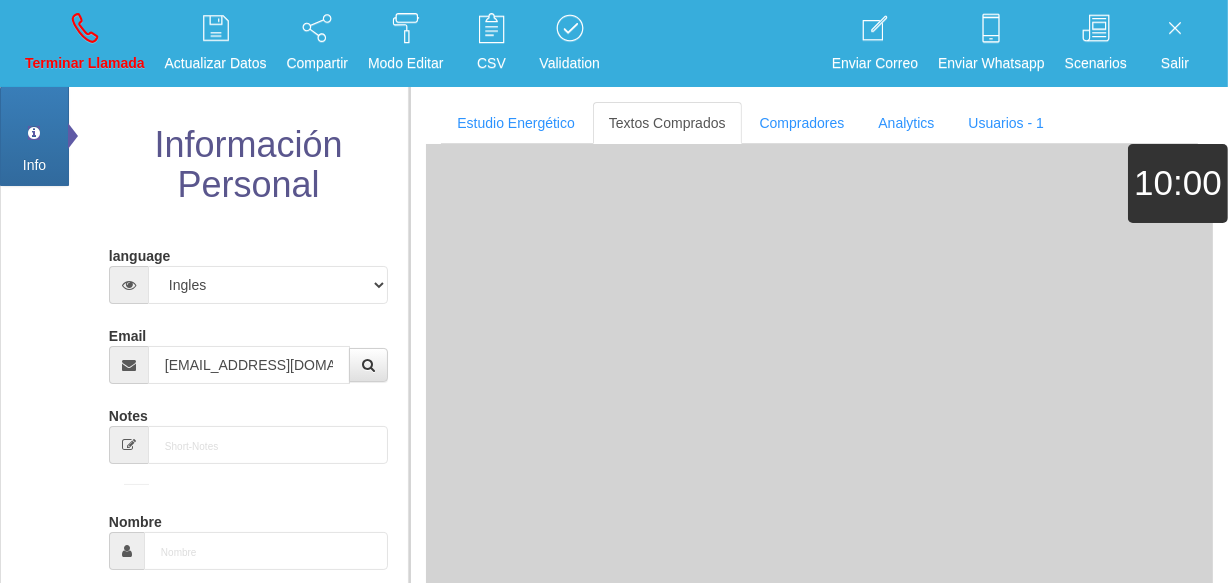 type on "4 Ene 1971" 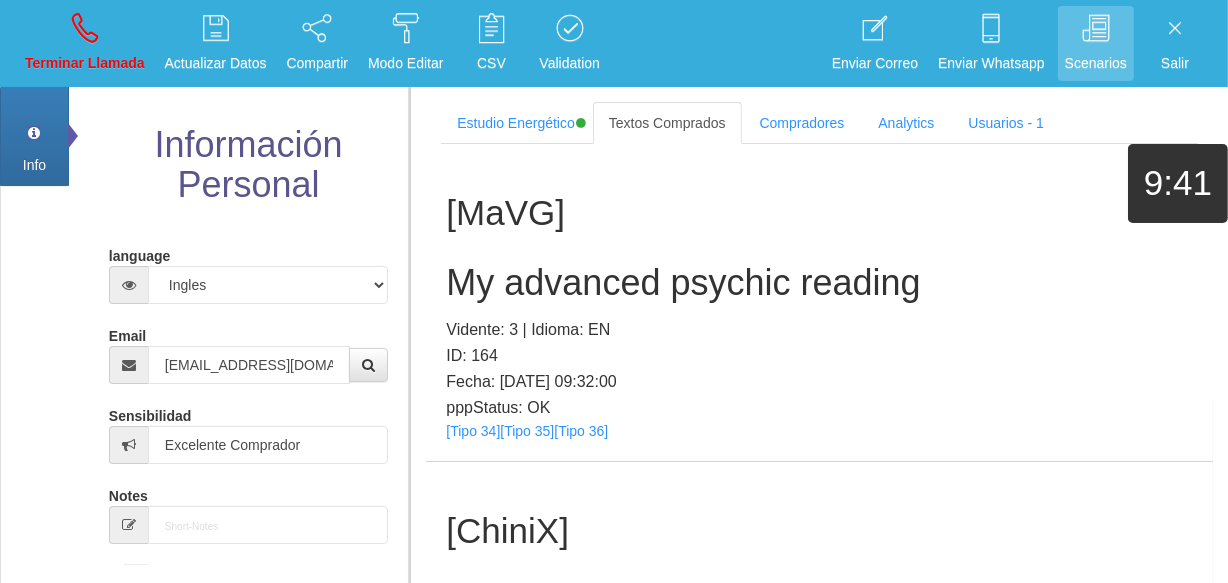 scroll, scrollTop: 4487, scrollLeft: 0, axis: vertical 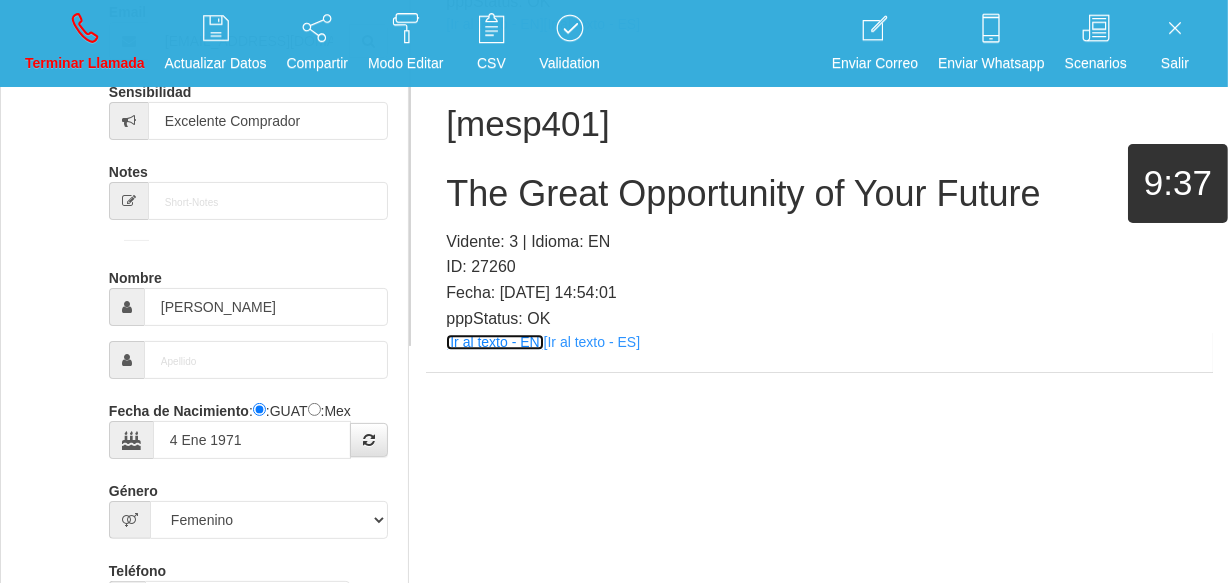 click on "[Ir al texto - EN]" at bounding box center [494, 342] 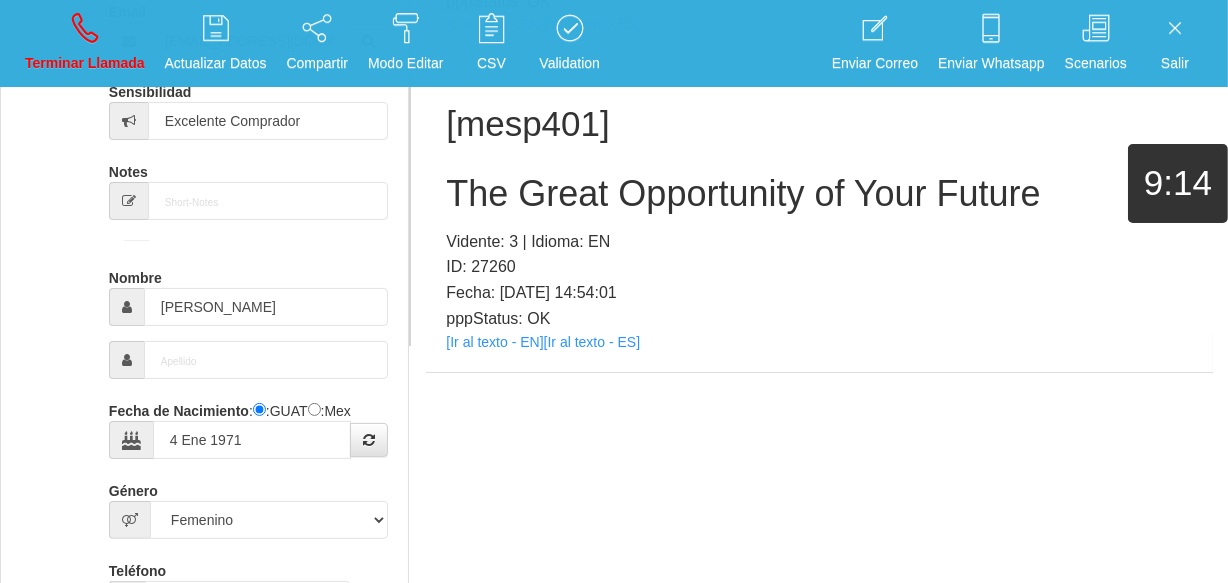 click on "The Great Opportunity of Your Future" at bounding box center (819, 194) 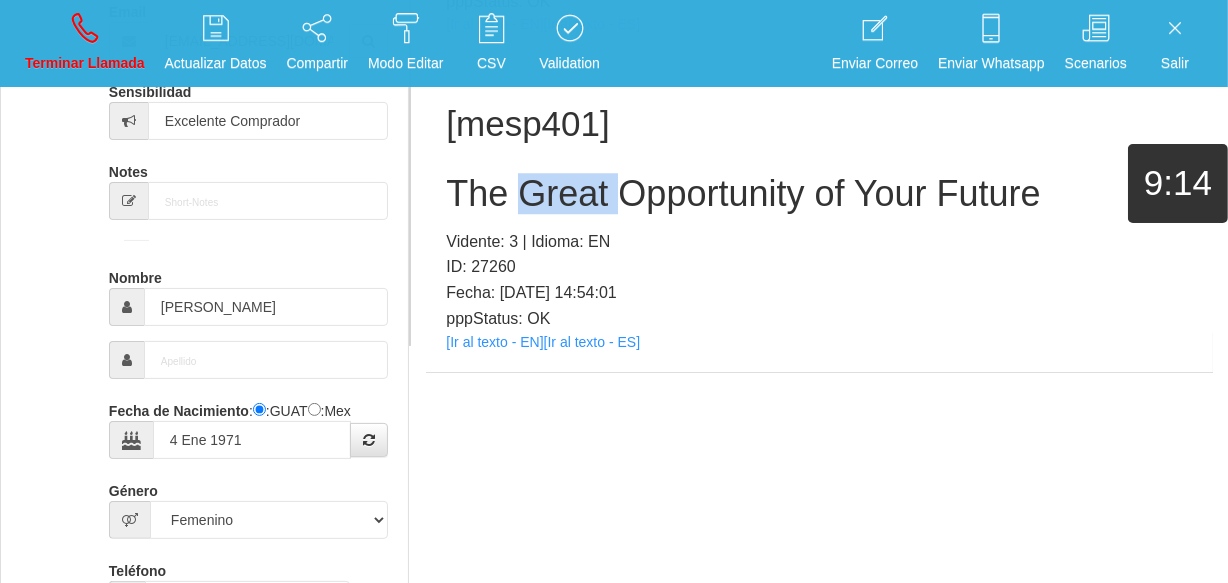 click on "The Great Opportunity of Your Future" at bounding box center (819, 194) 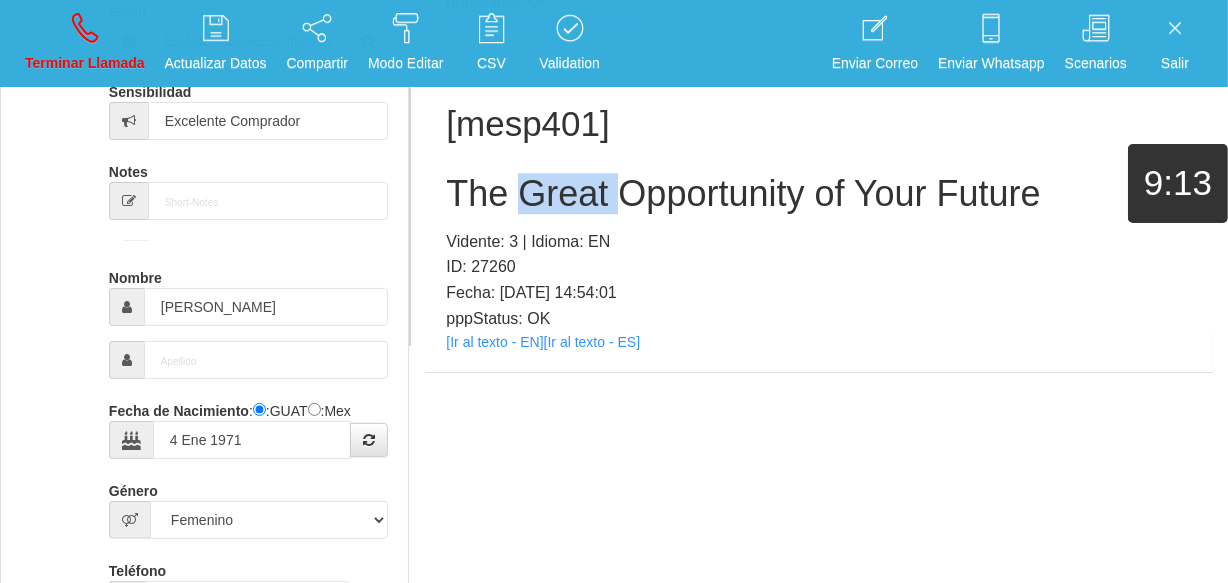 drag, startPoint x: 577, startPoint y: 182, endPoint x: 502, endPoint y: 180, distance: 75.026665 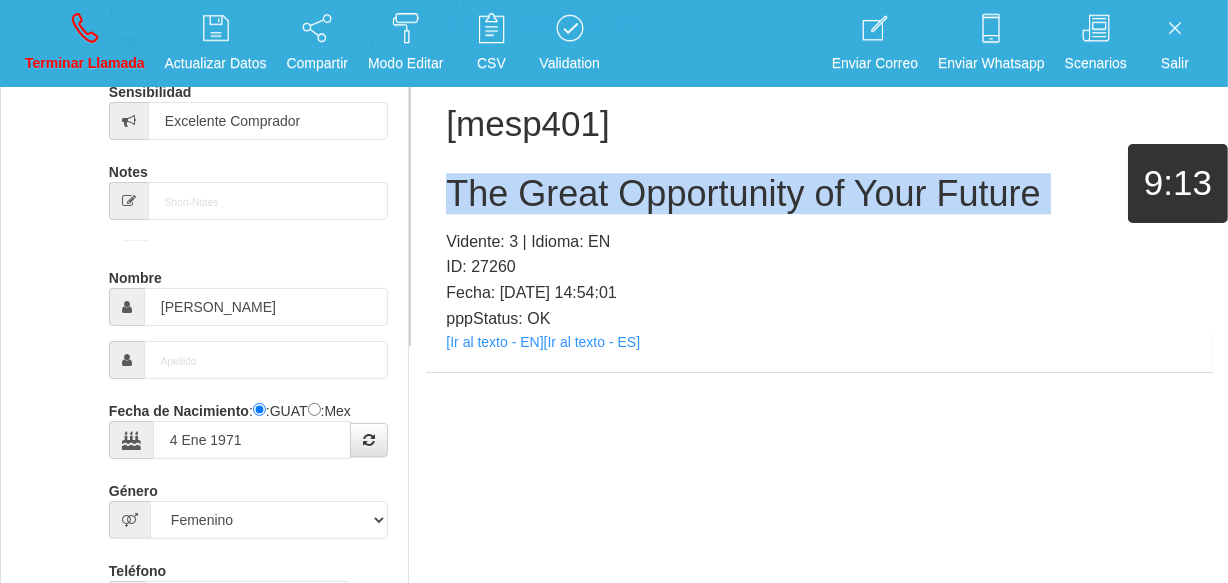 copy on "The Great Opportunity of Your Future" 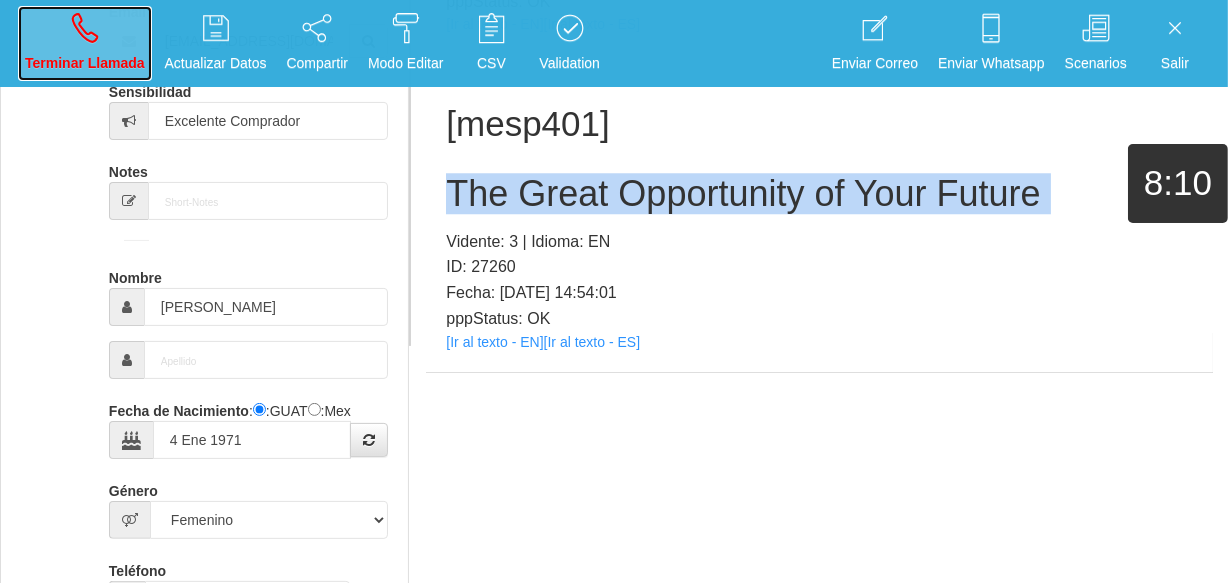 click on "Terminar Llamada" at bounding box center (85, 43) 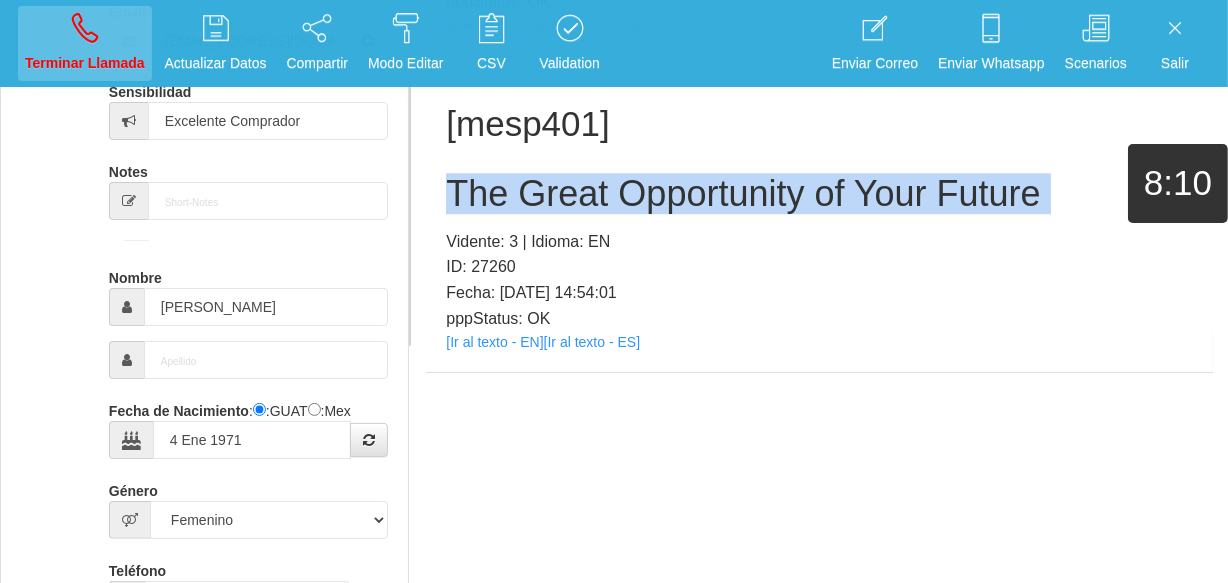 type 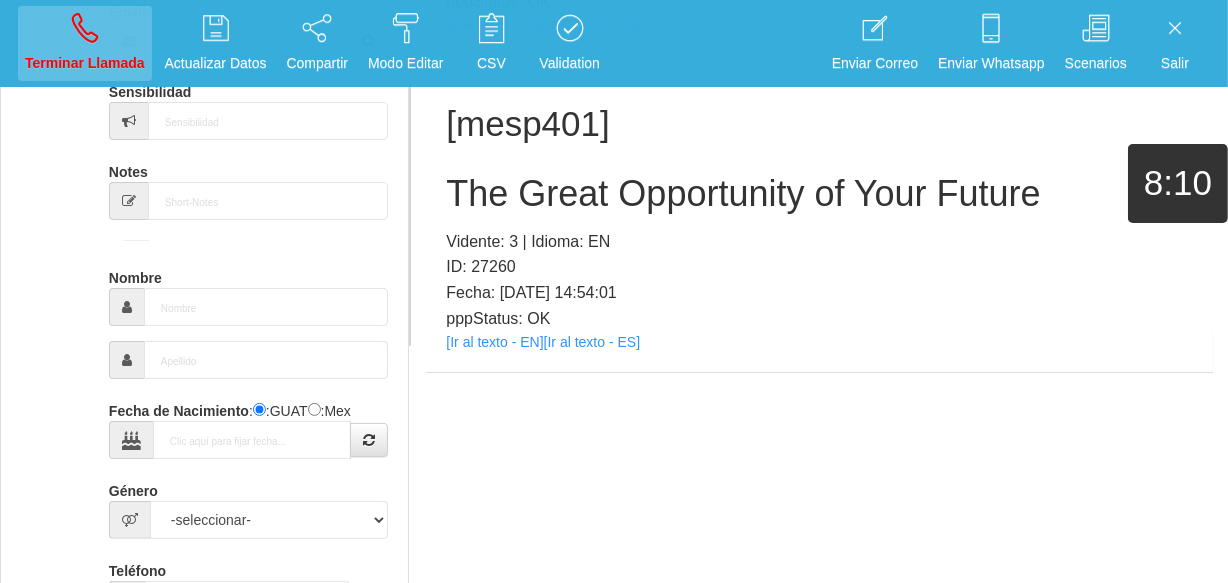 scroll, scrollTop: 0, scrollLeft: 0, axis: both 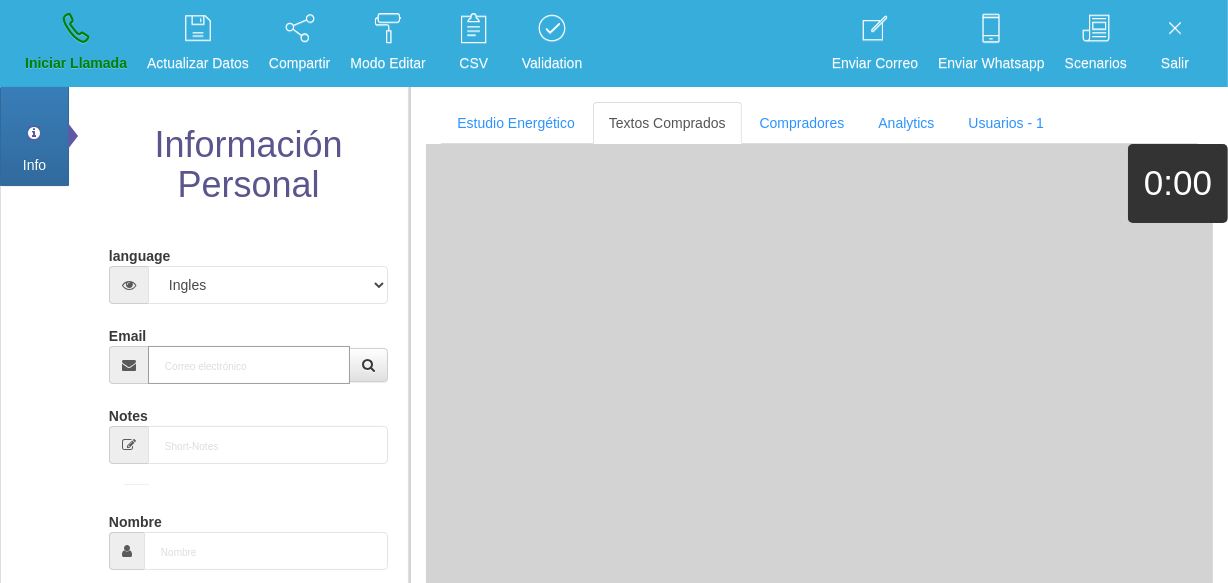 click on "Email" at bounding box center (249, 365) 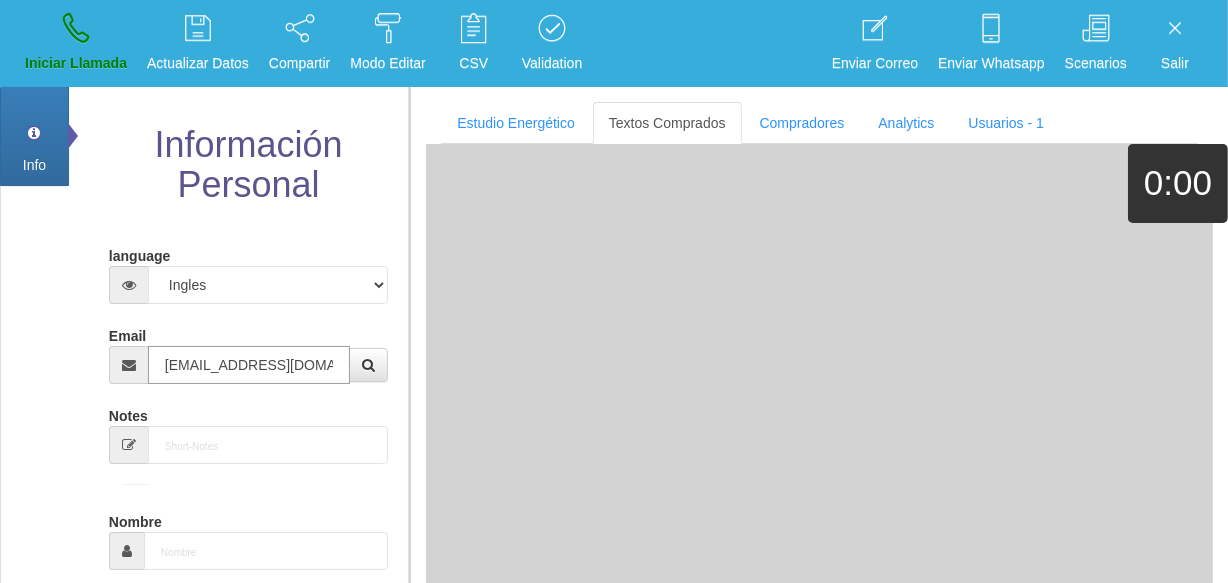 scroll, scrollTop: 0, scrollLeft: 8, axis: horizontal 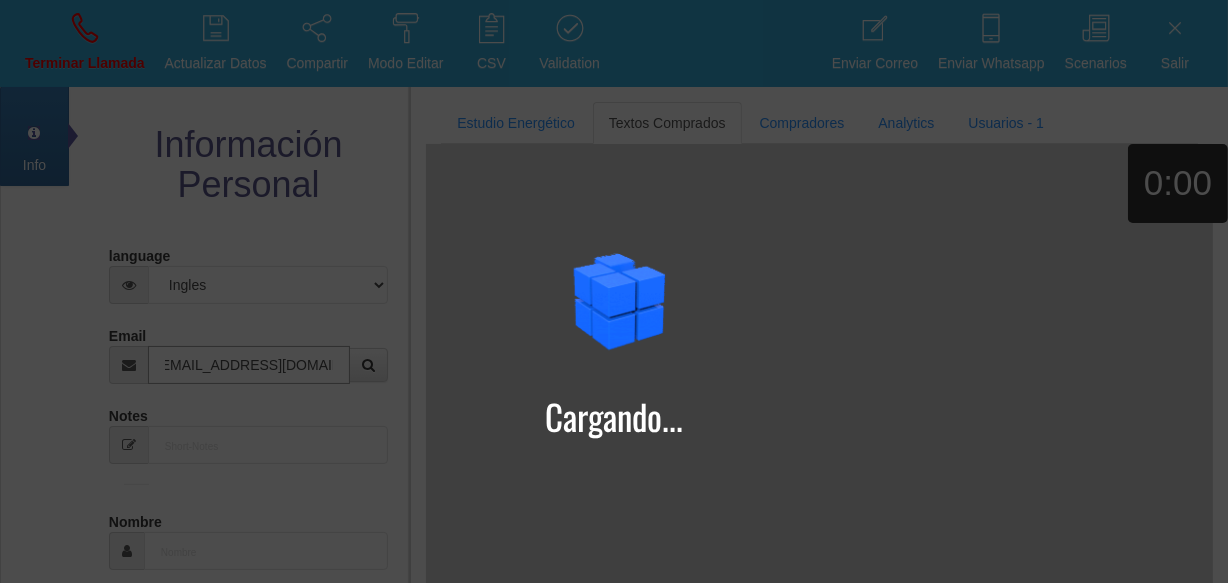 type on "[EMAIL_ADDRESS][DOMAIN_NAME]" 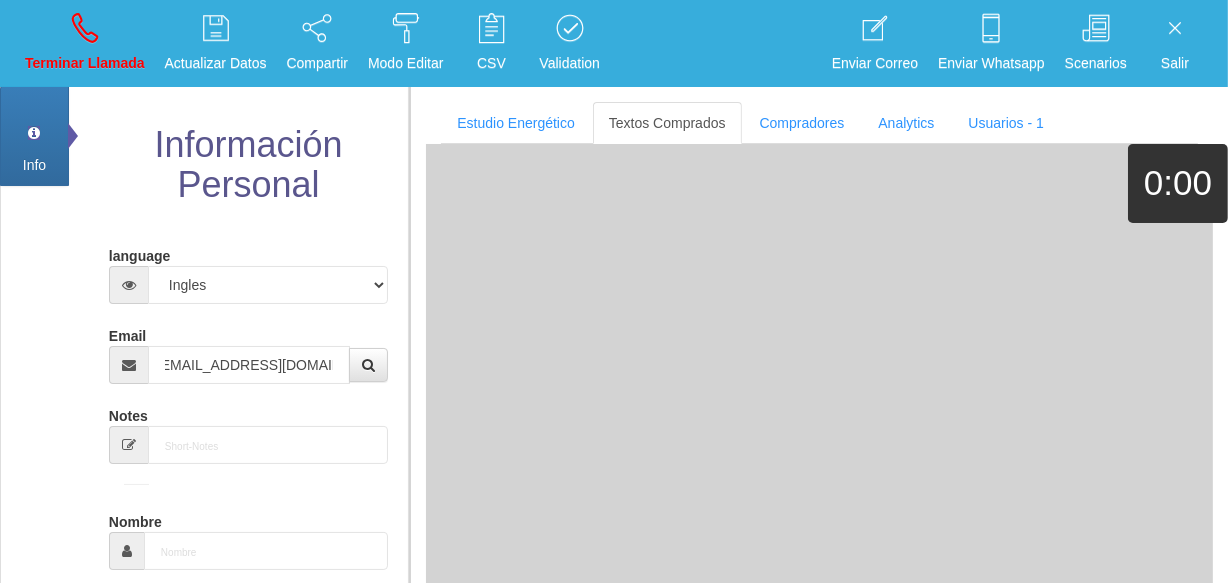 type on "[DATE]" 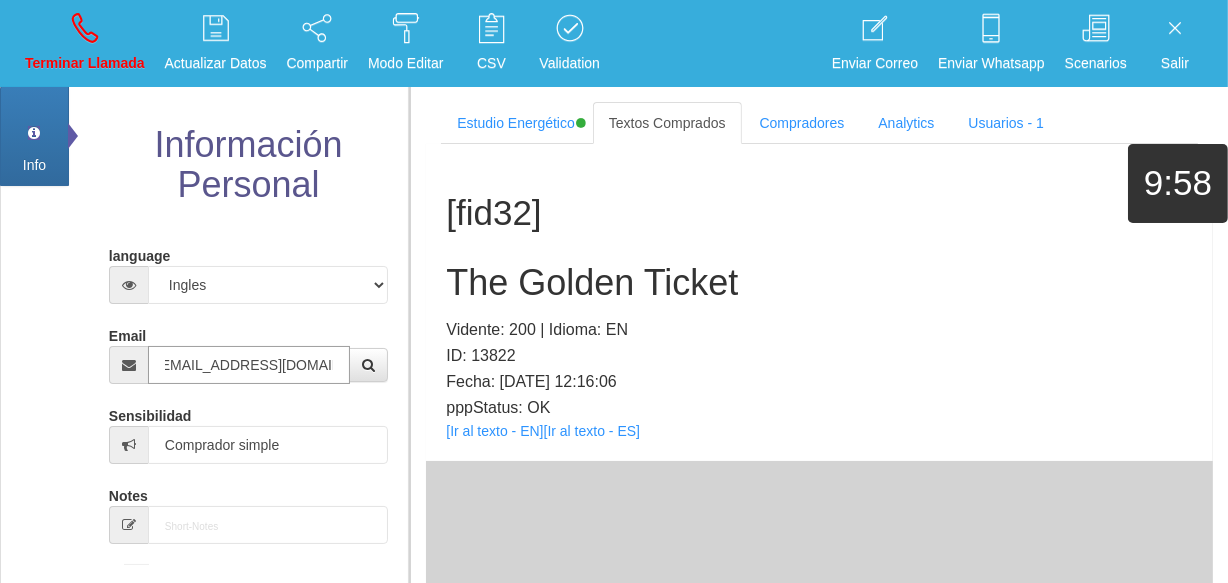 scroll, scrollTop: 0, scrollLeft: 0, axis: both 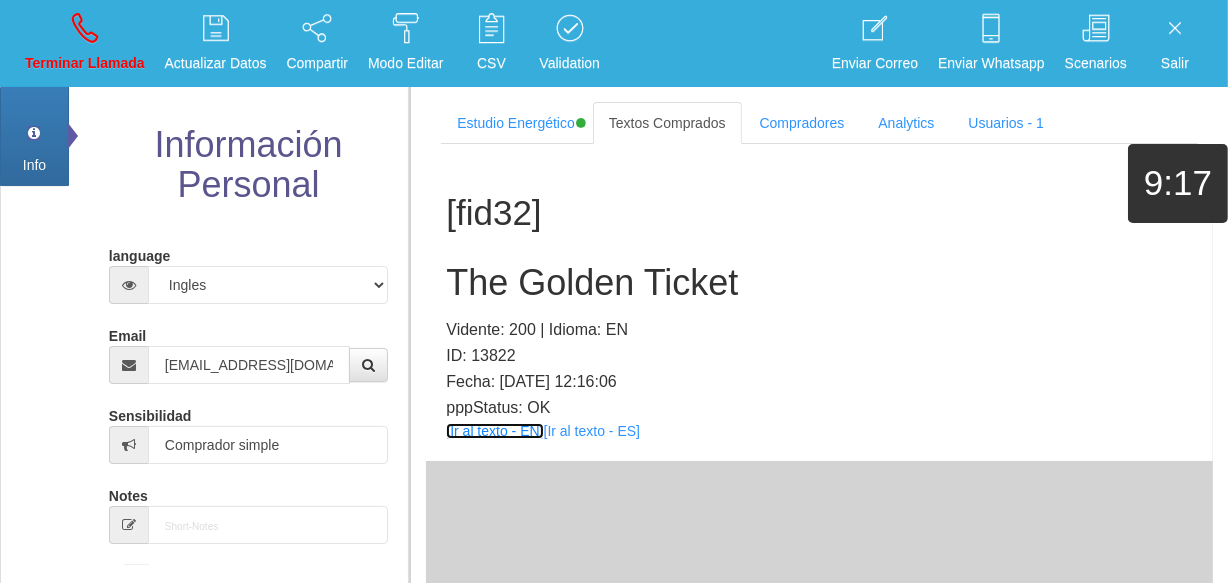 click on "[Ir al texto - EN]" at bounding box center (494, 431) 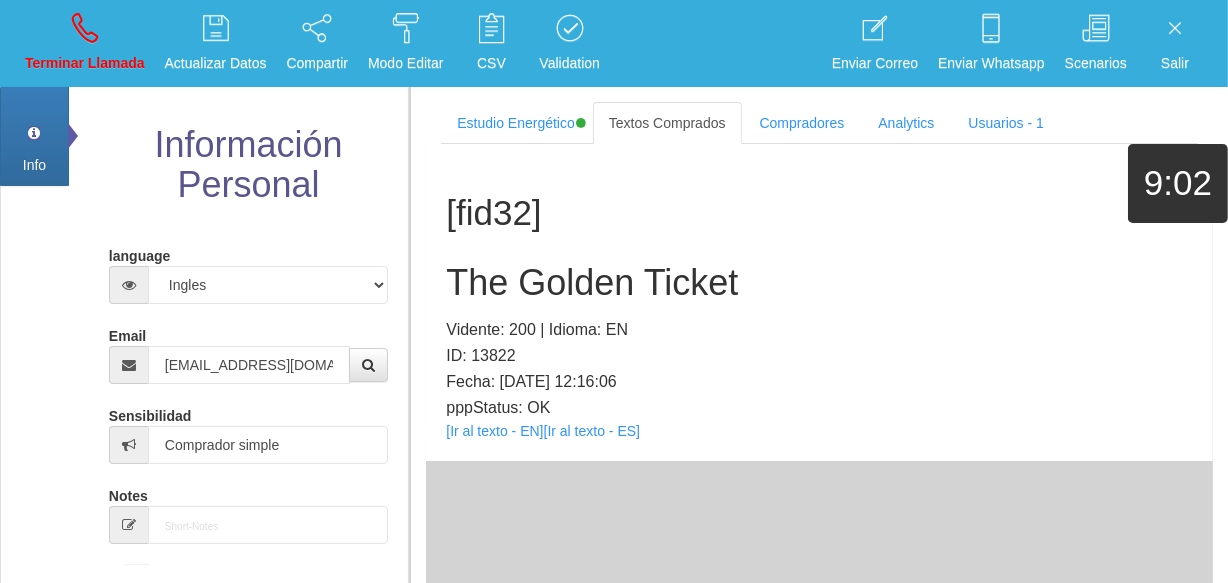 click on "The Golden Ticket" at bounding box center (819, 283) 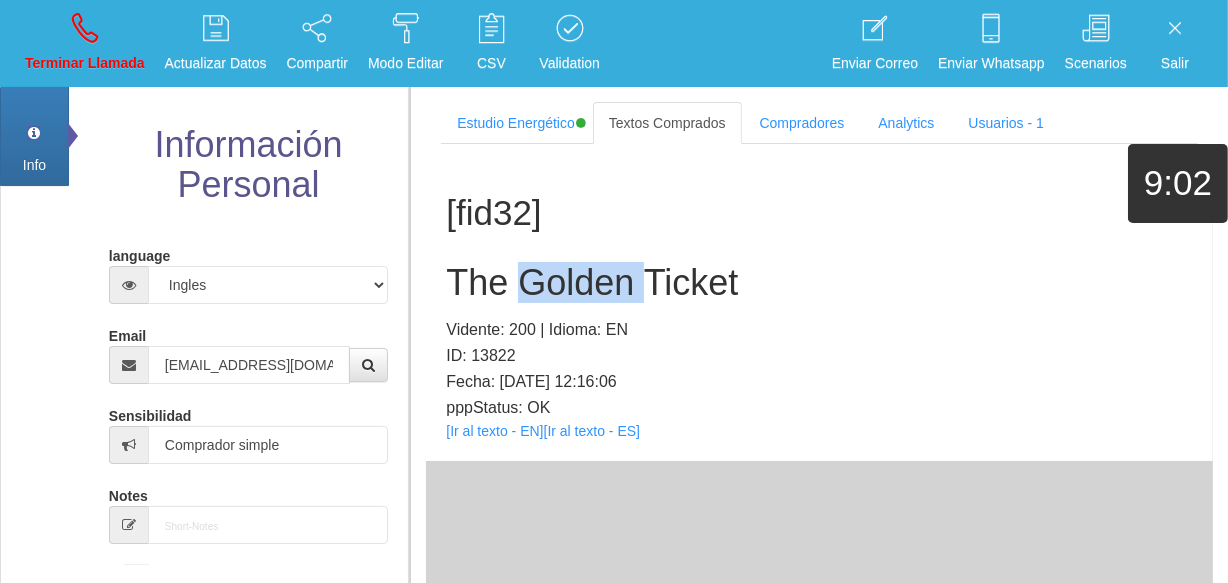 click on "The Golden Ticket" at bounding box center [819, 283] 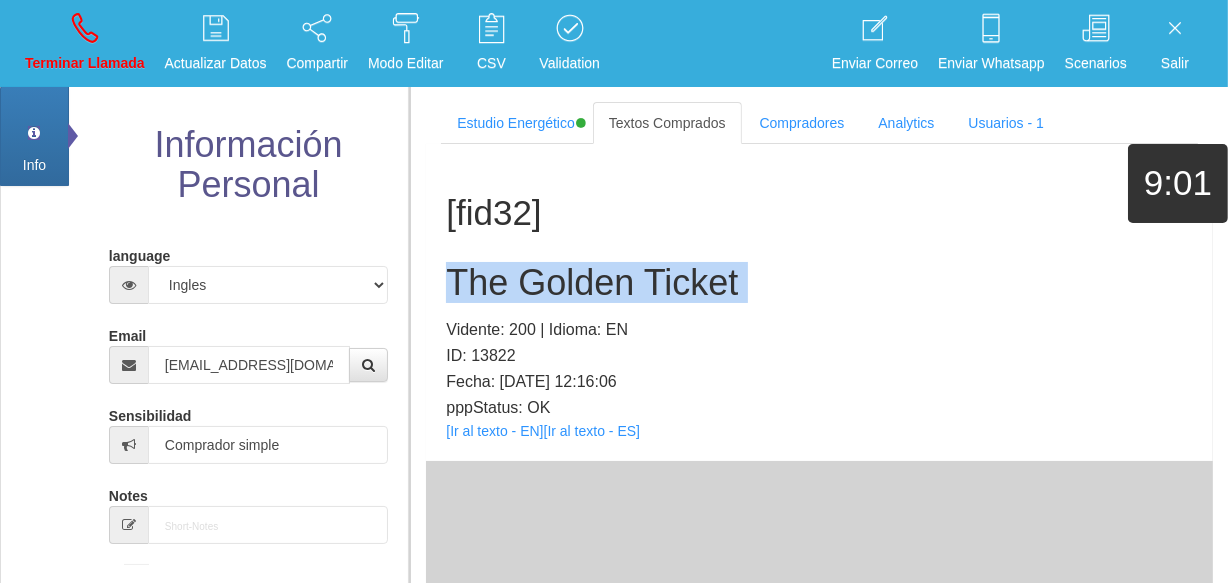 click on "The Golden Ticket" at bounding box center [819, 283] 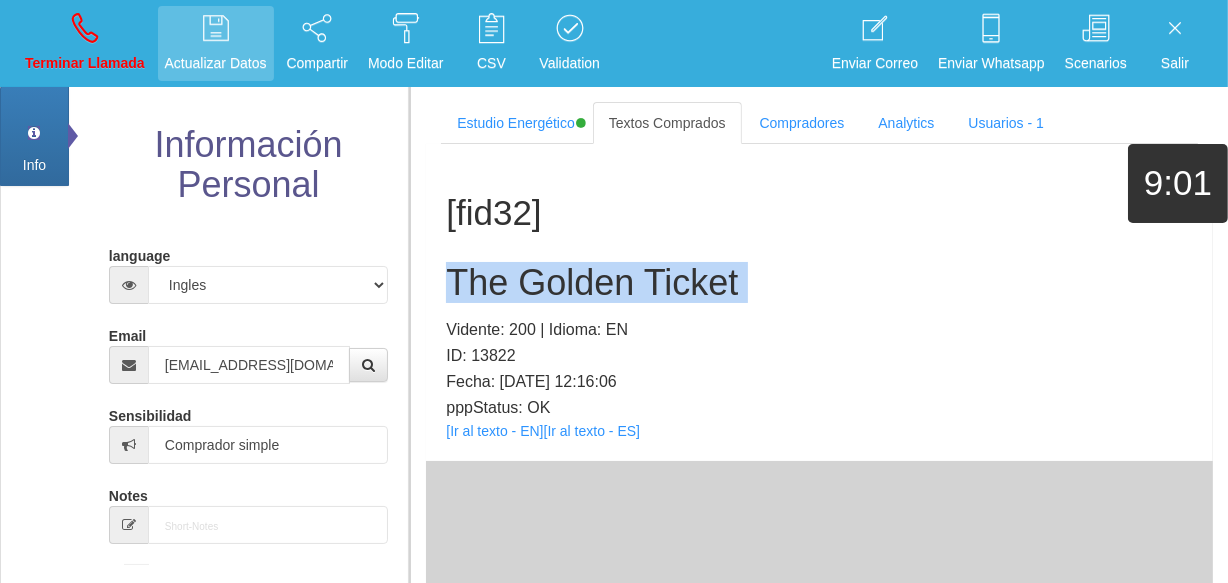copy on "The Golden Ticket" 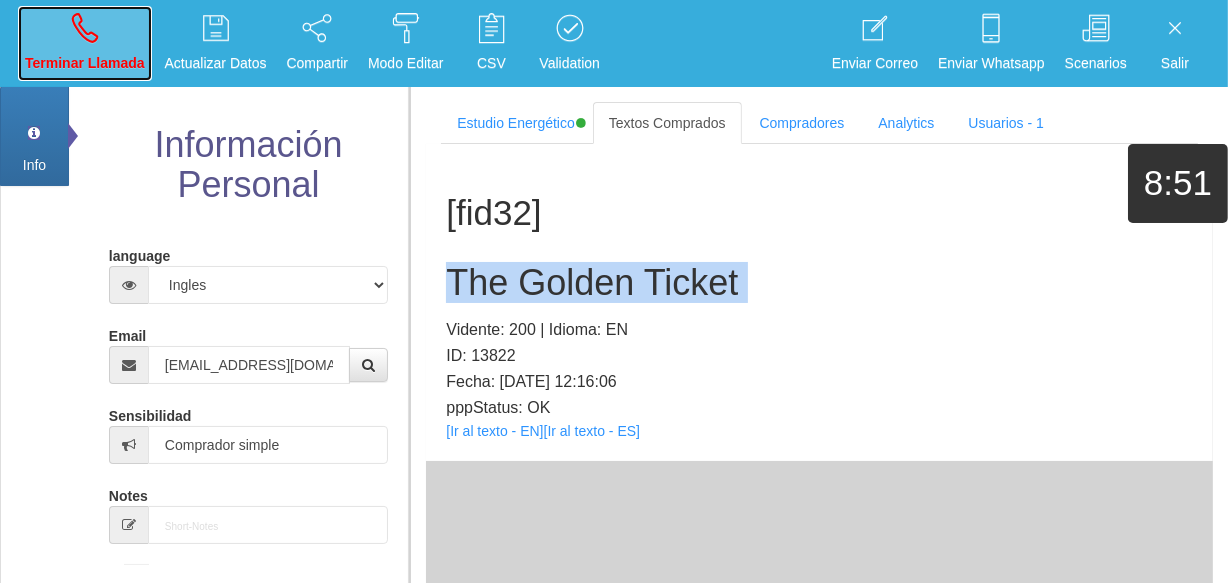 click on "Terminar Llamada" at bounding box center (85, 63) 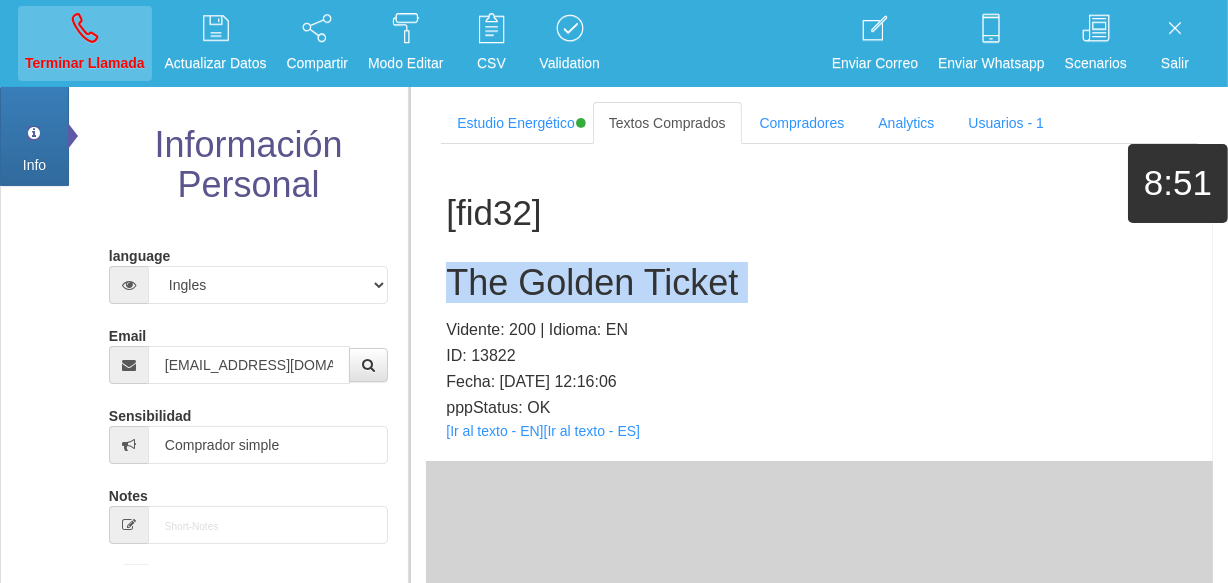 type 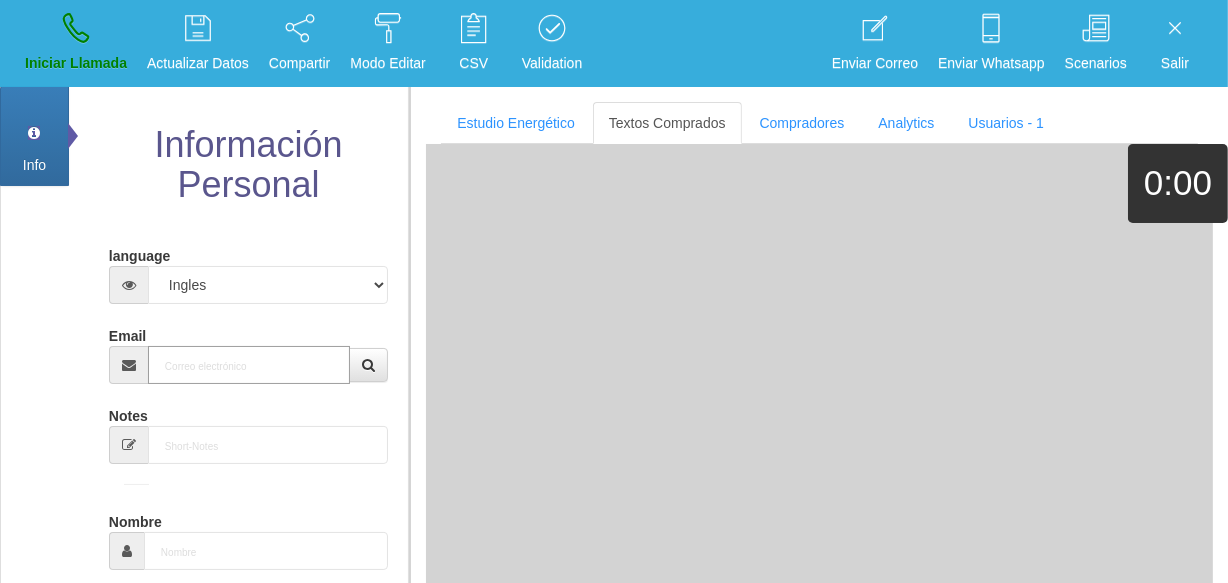 paste on "[EMAIL_ADDRESS][DOMAIN_NAME]" 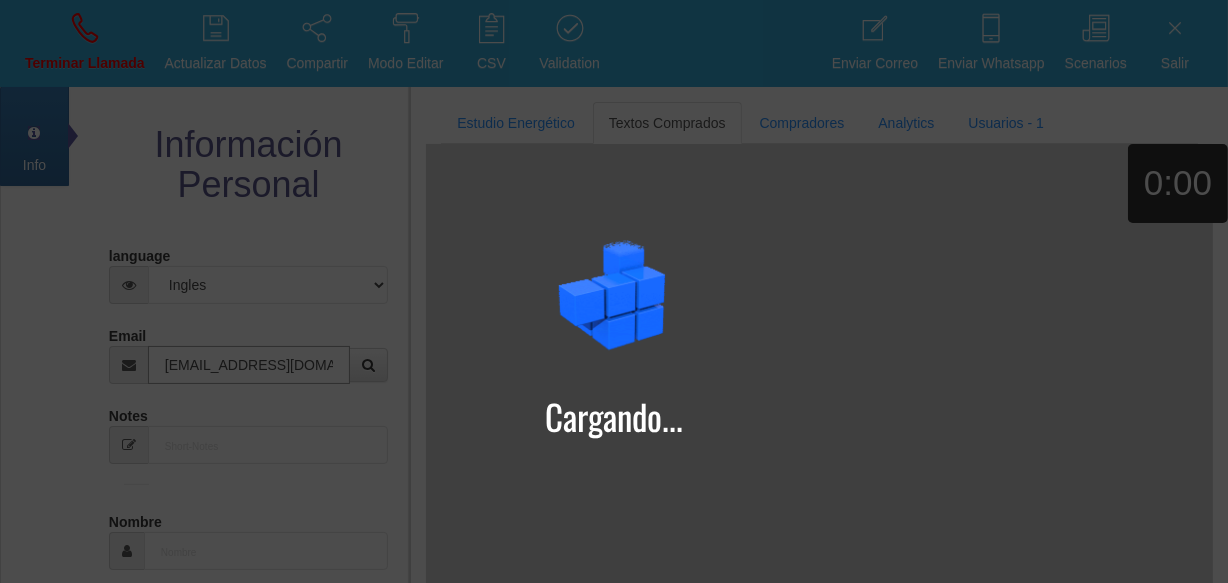 type on "[EMAIL_ADDRESS][DOMAIN_NAME]" 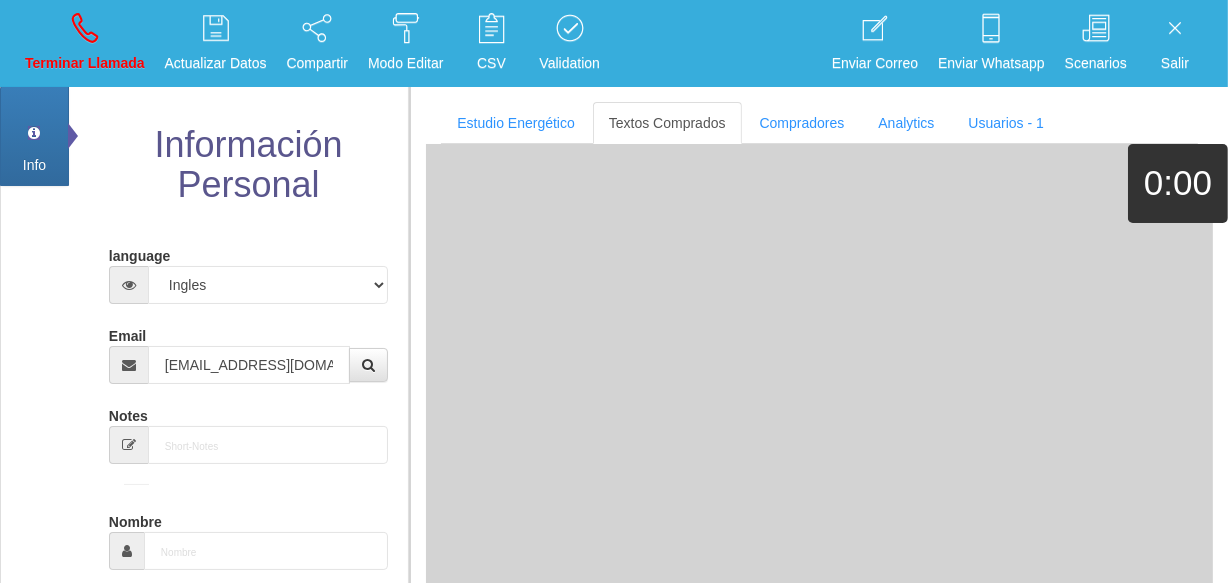 type on "[DATE]" 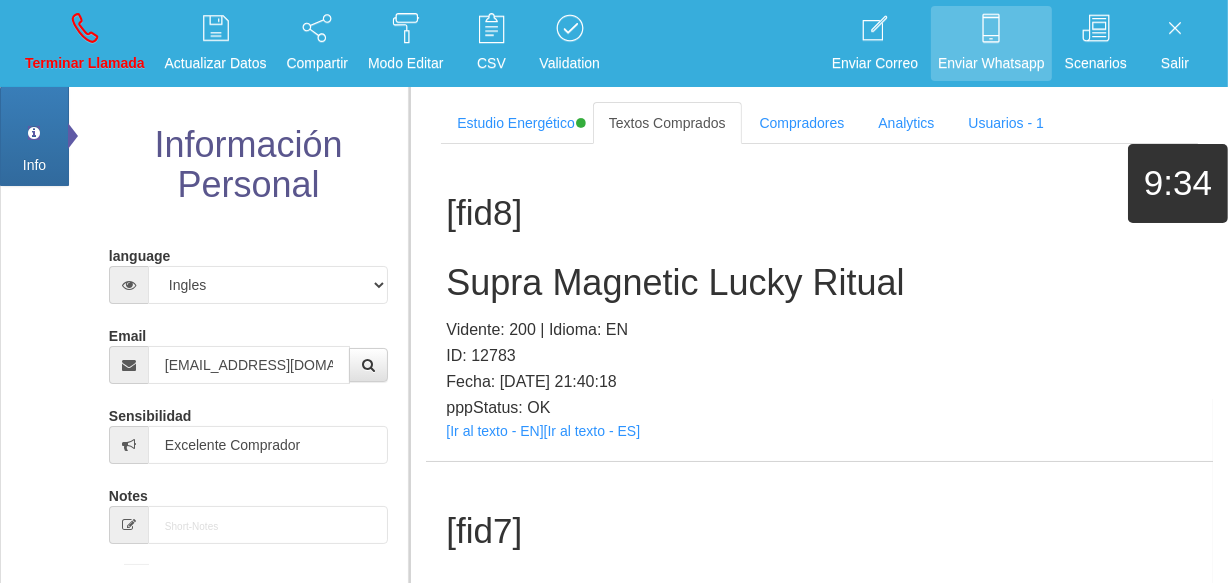 scroll, scrollTop: 9570, scrollLeft: 0, axis: vertical 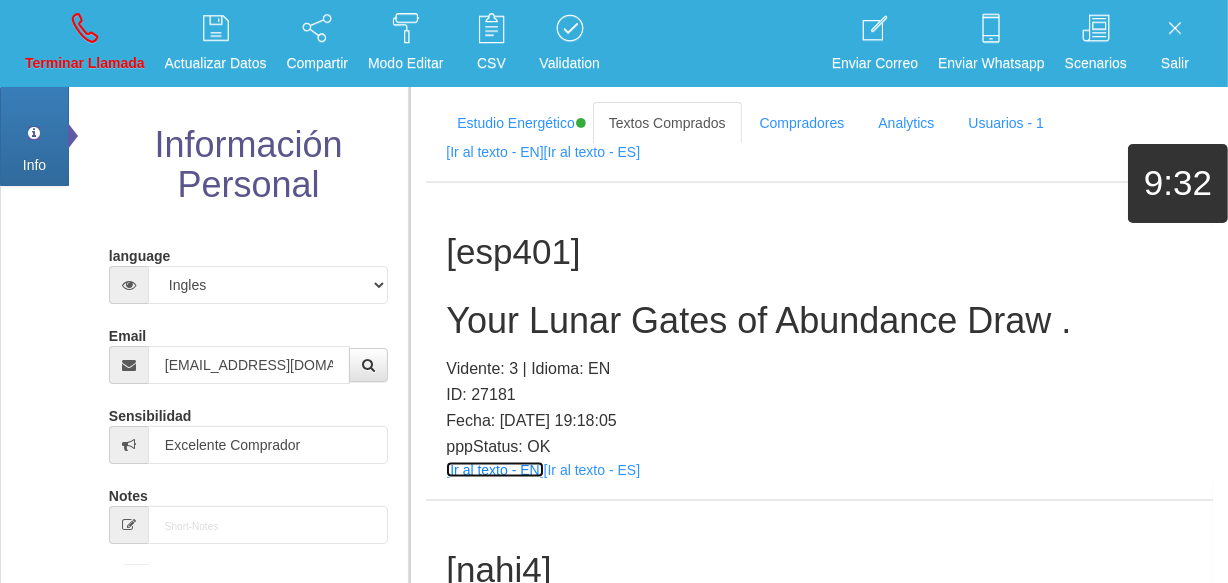 click on "[Ir al texto - EN]" at bounding box center (494, 470) 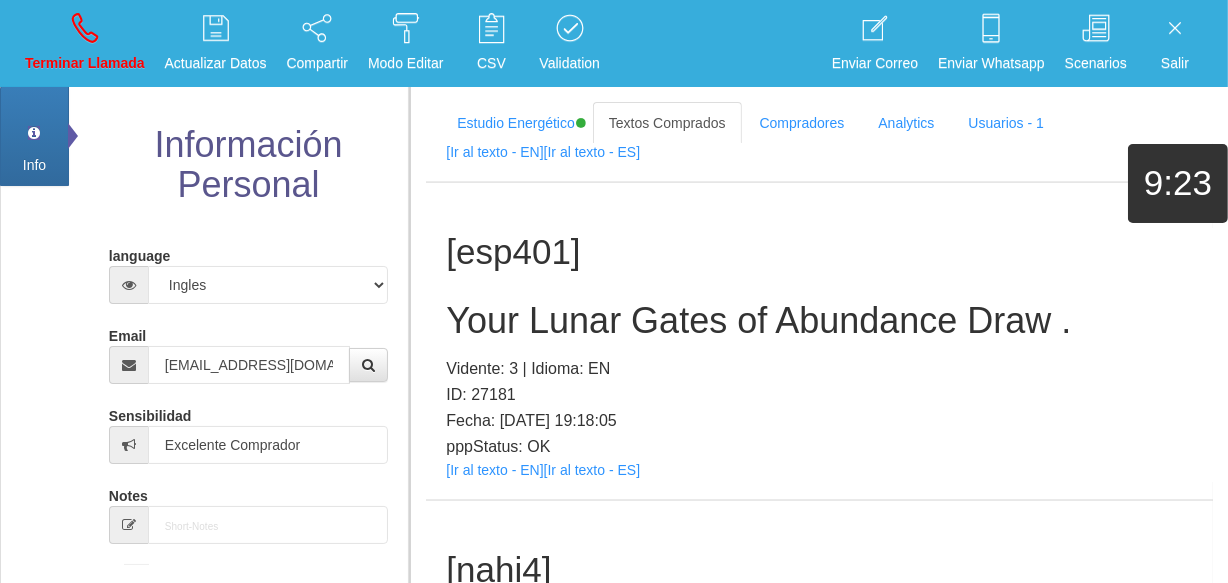 click on "Your Lunar Gates of Abundance Draw ." at bounding box center [819, 321] 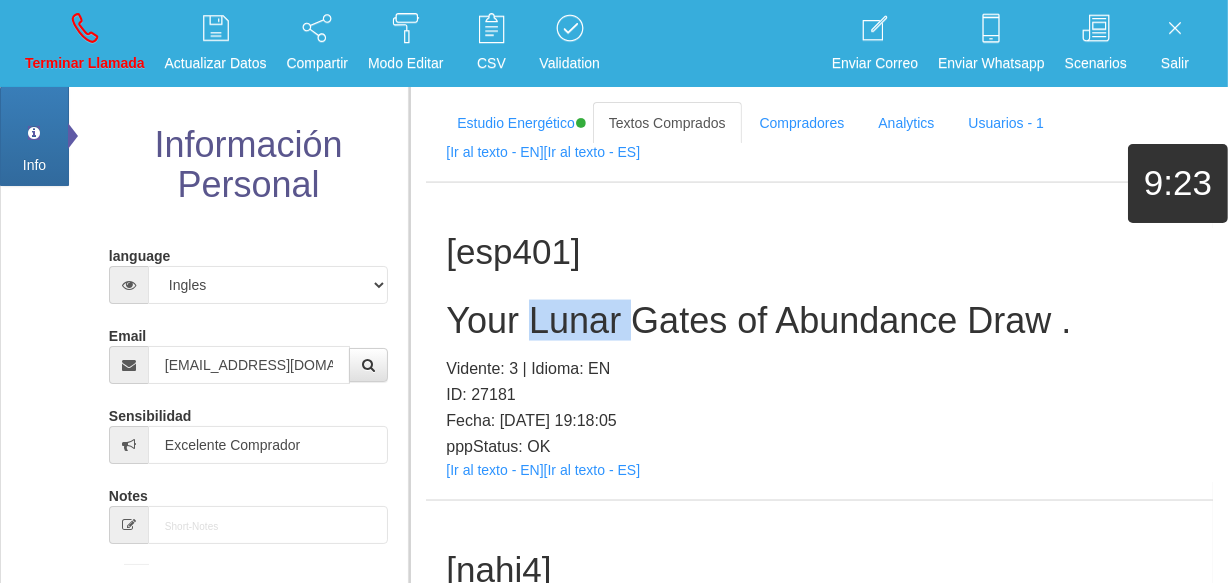 click on "Your Lunar Gates of Abundance Draw ." at bounding box center (819, 321) 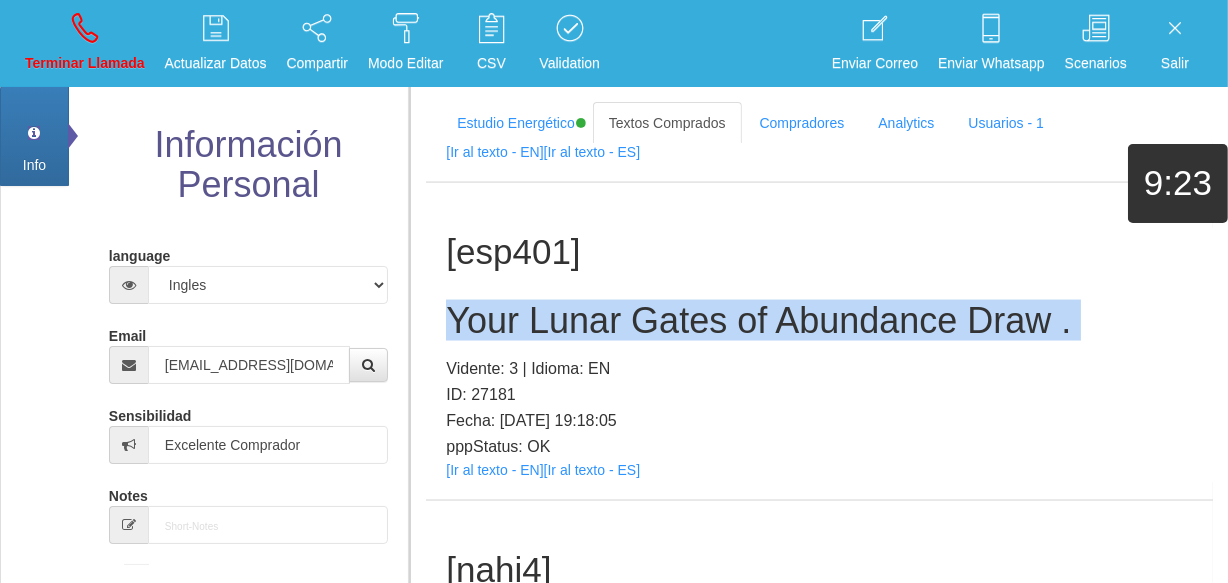 click on "Your Lunar Gates of Abundance Draw ." at bounding box center [819, 321] 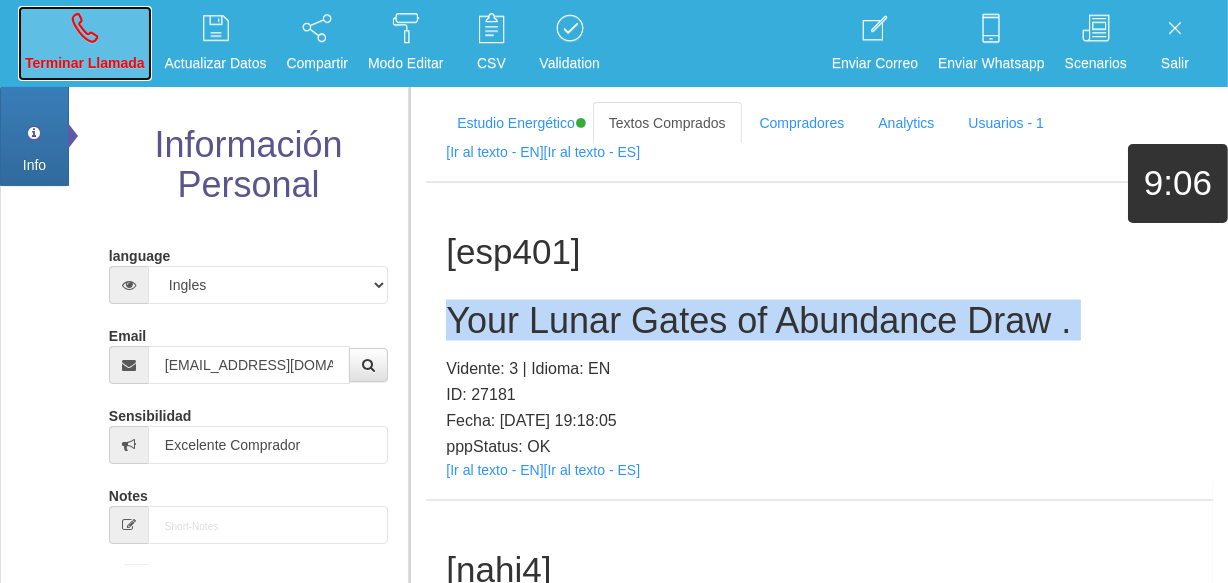 click at bounding box center [85, 28] 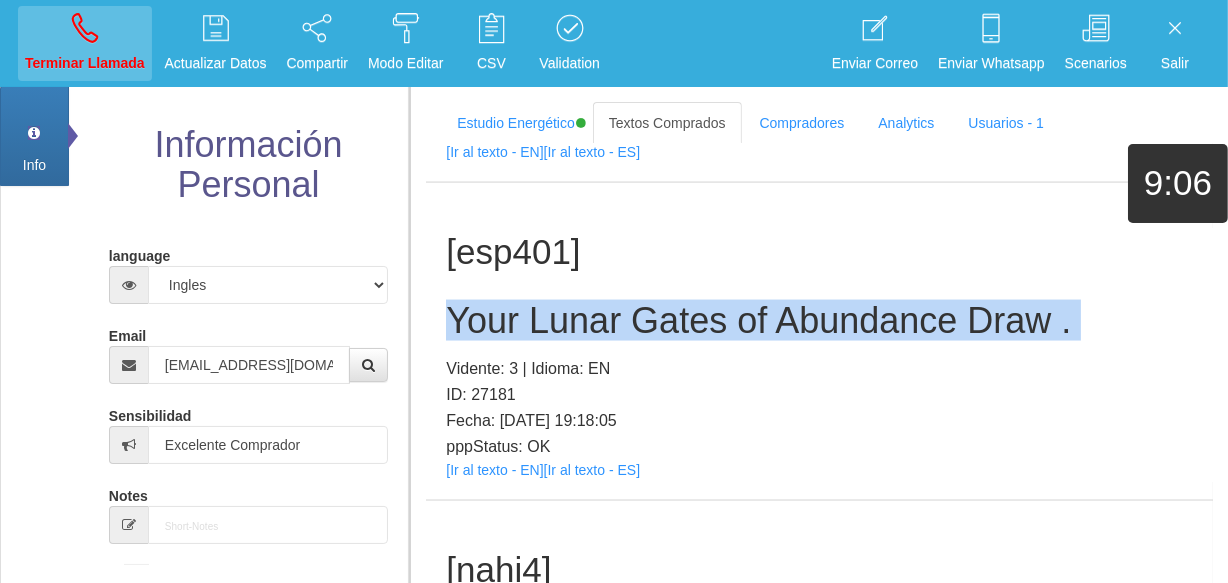 type 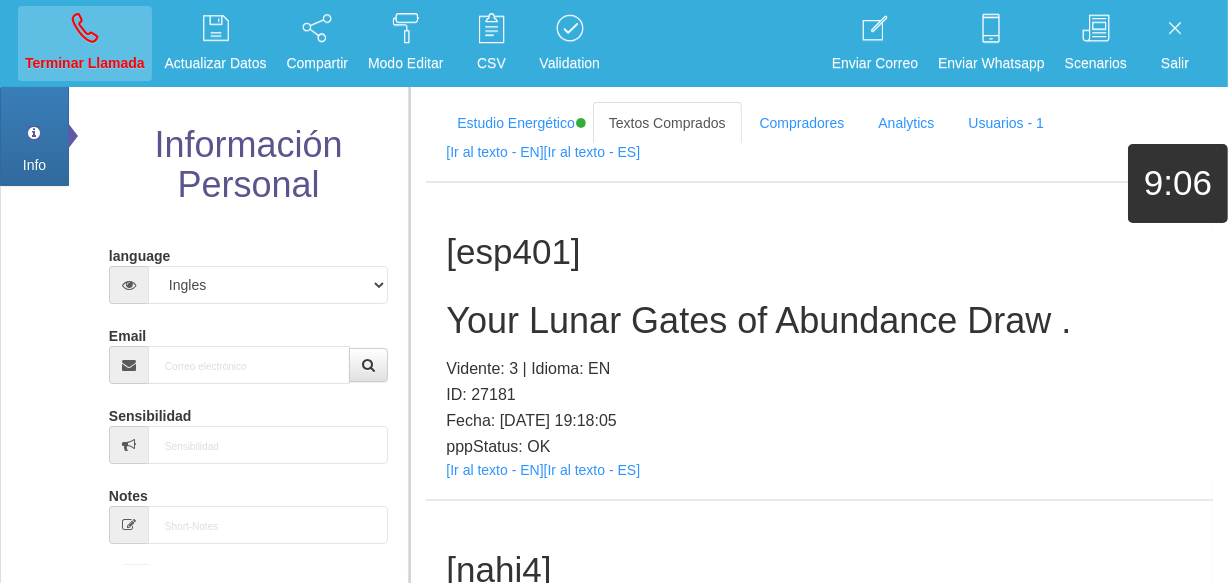 scroll, scrollTop: 0, scrollLeft: 0, axis: both 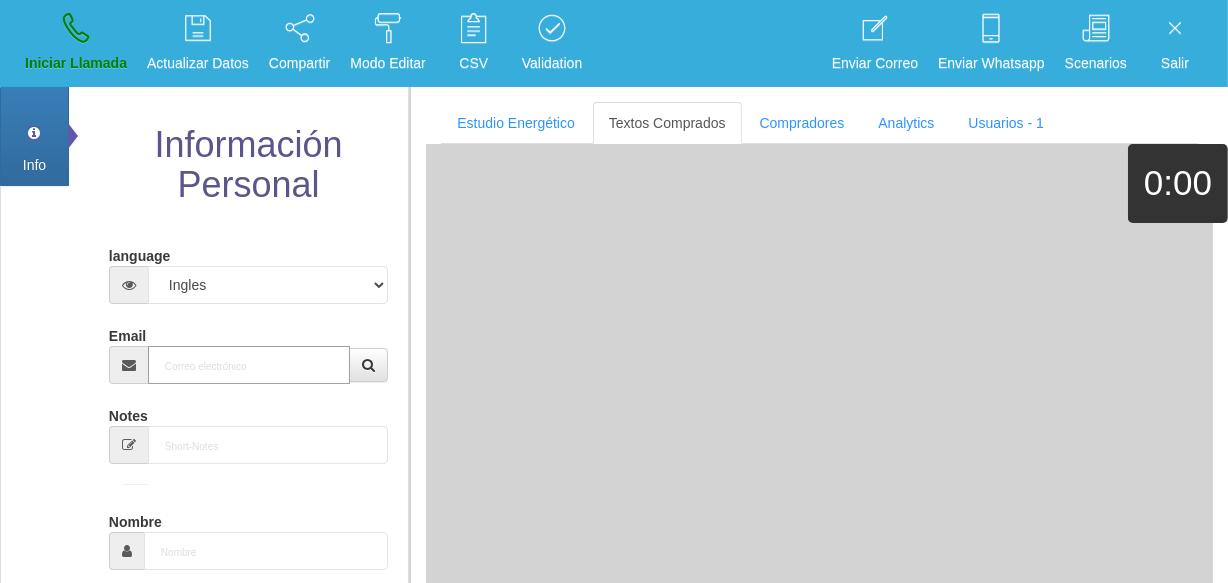 click on "Email" at bounding box center [249, 365] 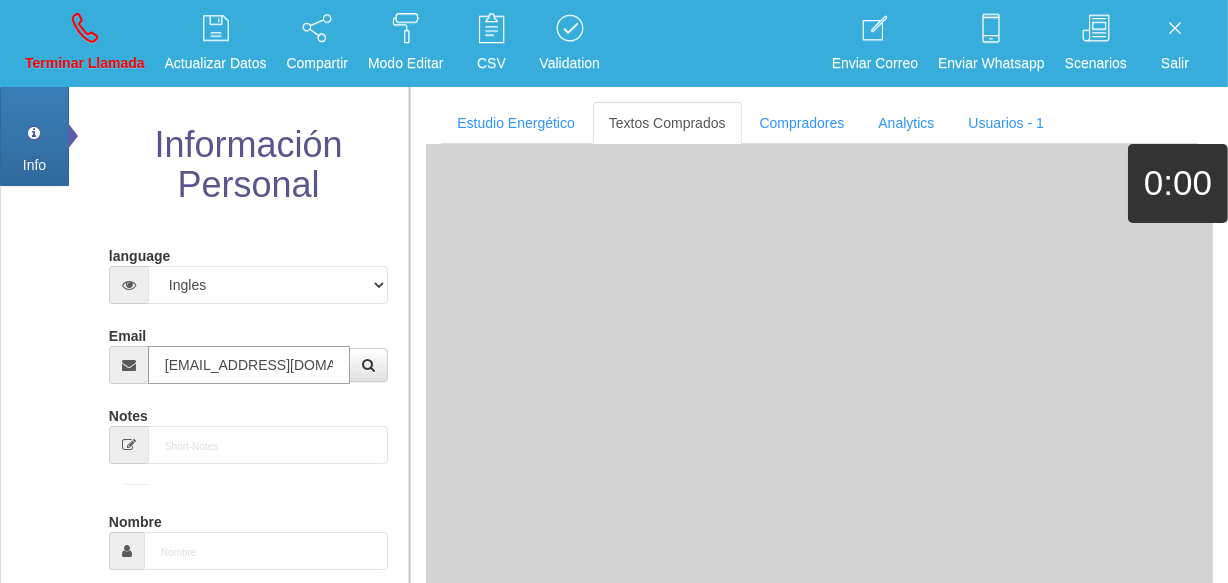 type on "[DATE]" 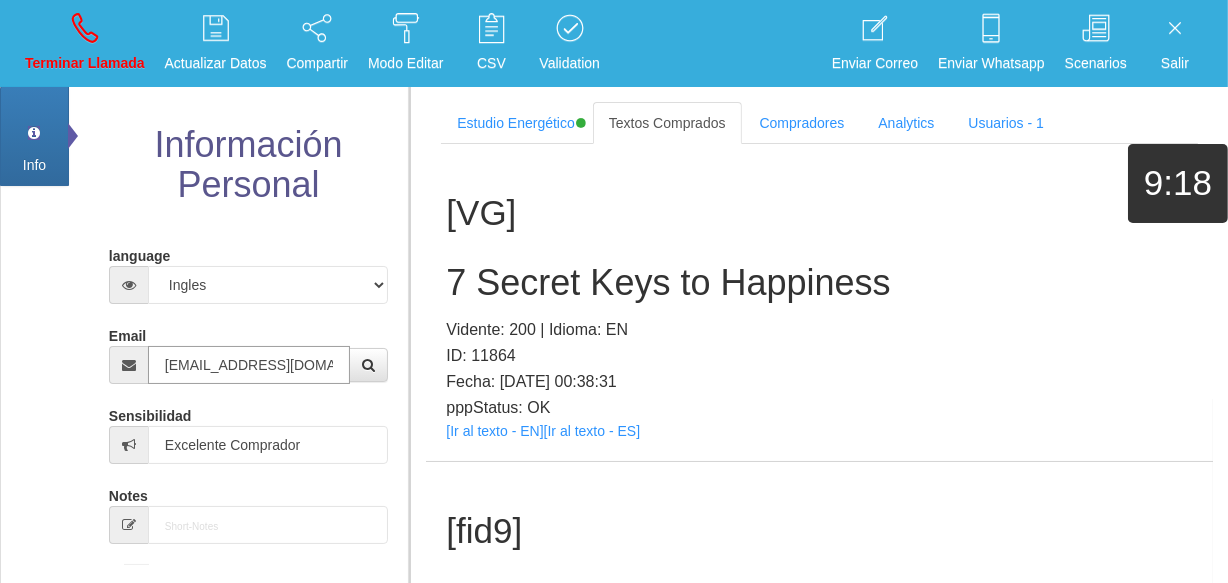 type on "[EMAIL_ADDRESS][DOMAIN_NAME]" 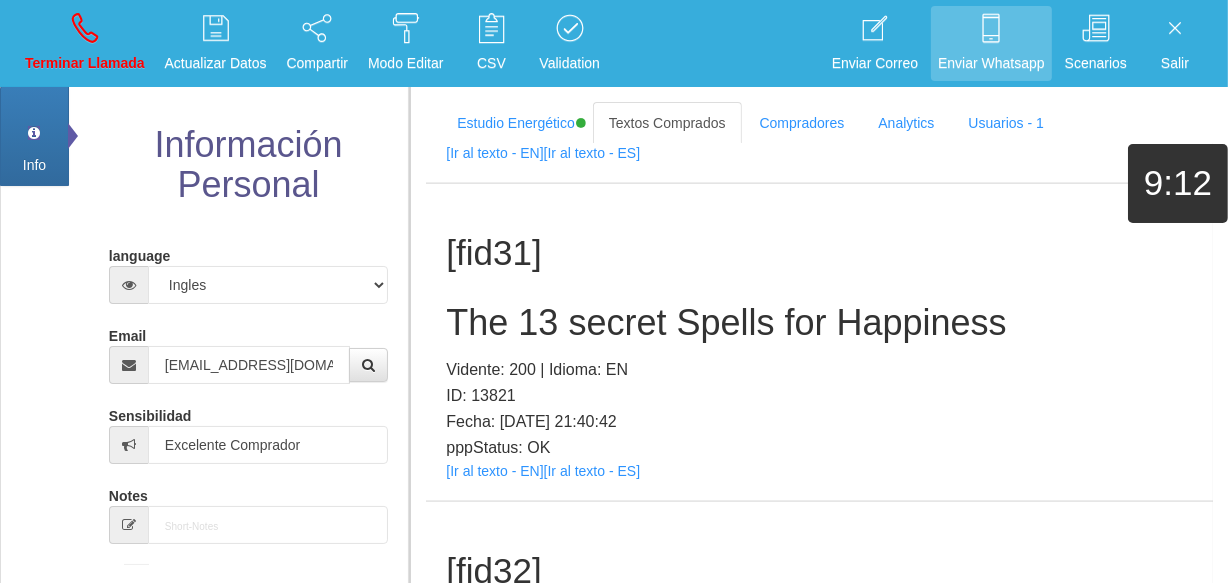 scroll, scrollTop: 2820, scrollLeft: 0, axis: vertical 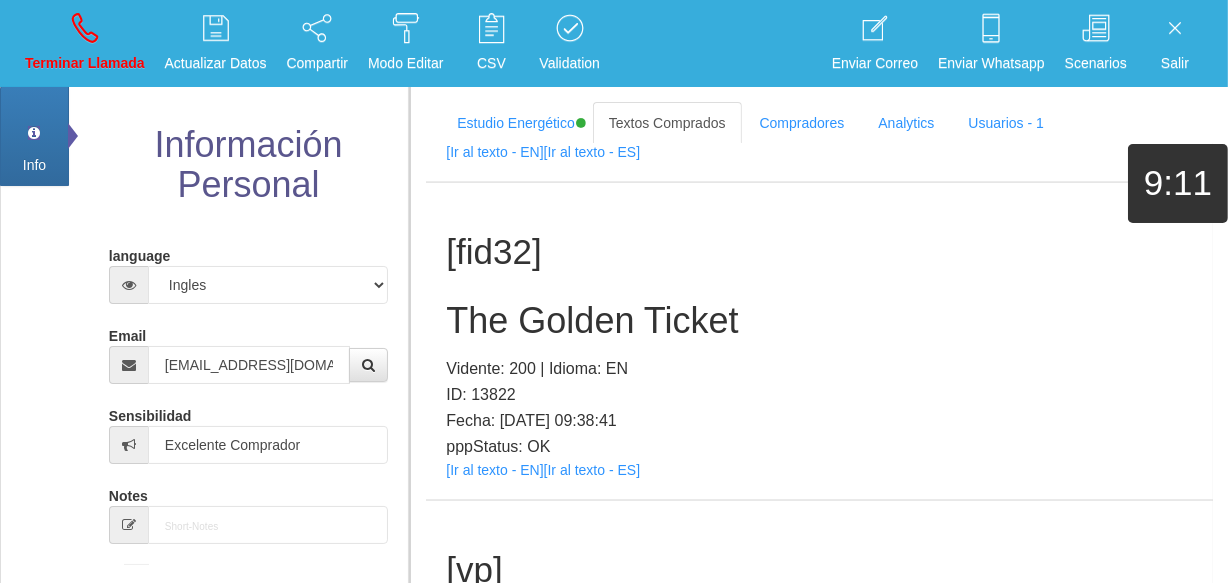 click on "pppStatus: OK" at bounding box center [819, 447] 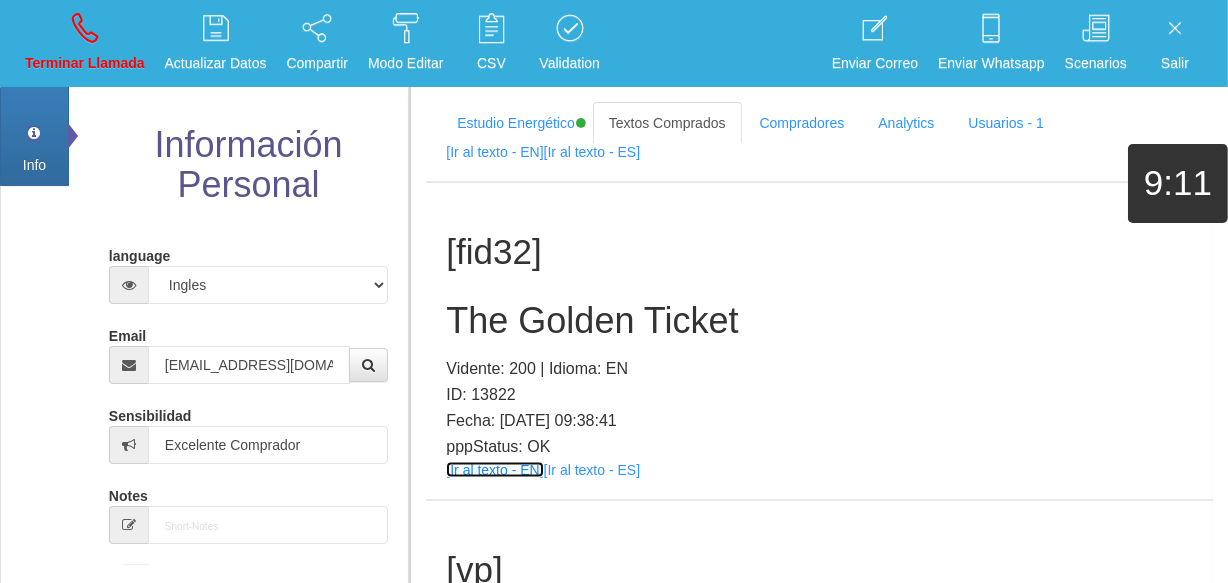 click on "[Ir al texto - EN]" at bounding box center (494, 470) 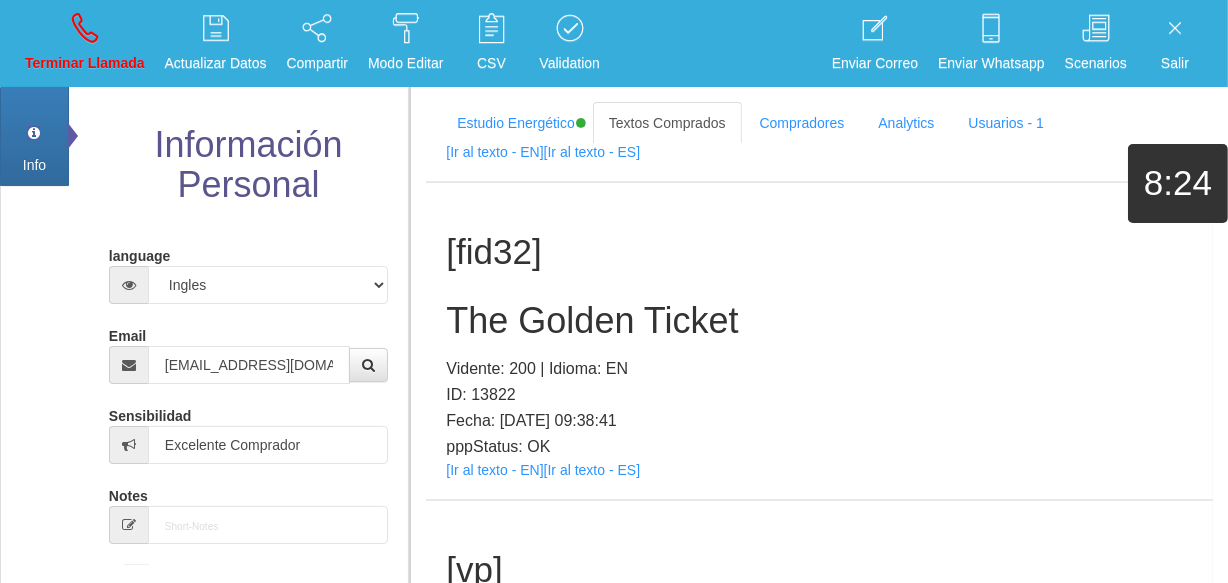 click on "The Golden Ticket" at bounding box center [819, 321] 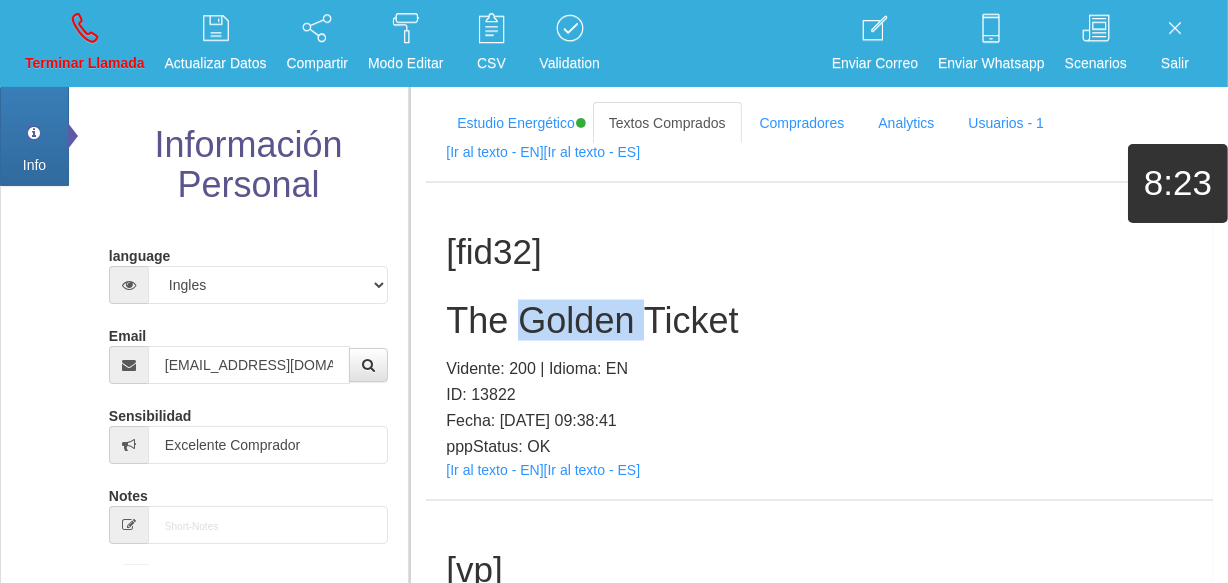 click on "The Golden Ticket" at bounding box center (819, 321) 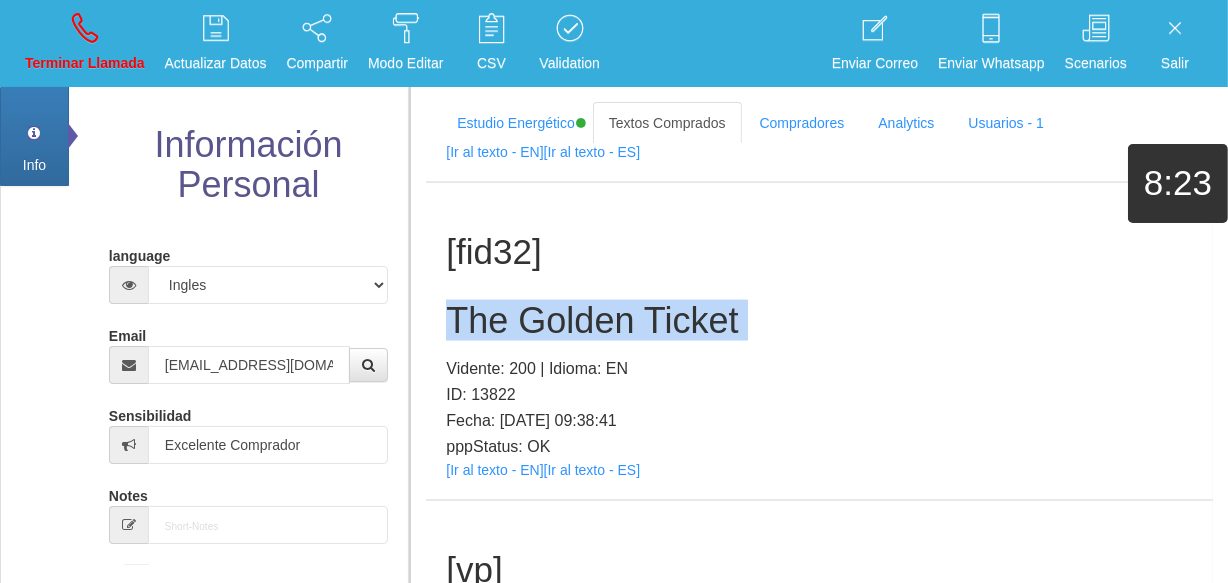 click on "The Golden Ticket" at bounding box center [819, 321] 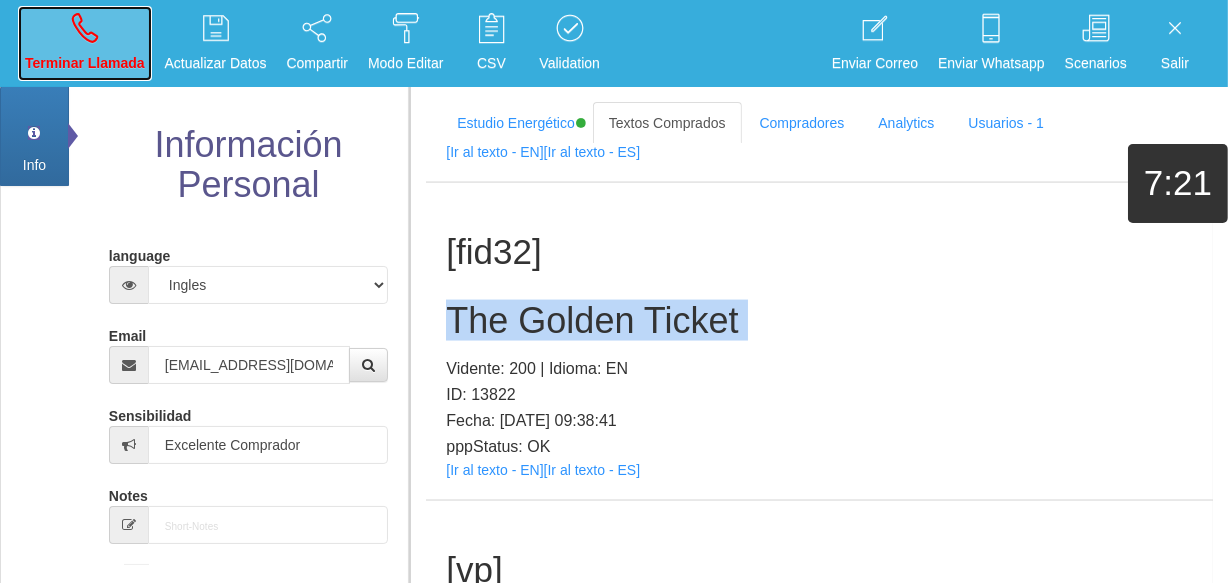 click on "Terminar Llamada" at bounding box center [85, 43] 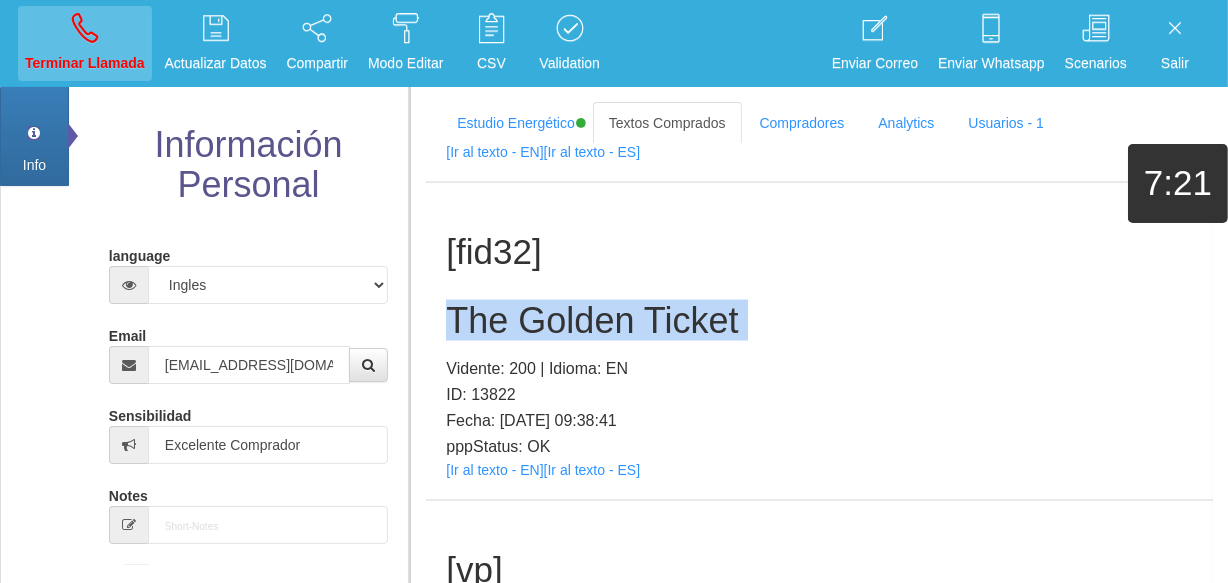 type 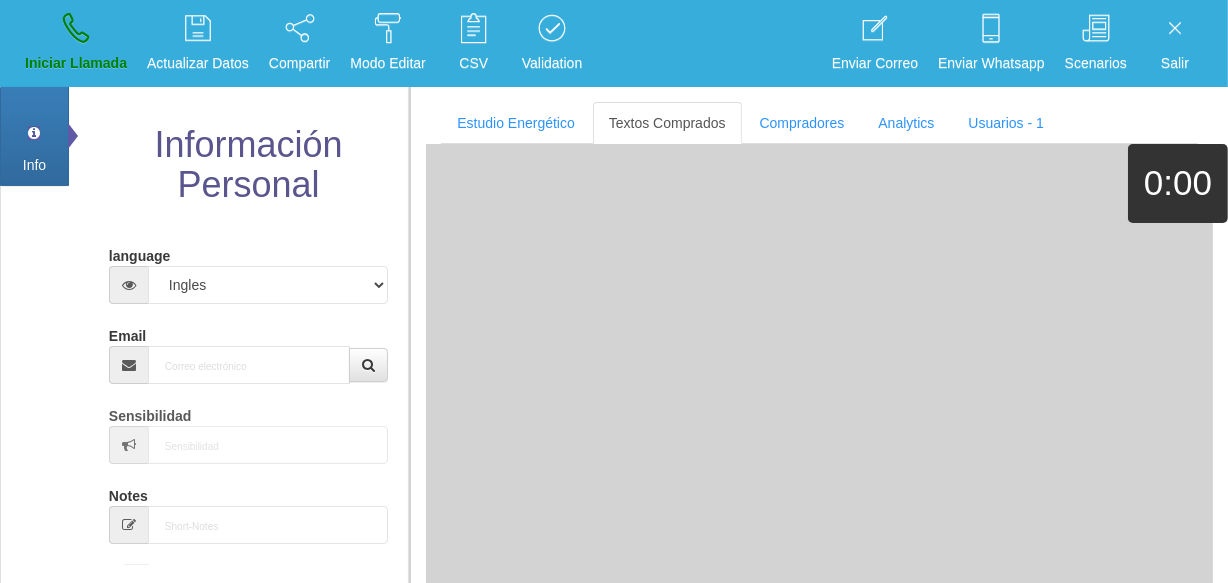 scroll, scrollTop: 0, scrollLeft: 0, axis: both 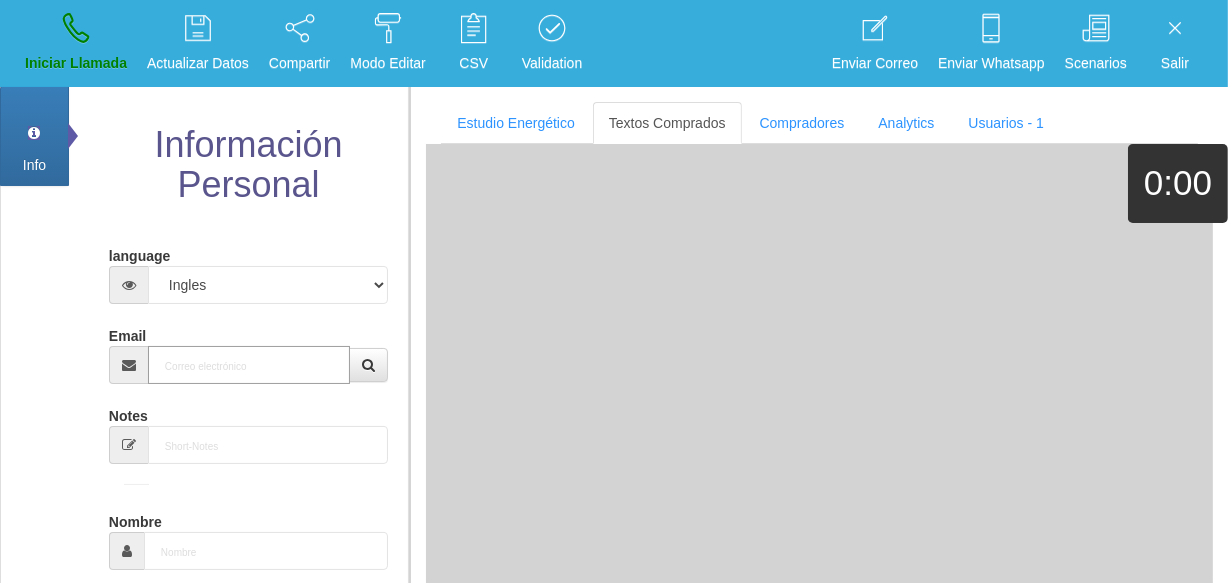 click on "Email" at bounding box center (249, 365) 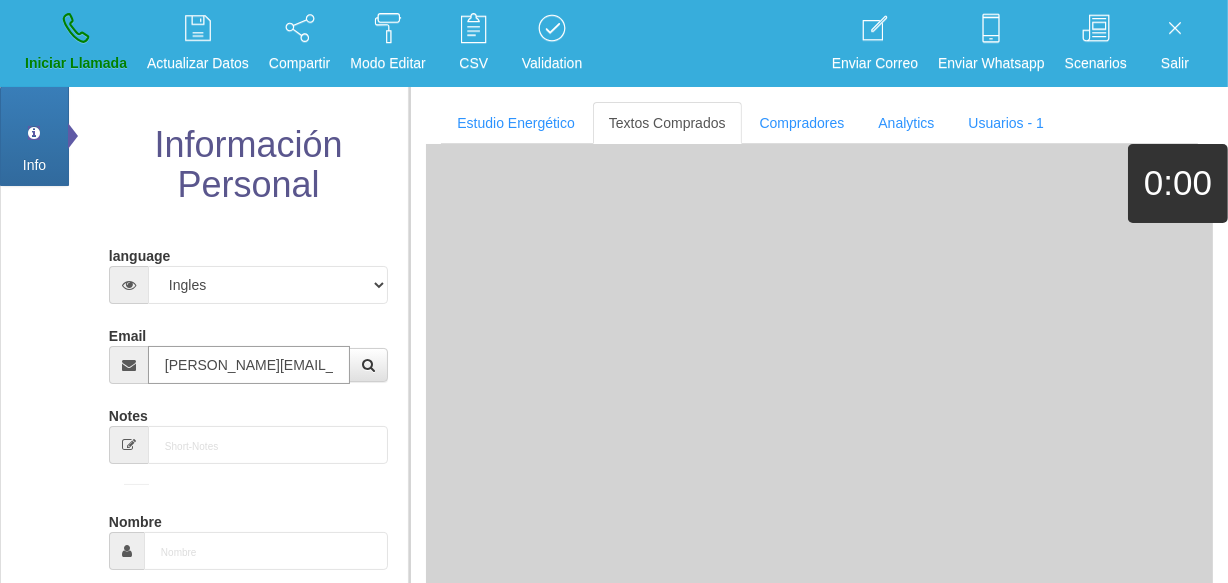 scroll, scrollTop: 0, scrollLeft: 13, axis: horizontal 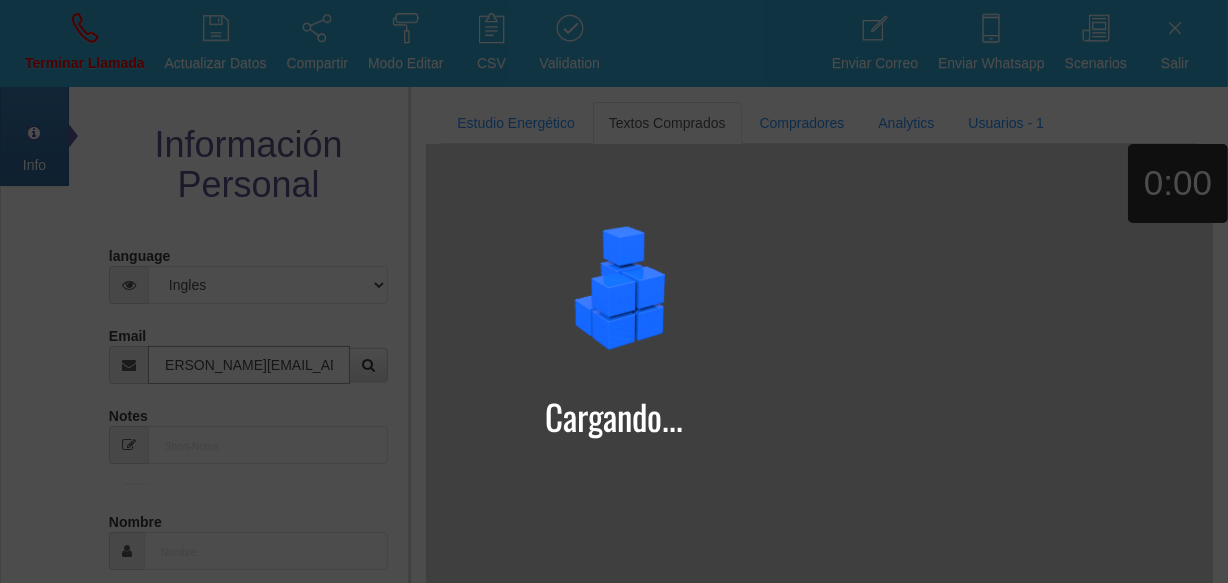 type on "[PERSON_NAME][EMAIL_ADDRESS][DOMAIN_NAME]" 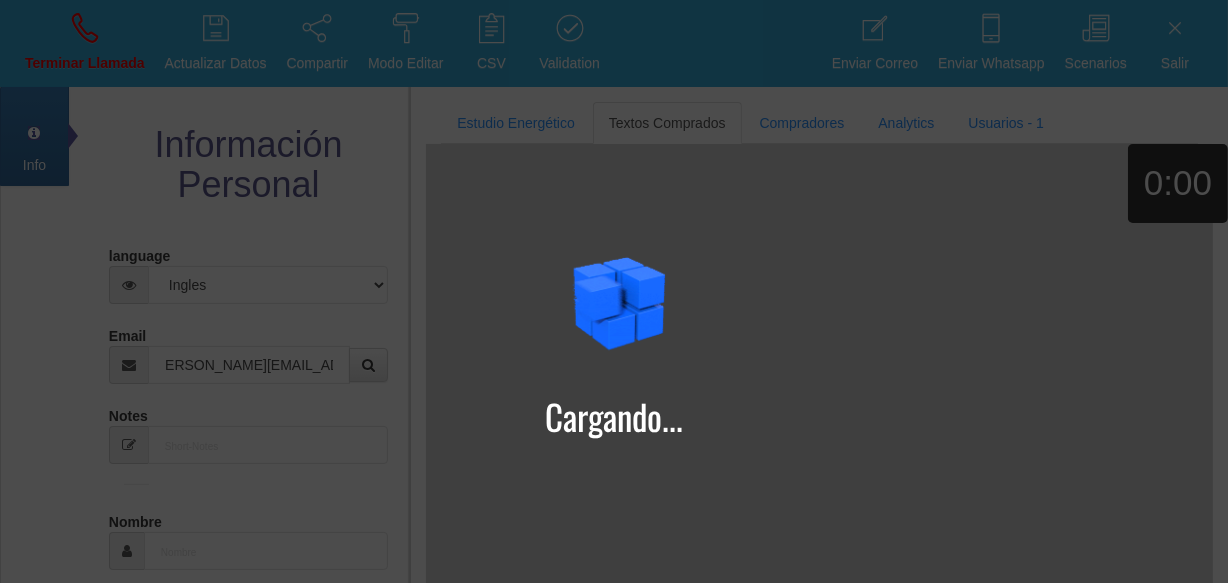 type on "[DATE]" 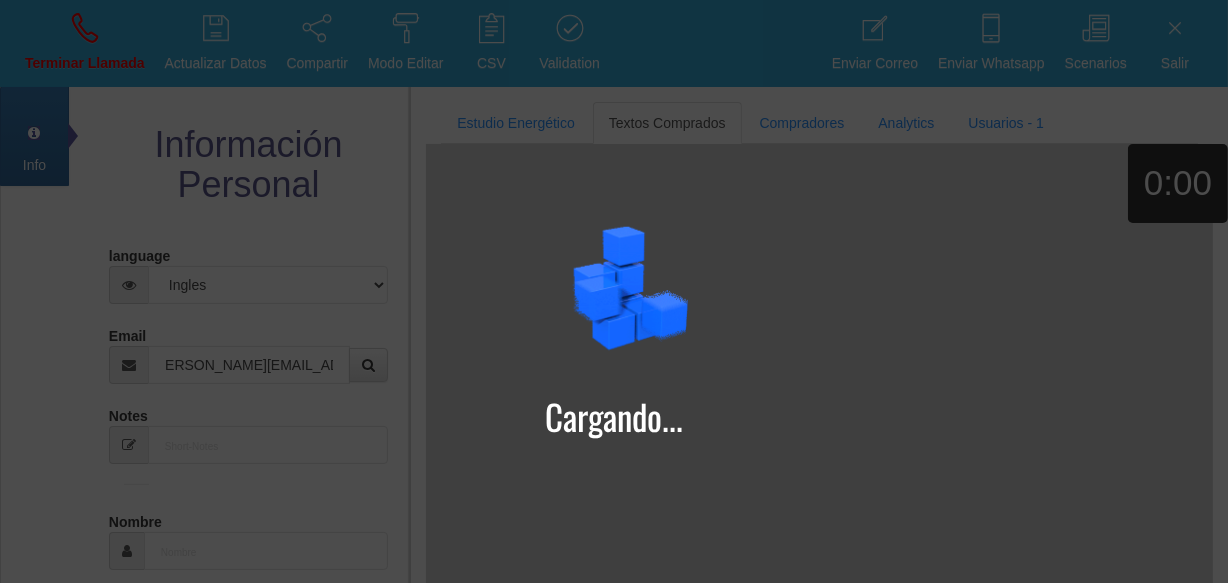 type on "[PERSON_NAME]+petrovici" 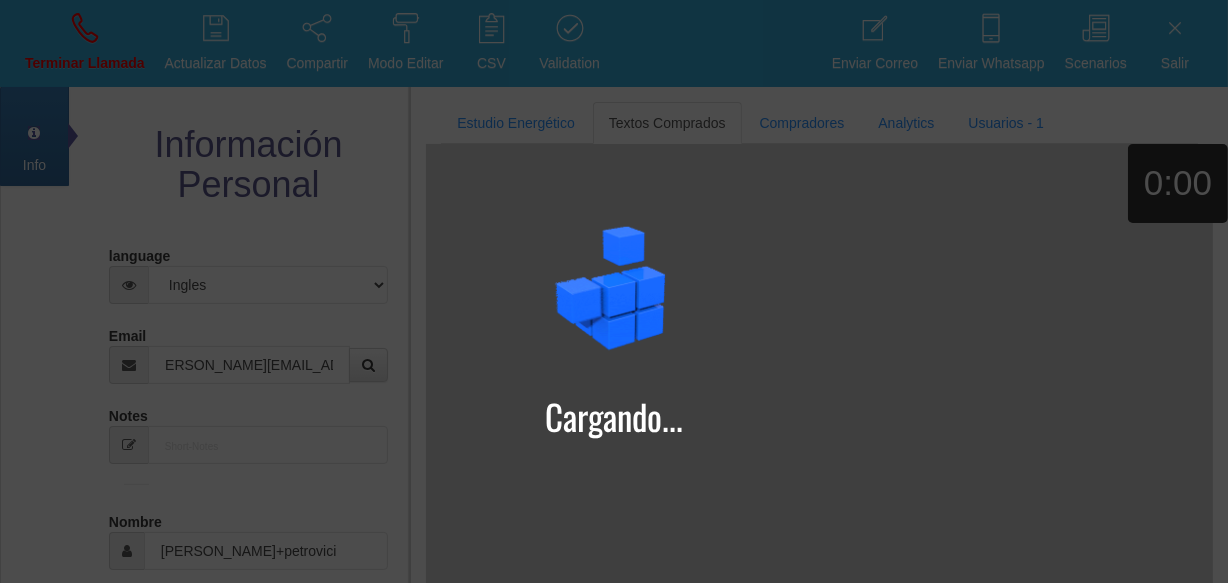 scroll, scrollTop: 0, scrollLeft: 0, axis: both 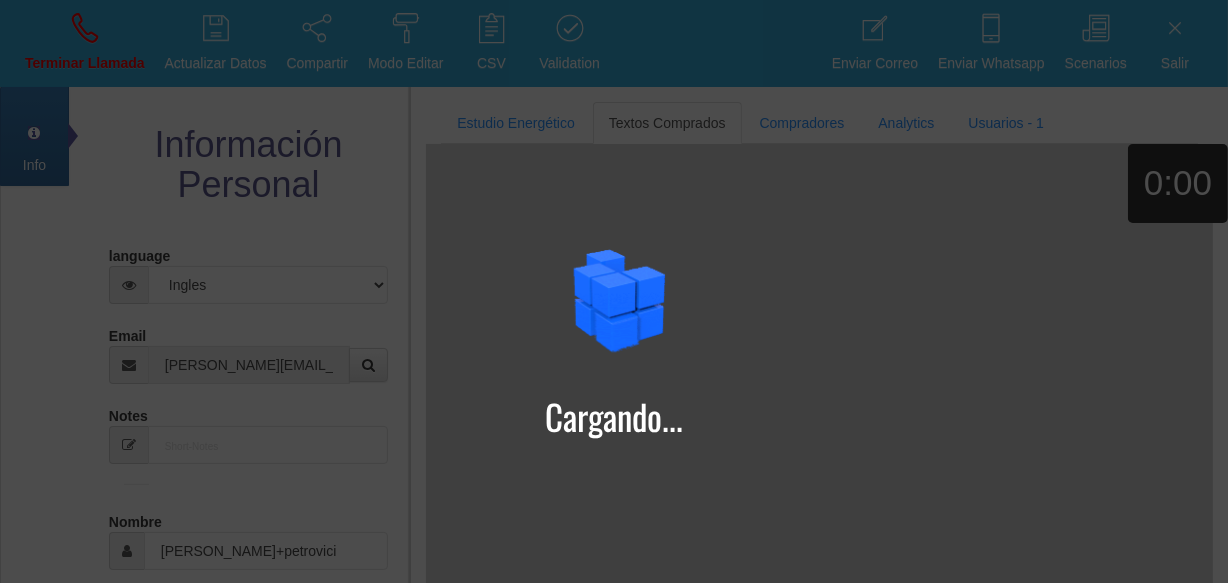 type on "Excelente Comprador" 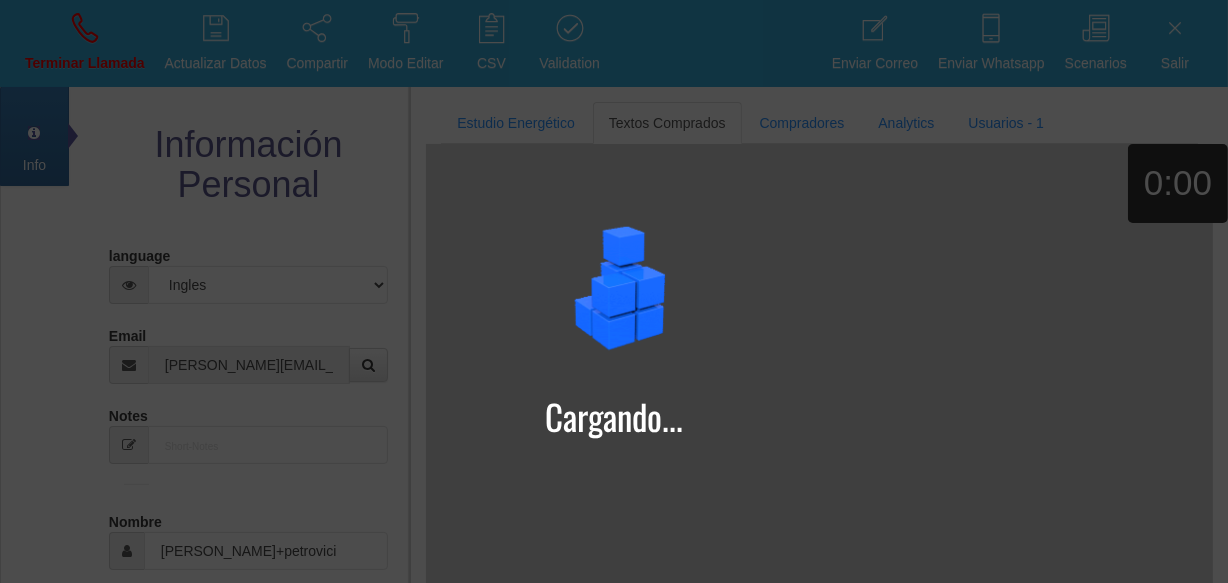 type on "[PERSON_NAME]" 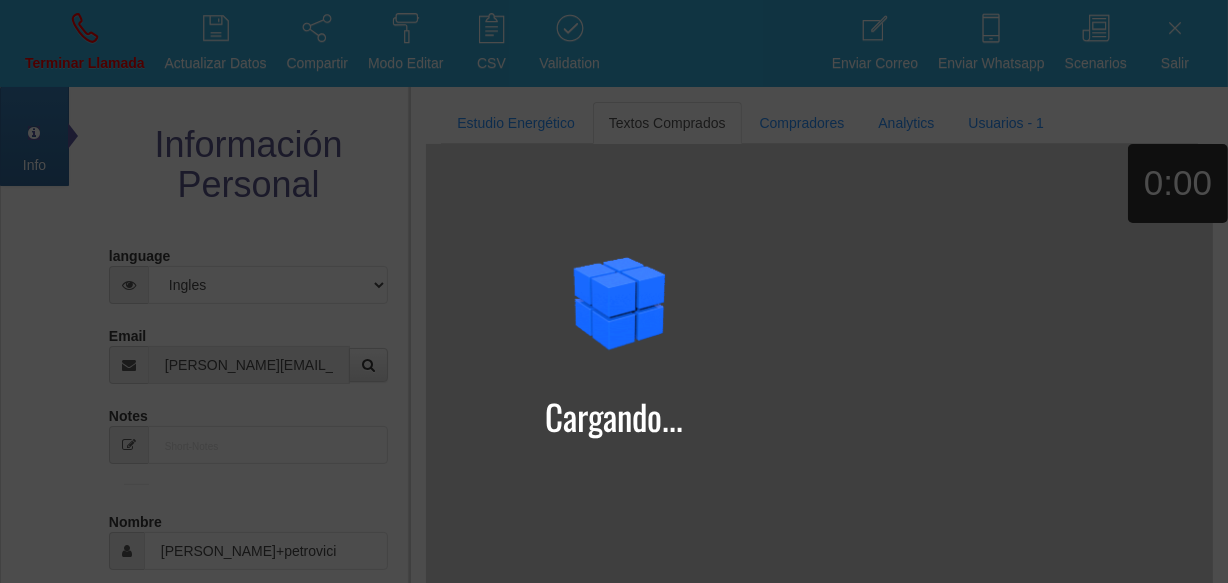 type on "petrovici" 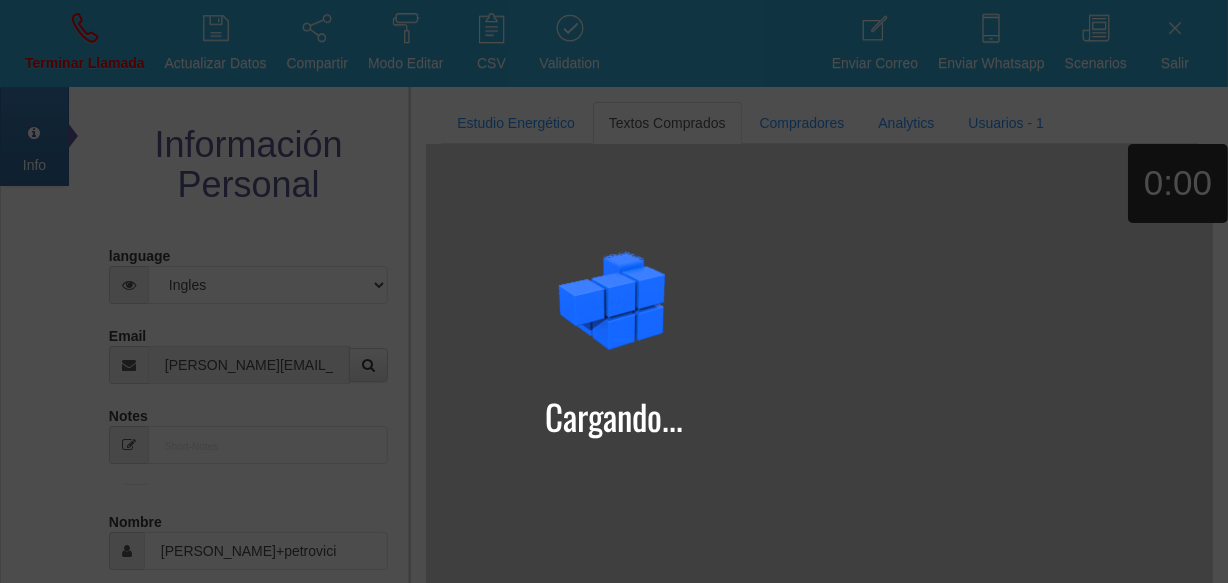 select on "1" 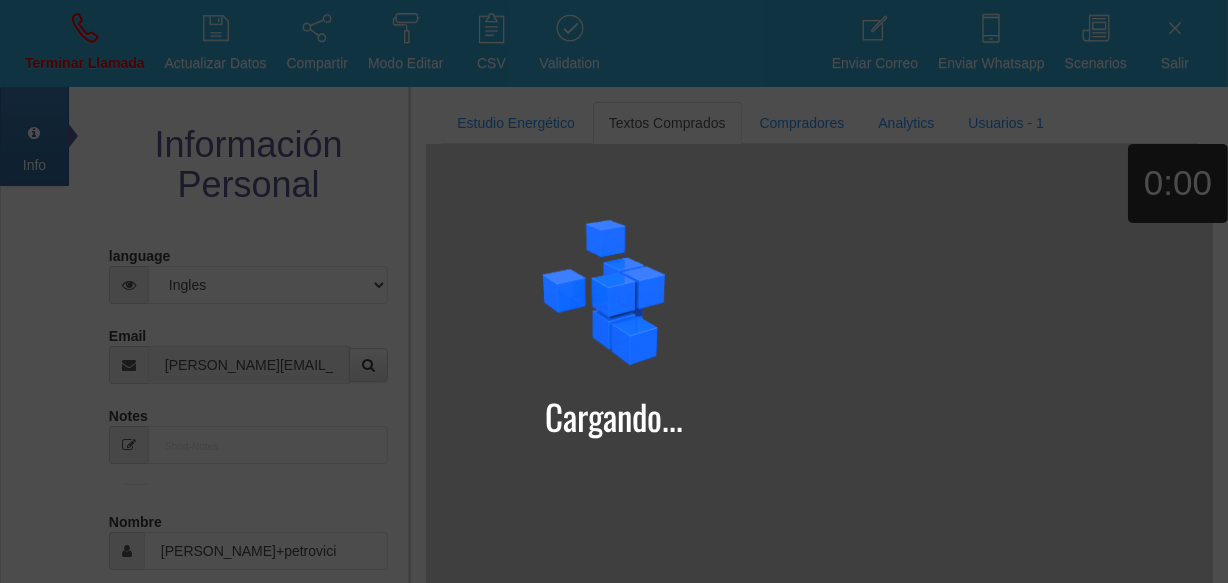 type on "07401927580" 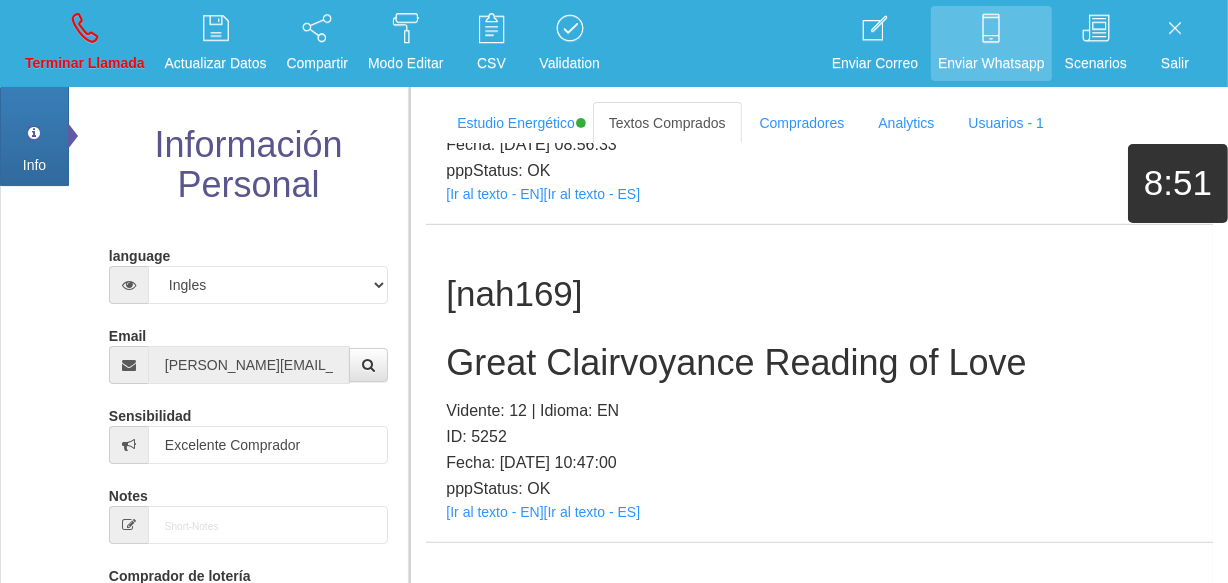 scroll, scrollTop: 217746, scrollLeft: 0, axis: vertical 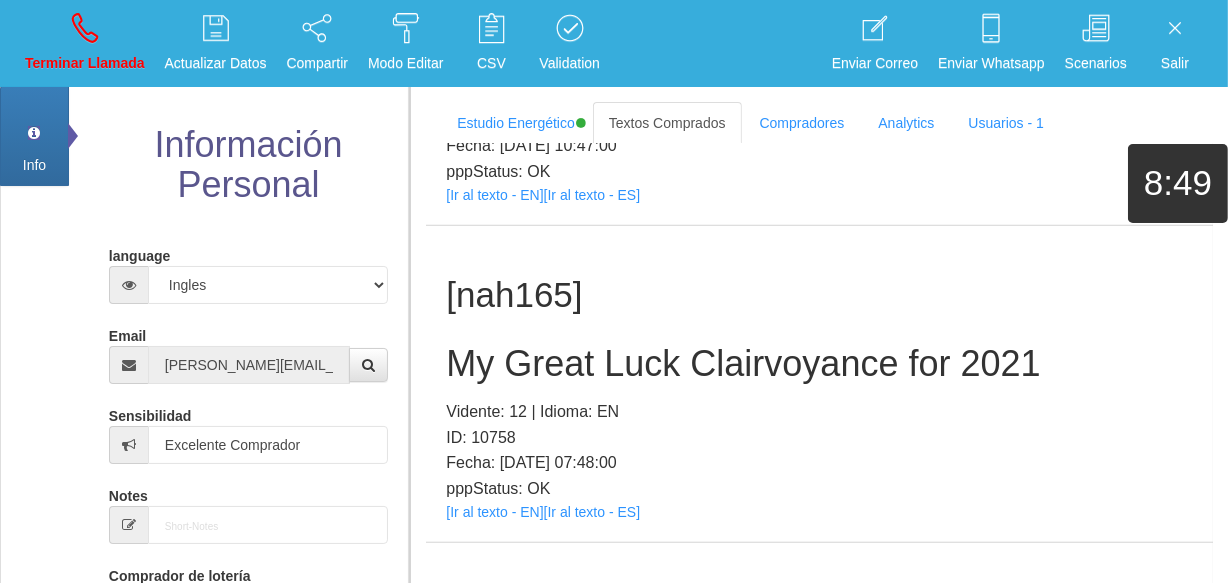 click on "[Ir al texto - EN]" at bounding box center (494, -123) 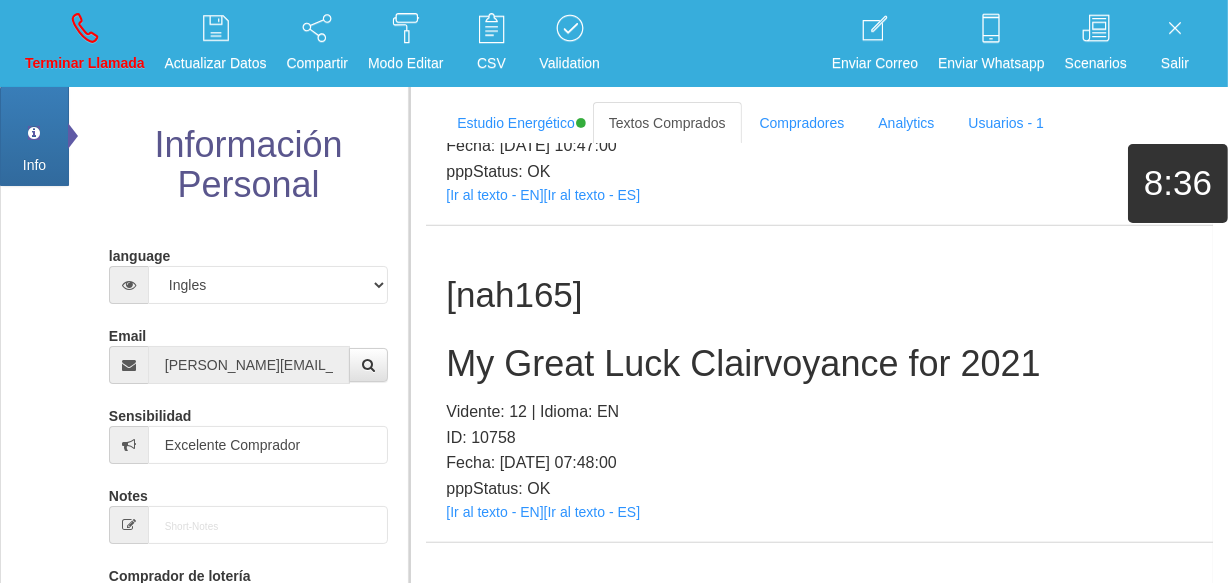 click on "The Great Opportunity of Your Future" at bounding box center [819, -271] 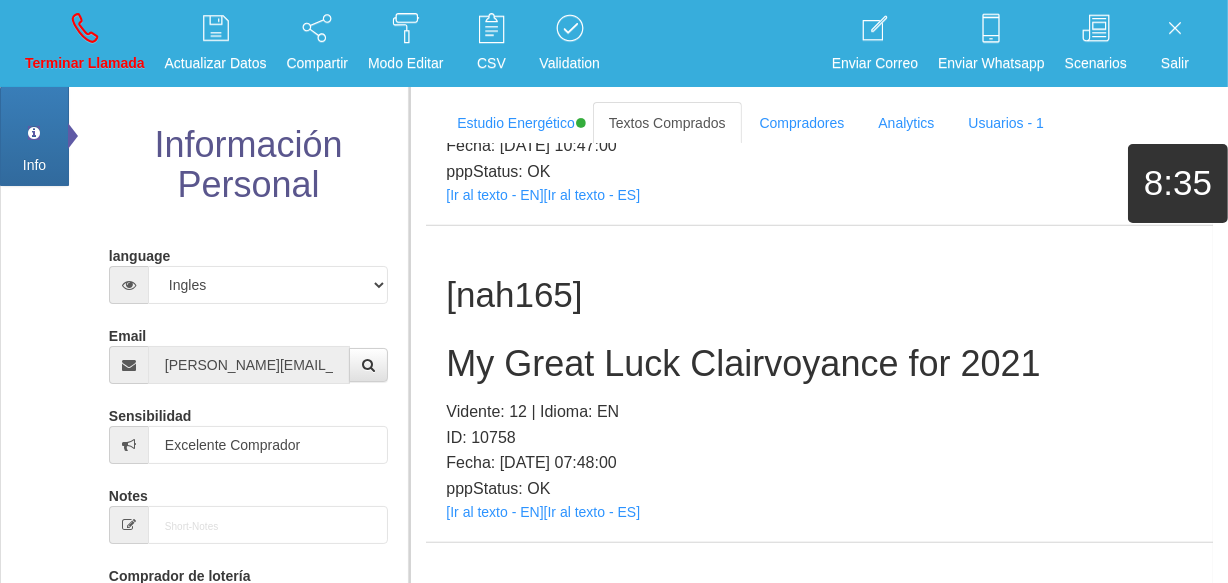click on "The Great Opportunity of Your Future" at bounding box center [819, -271] 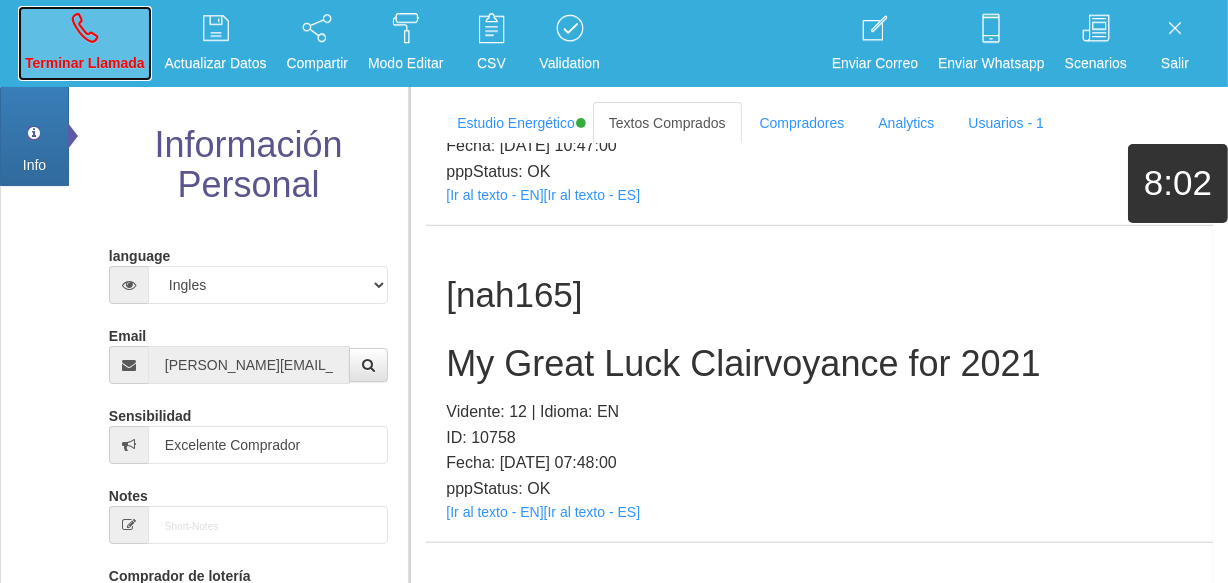 click on "Terminar Llamada" at bounding box center (85, 43) 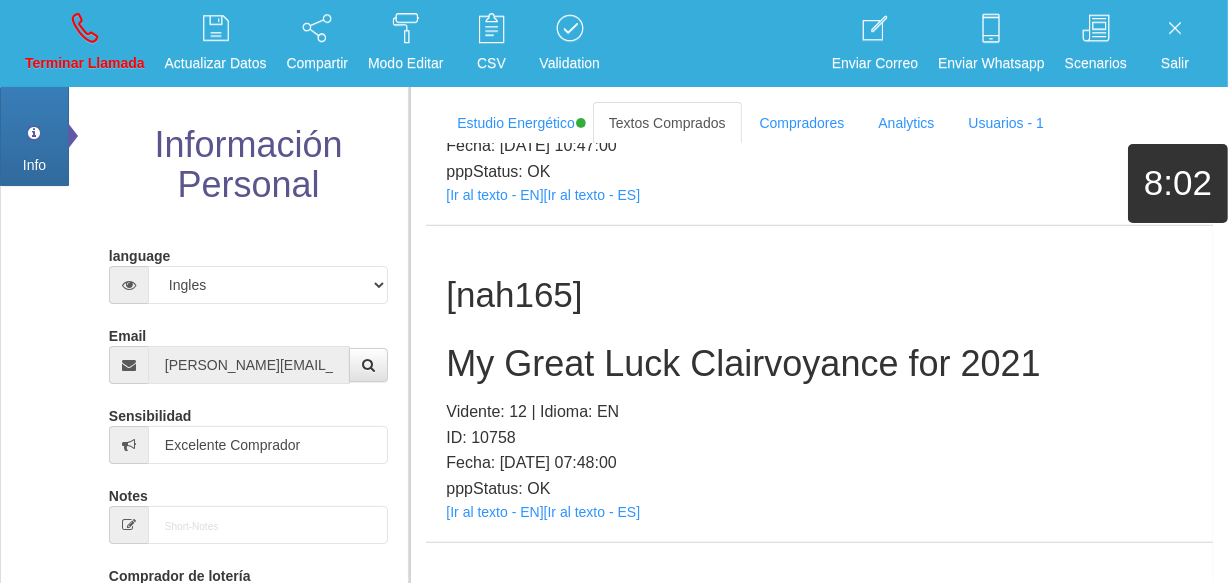 type 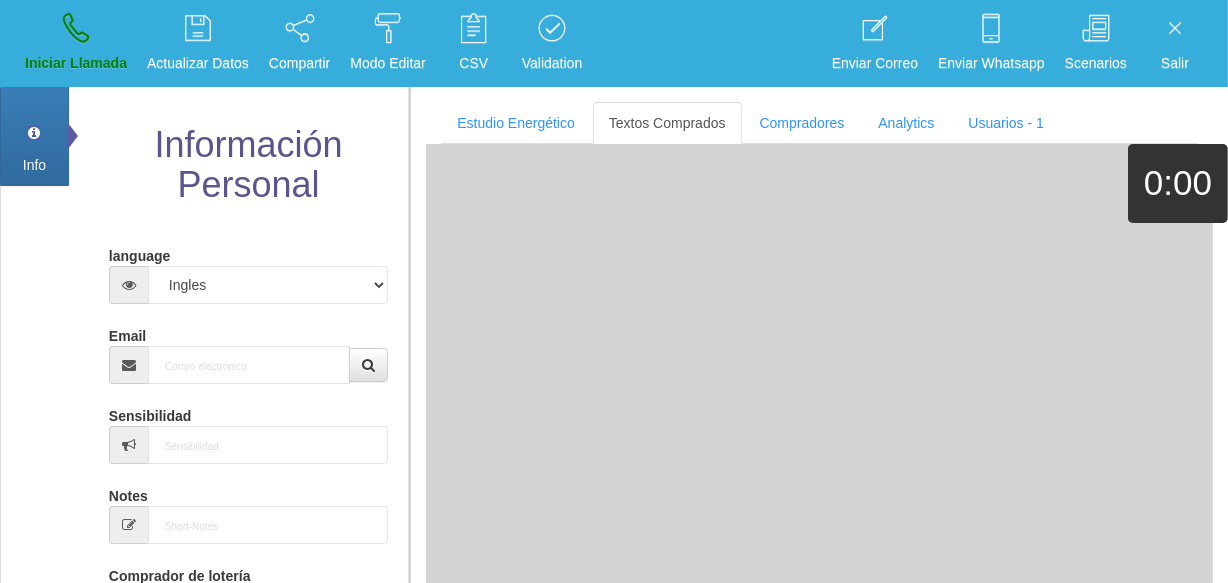 scroll, scrollTop: 0, scrollLeft: 0, axis: both 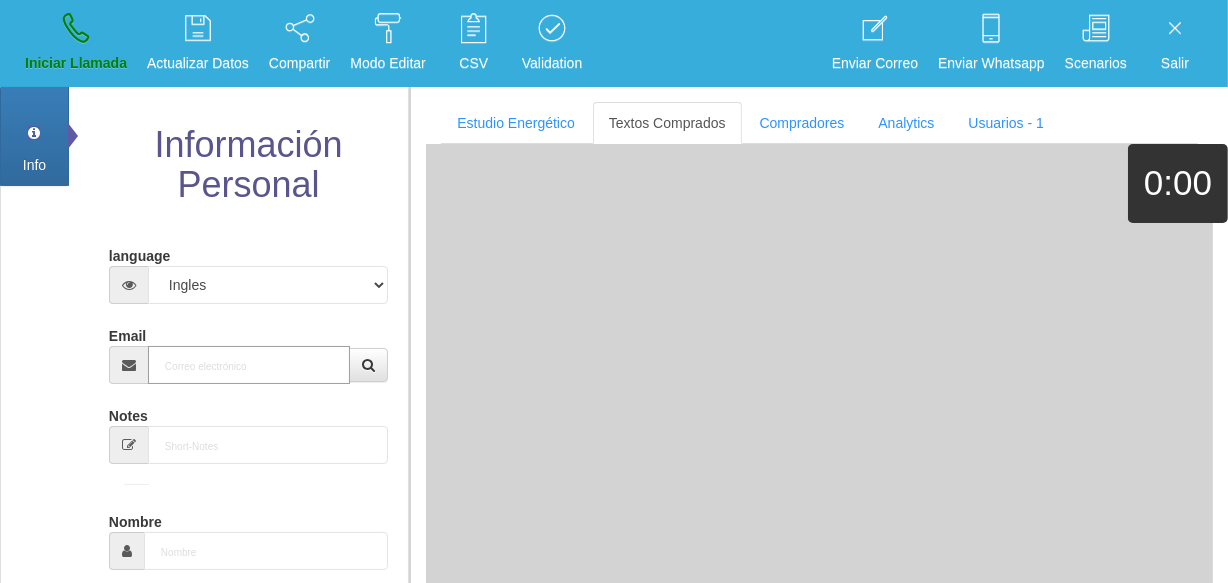 click on "Email" at bounding box center [249, 365] 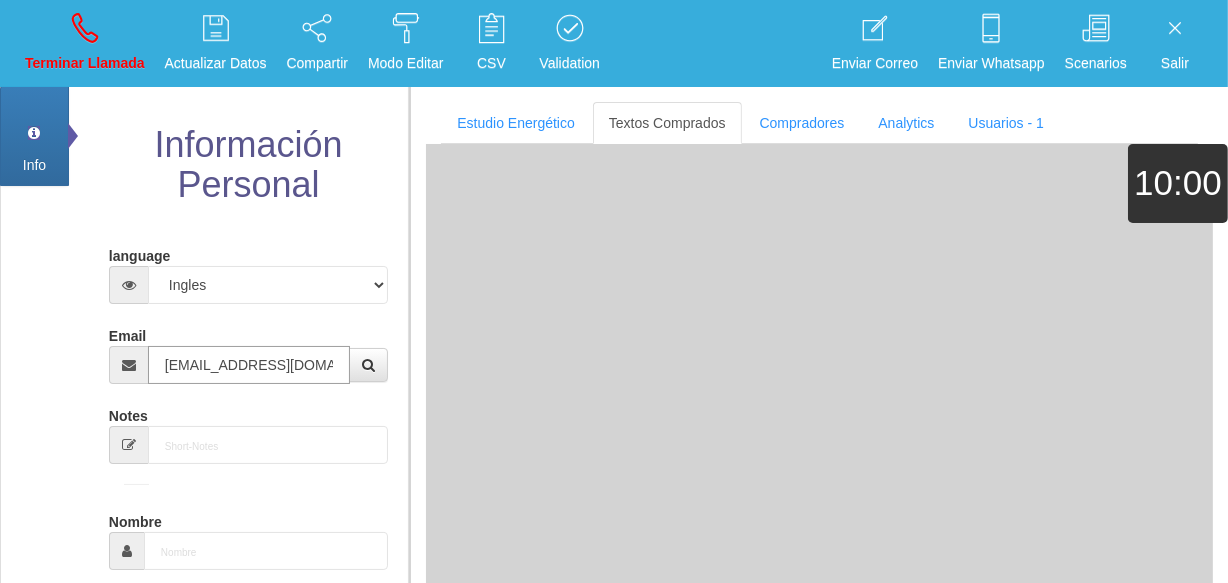 type on "[DATE]" 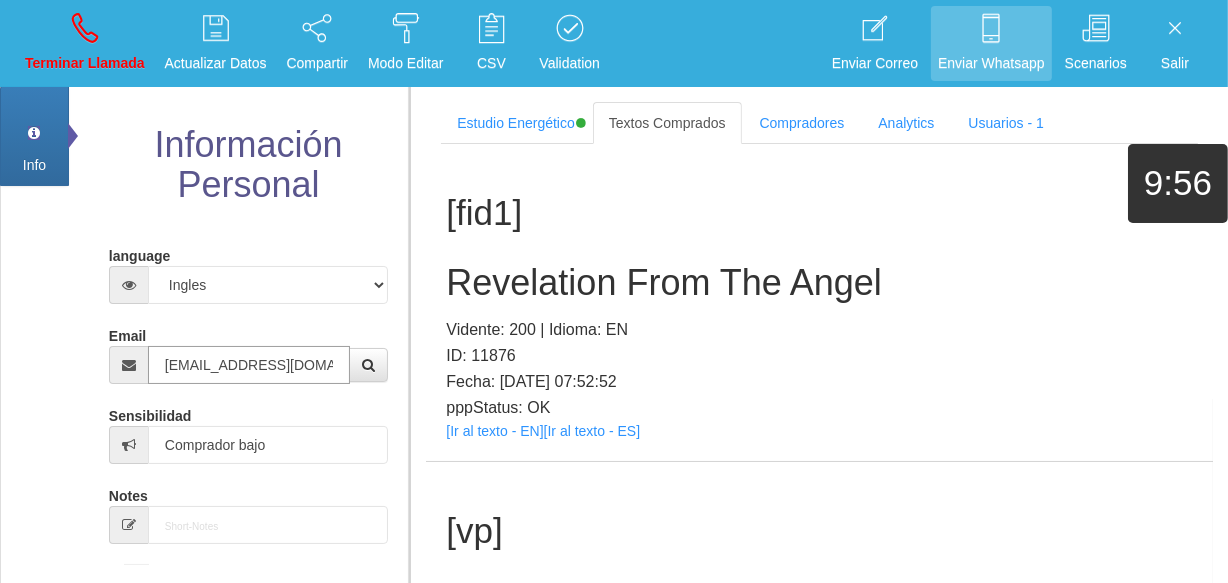type on "[EMAIL_ADDRESS][DOMAIN_NAME]" 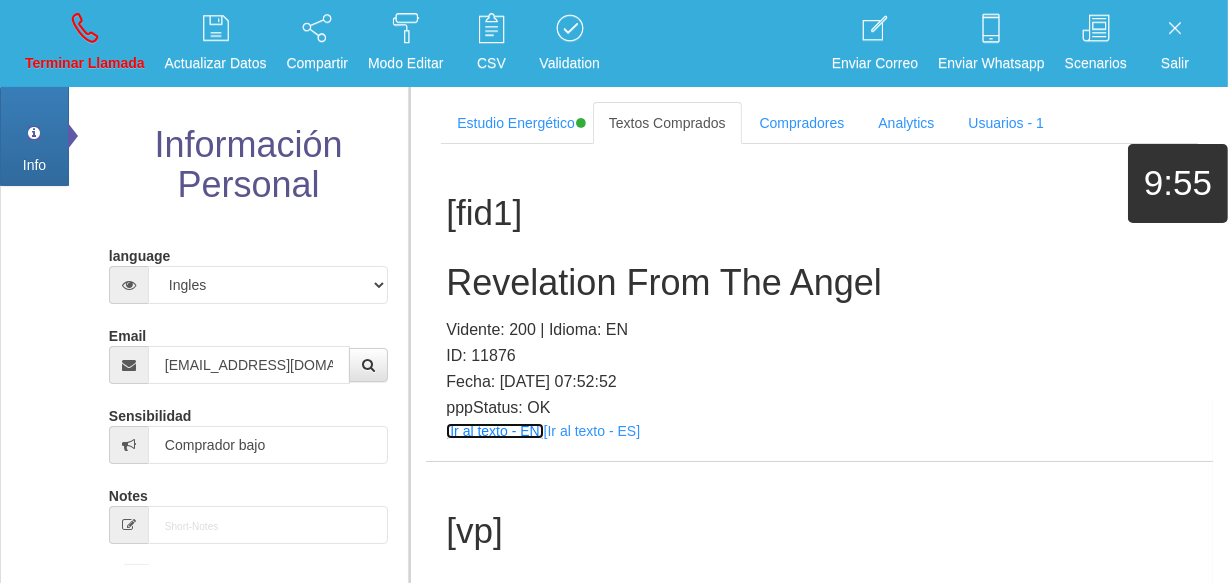 click on "[Ir al texto - EN]" at bounding box center [494, 431] 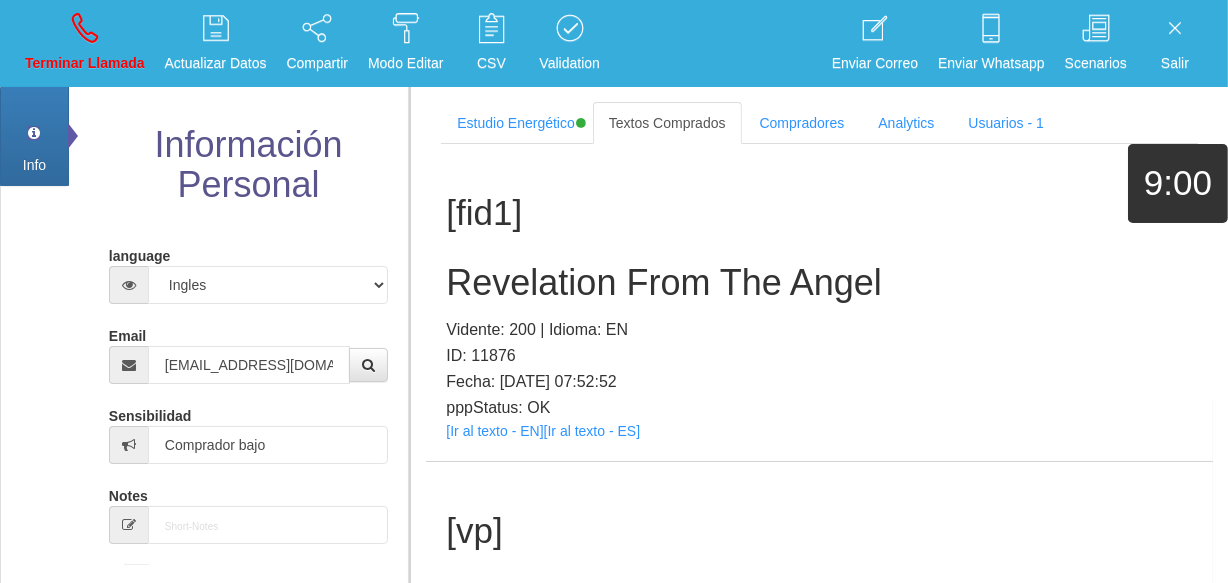 click on "Revelation From The Angel" at bounding box center (819, 283) 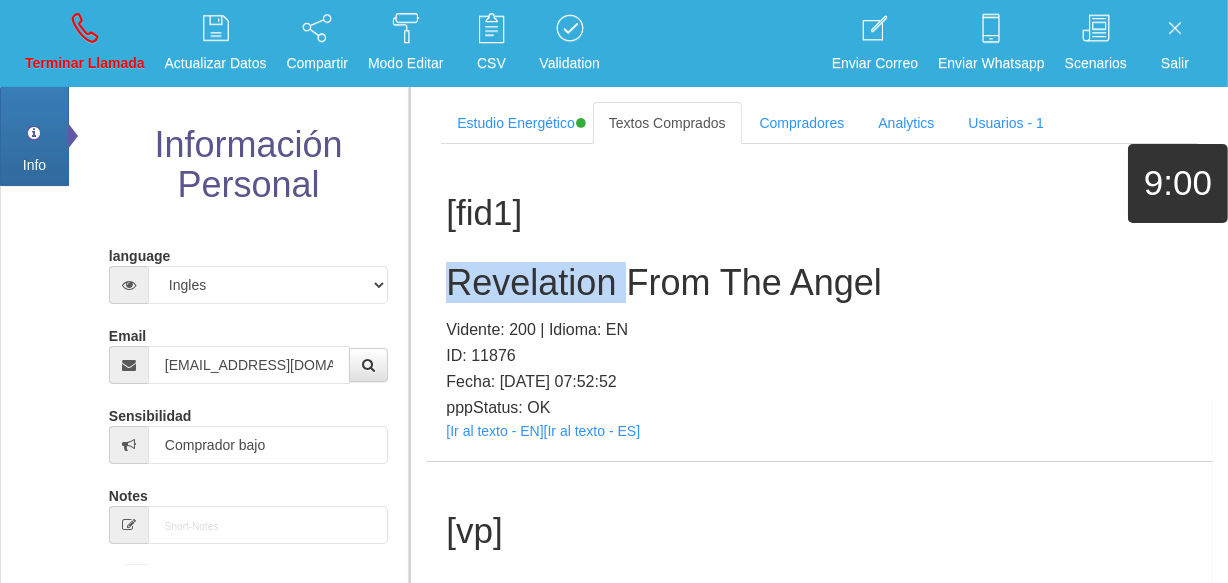click on "Revelation From The Angel" at bounding box center (819, 283) 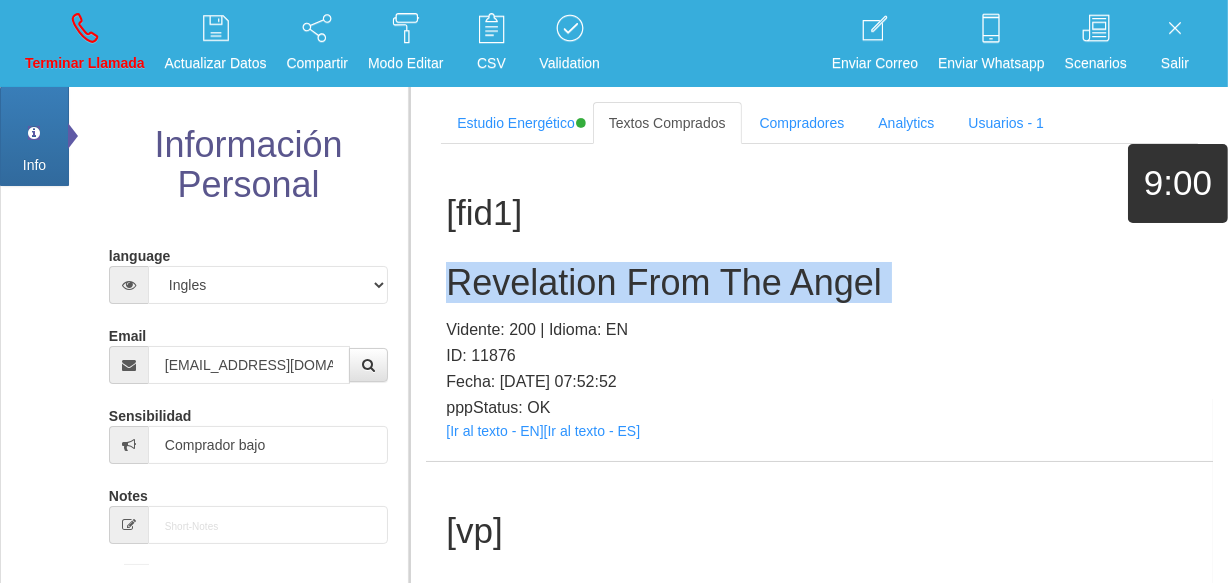 click on "Revelation From The Angel" at bounding box center [819, 283] 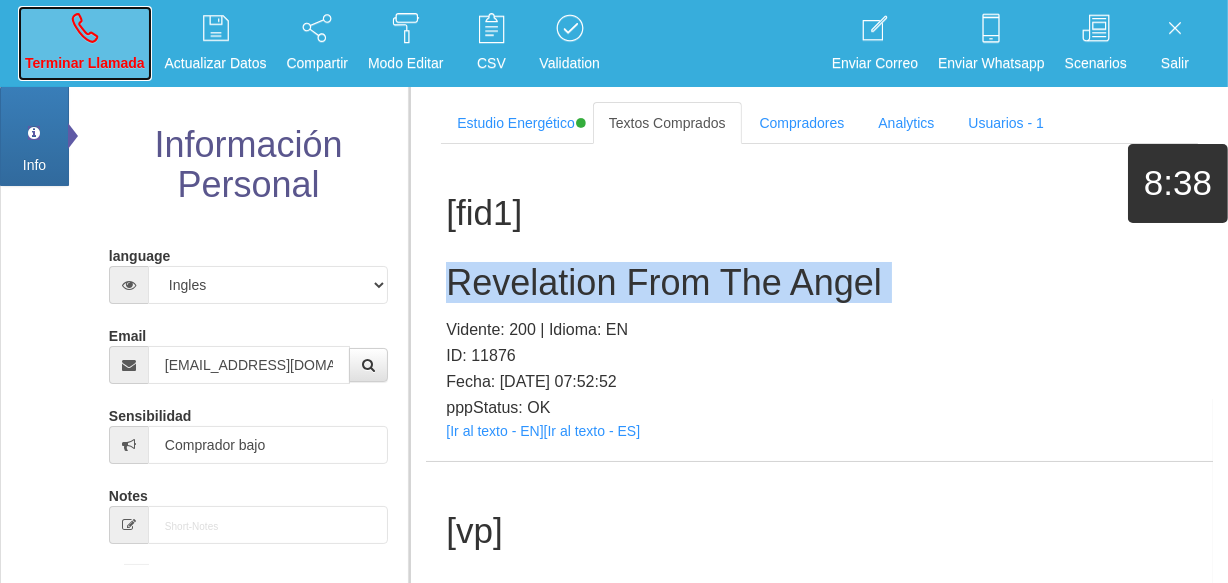 click on "Terminar Llamada" at bounding box center (85, 63) 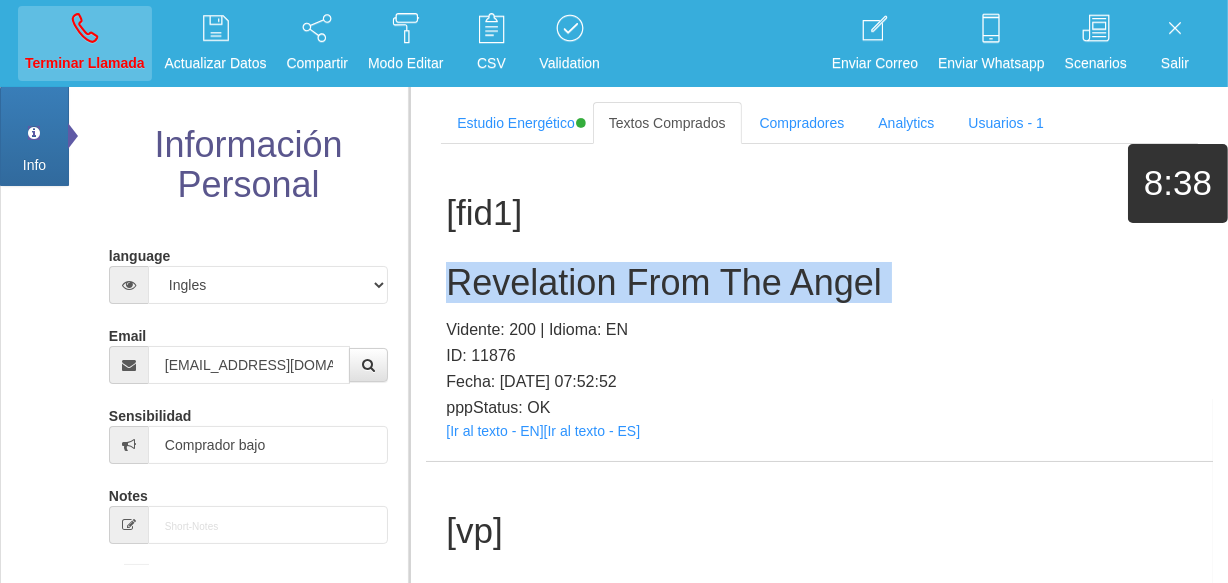 type 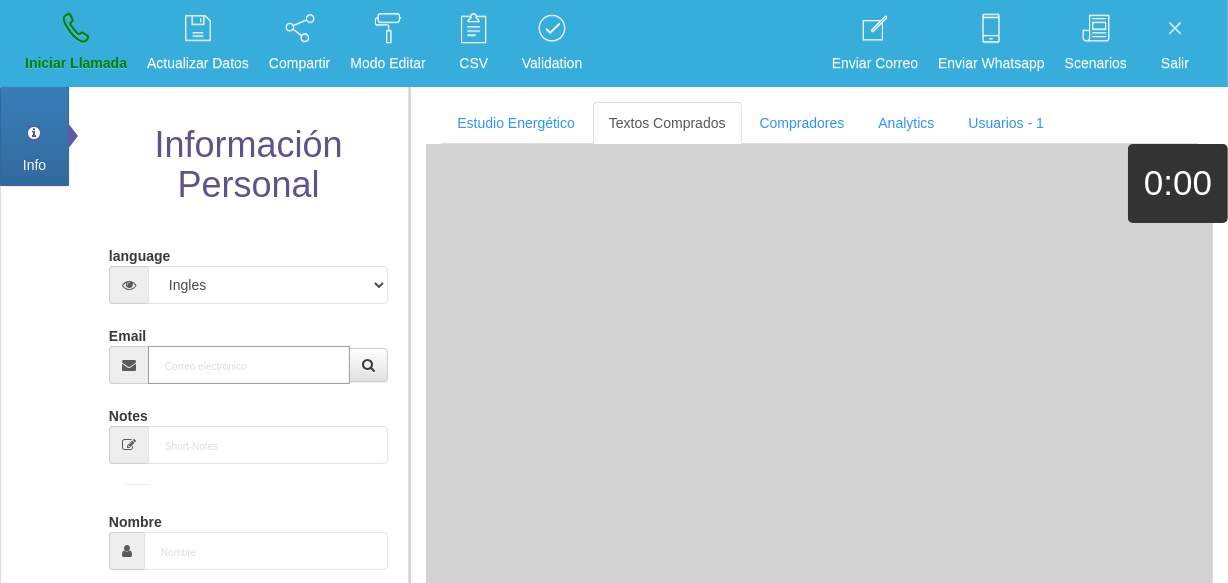 click on "Email" at bounding box center [249, 365] 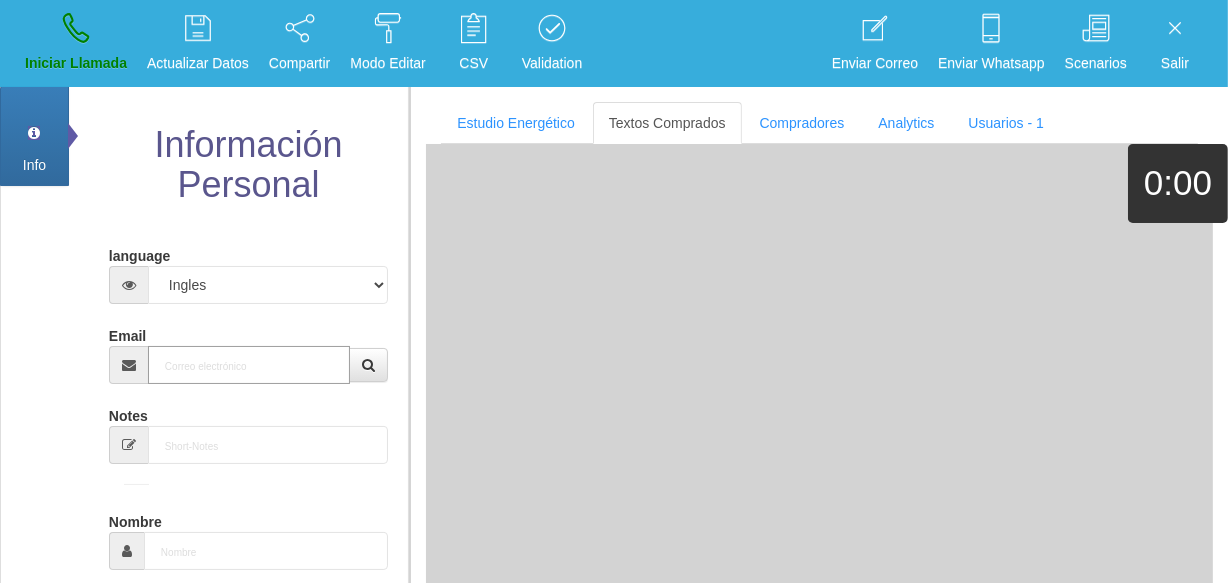 paste on "[EMAIL_ADDRESS][DOMAIN_NAME]" 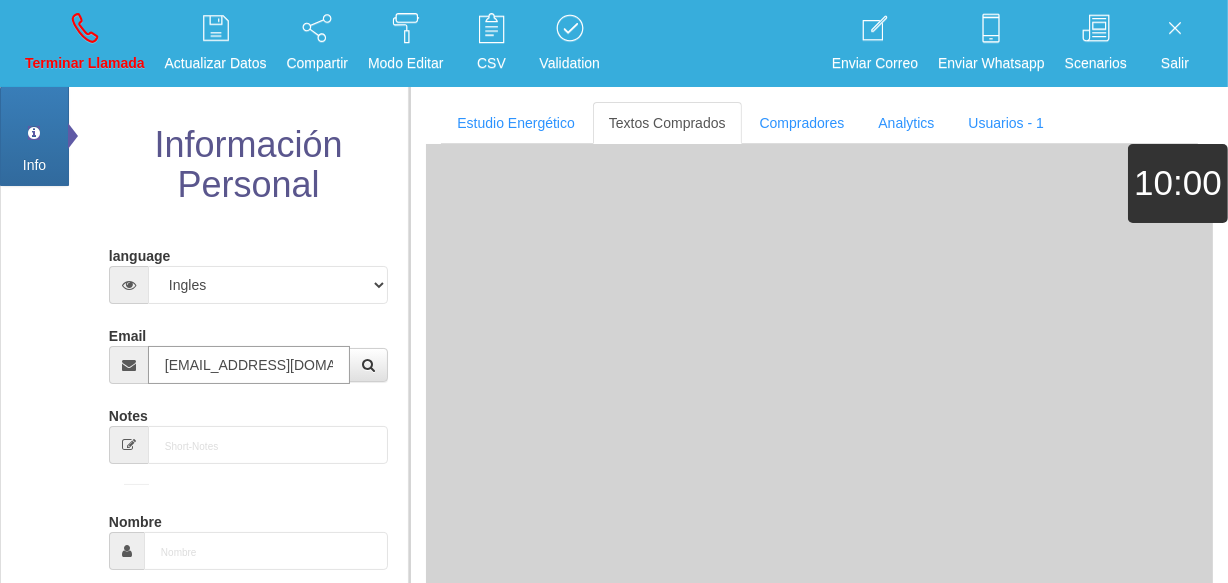 type on "8 Ago 1979" 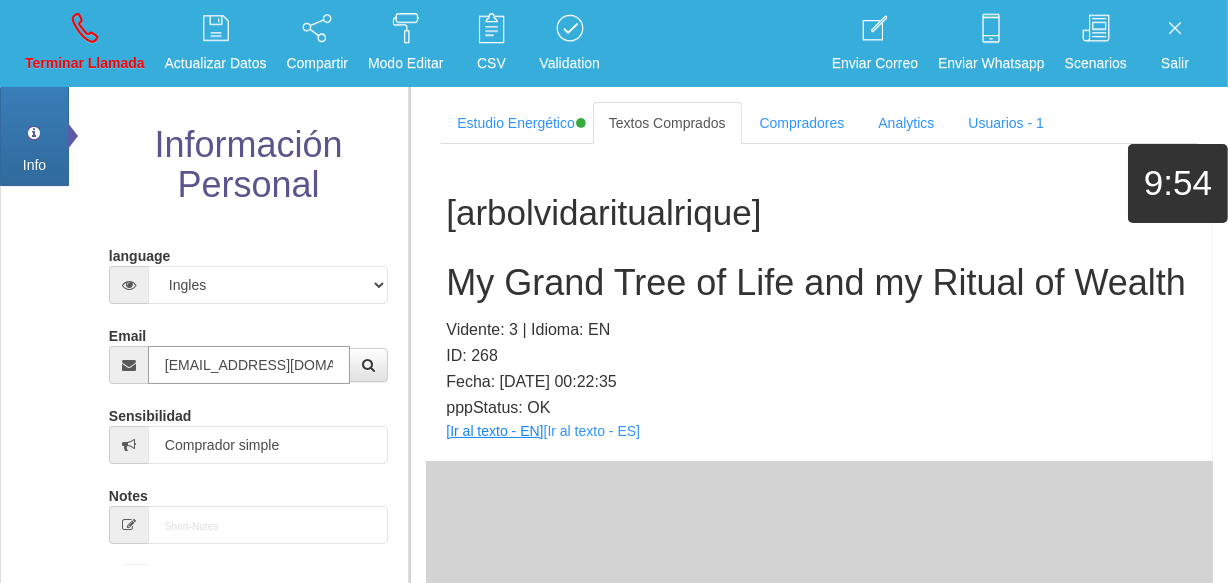 type on "[EMAIL_ADDRESS][DOMAIN_NAME]" 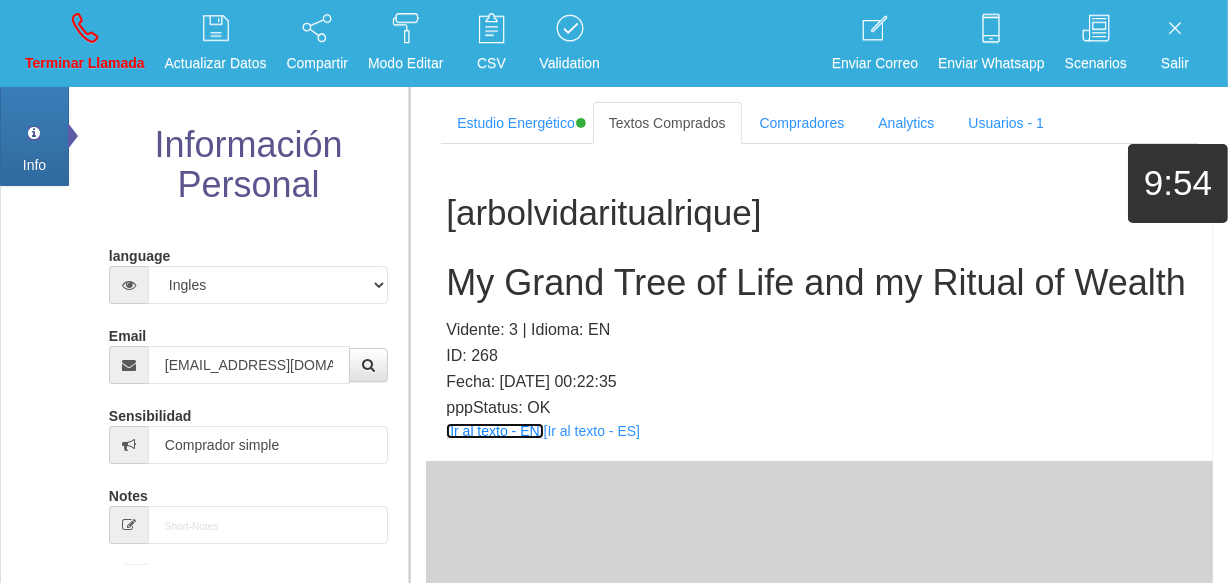 click on "[Ir al texto - EN]" at bounding box center [494, 431] 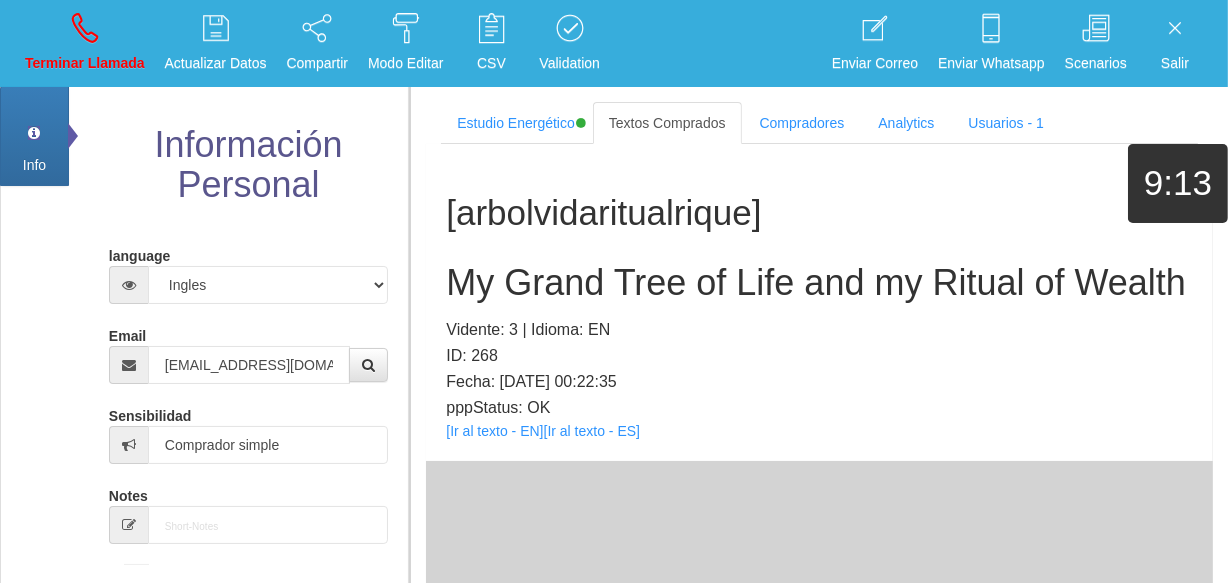 click on "My Grand Tree of Life and my Ritual of Wealth" at bounding box center [819, 283] 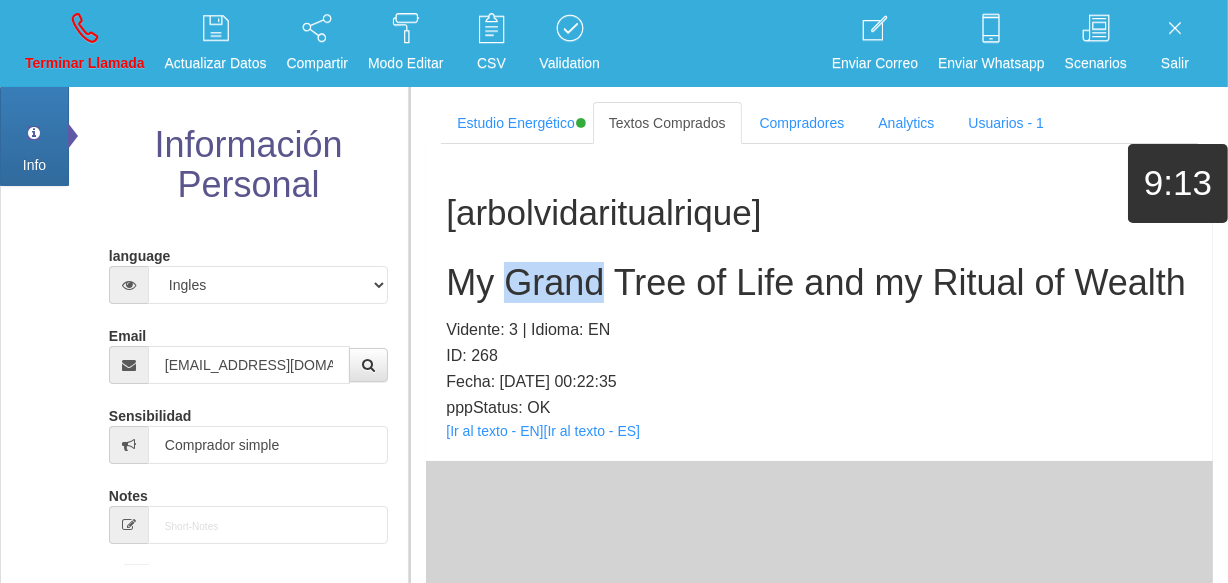 click on "My Grand Tree of Life and my Ritual of Wealth" at bounding box center [819, 283] 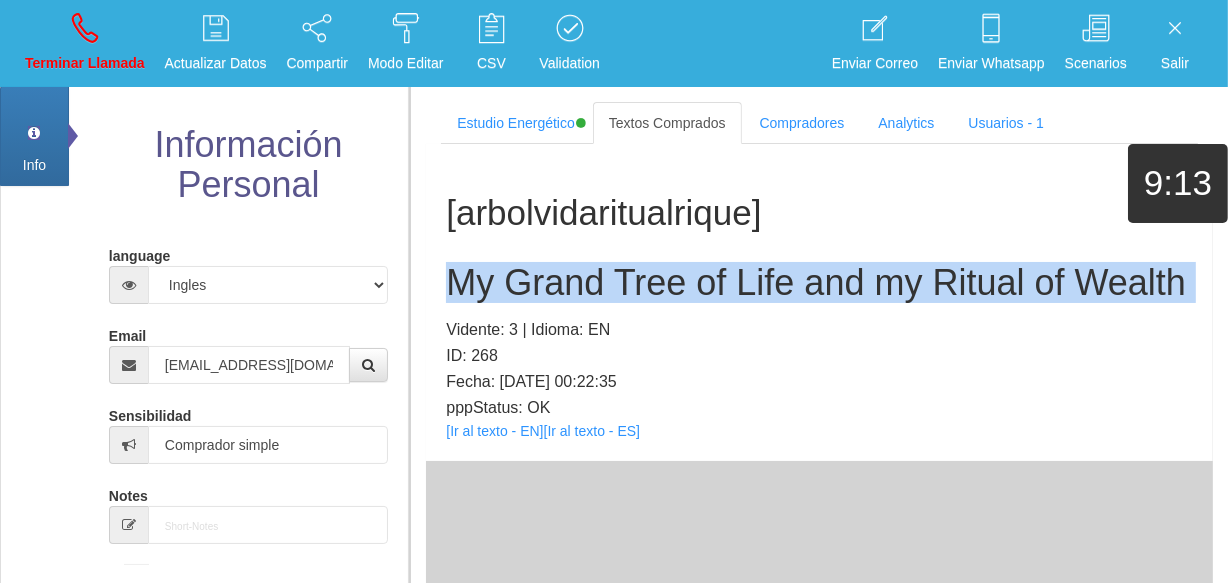 click on "My Grand Tree of Life and my Ritual of Wealth" at bounding box center [819, 283] 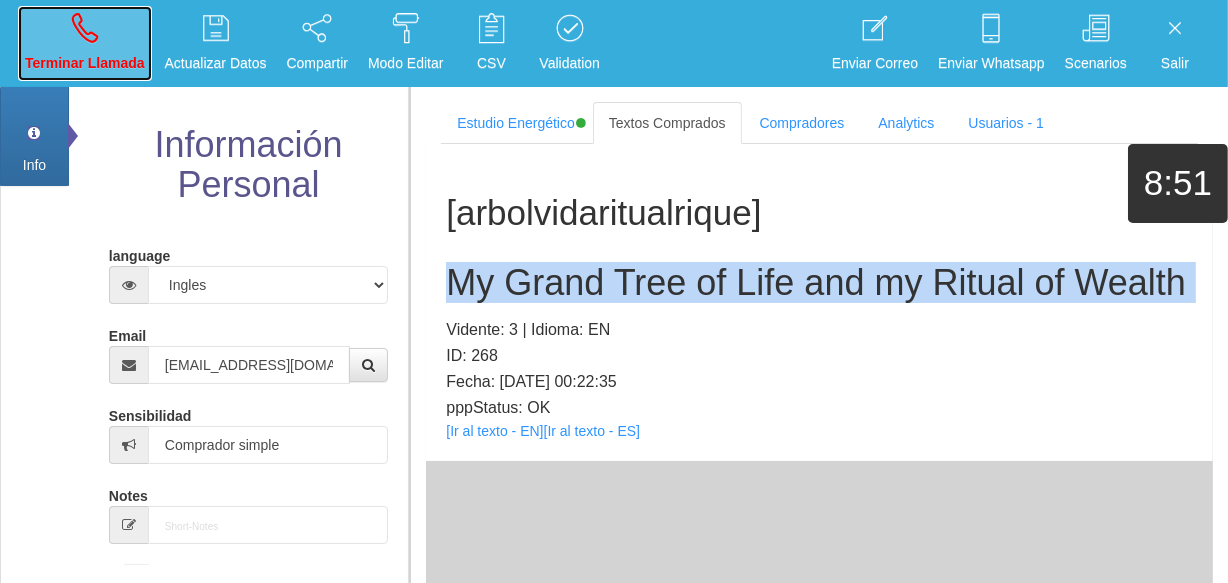drag, startPoint x: 110, startPoint y: 27, endPoint x: 101, endPoint y: 70, distance: 43.931767 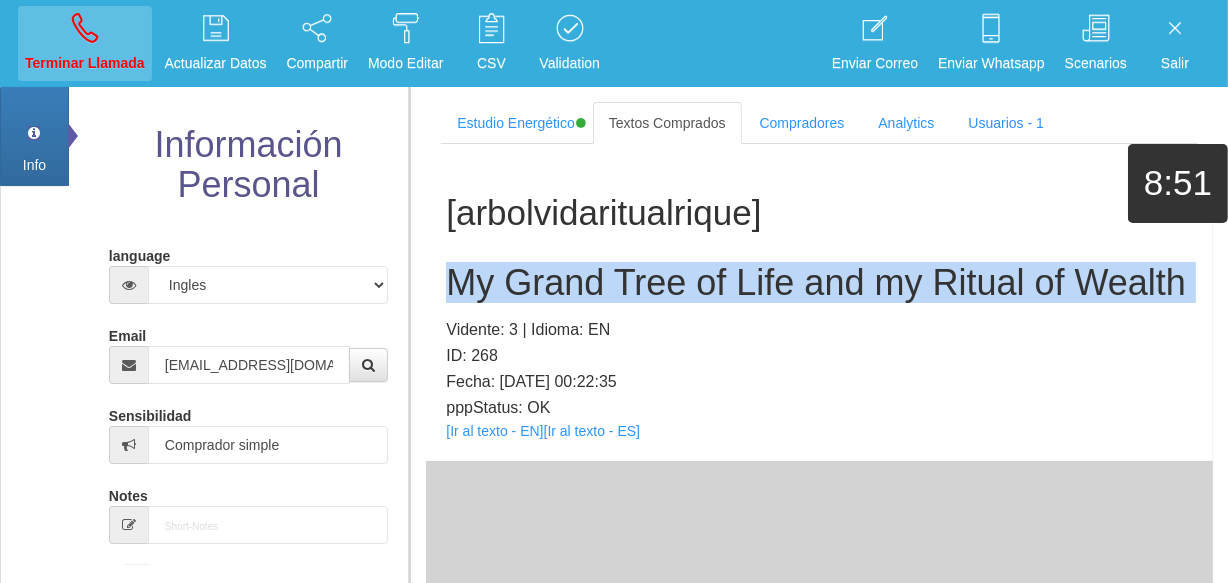 type 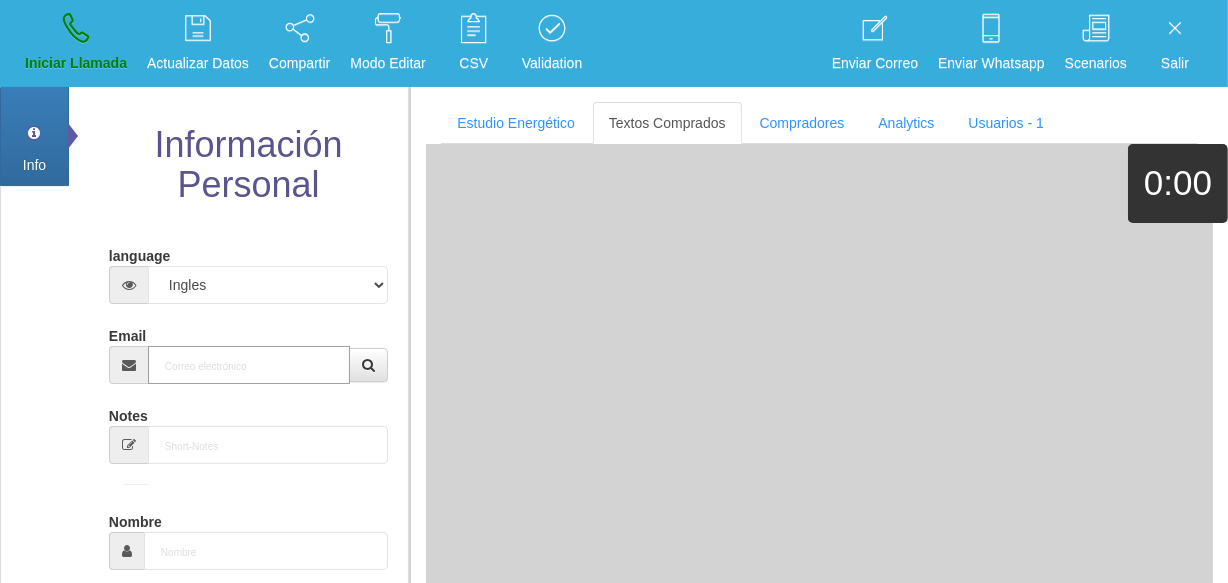 click on "Email" at bounding box center (249, 365) 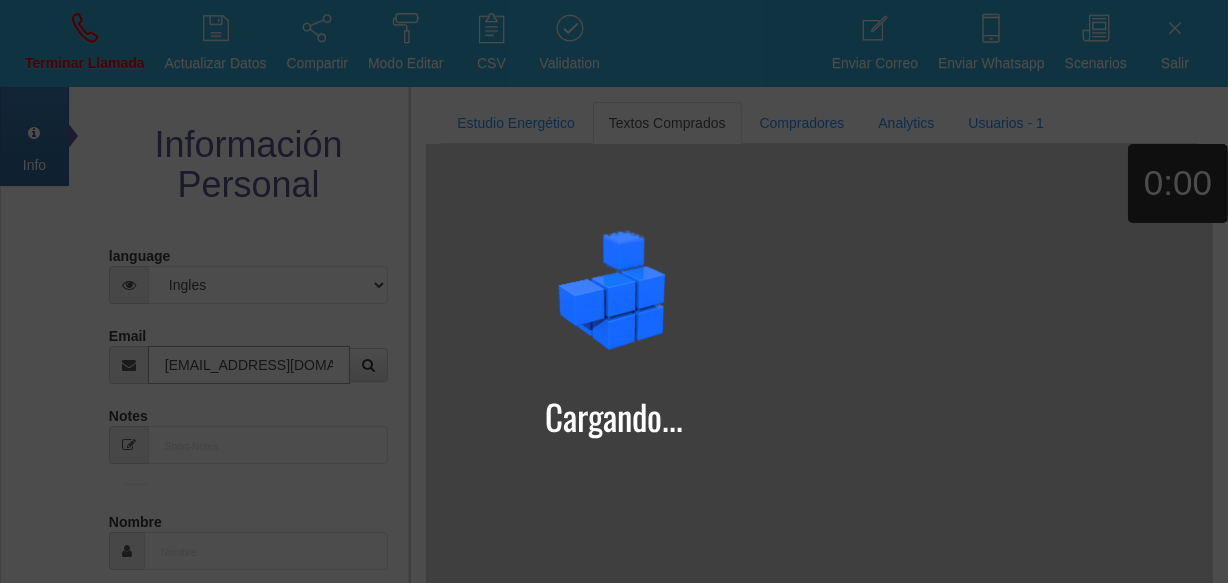 type on "[EMAIL_ADDRESS][DOMAIN_NAME]" 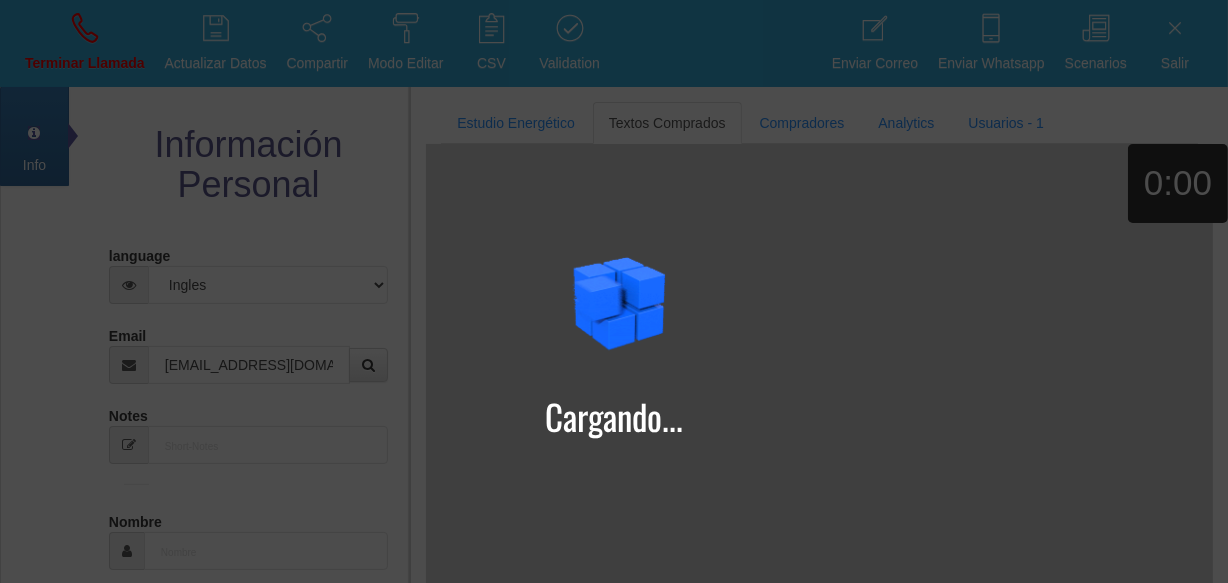 type on "[PERSON_NAME]" 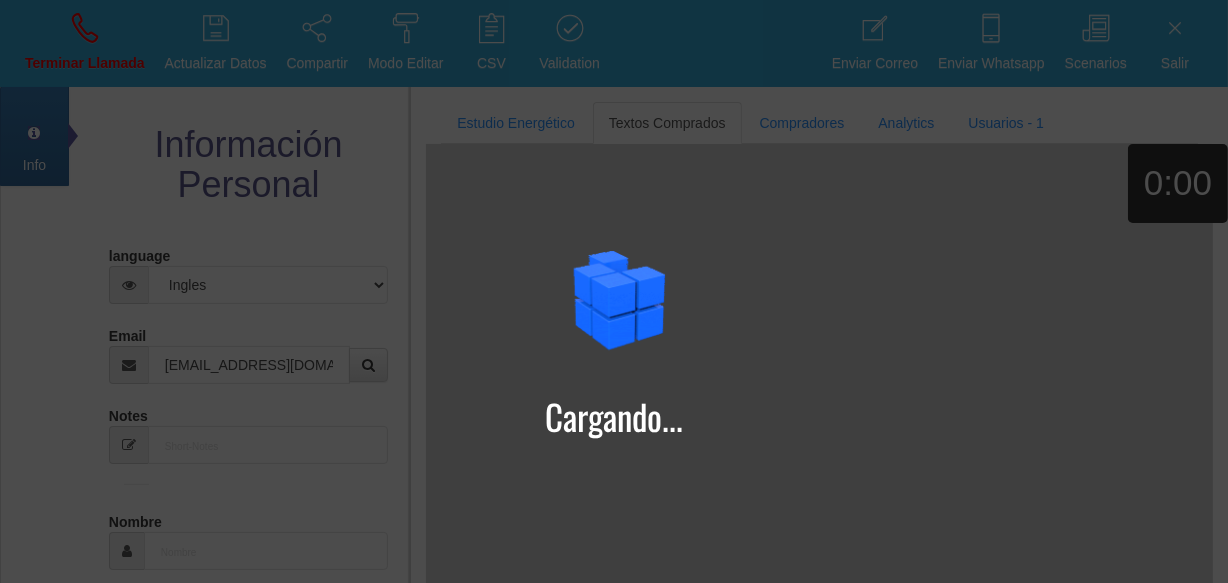 type on "[PERSON_NAME]" 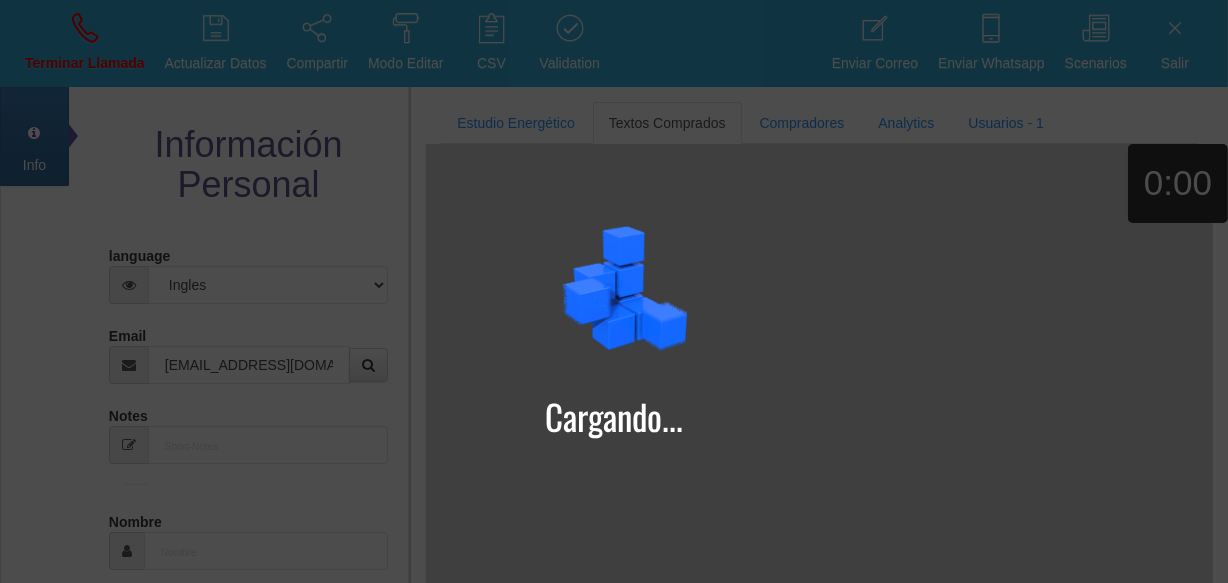 type on "[STREET_ADDRESS]" 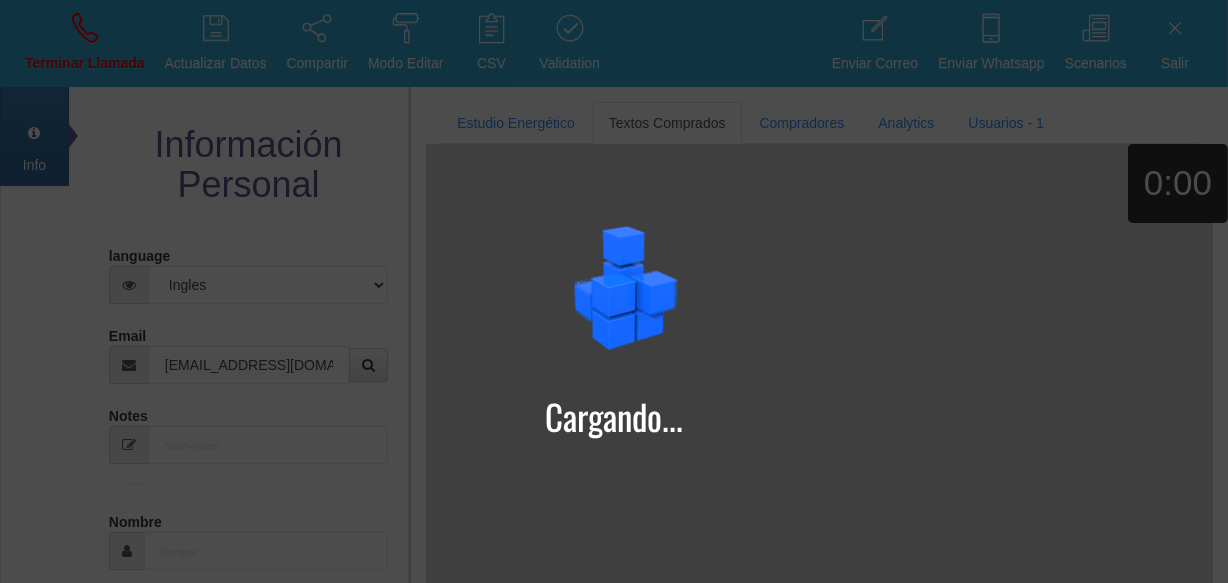 type on "98052" 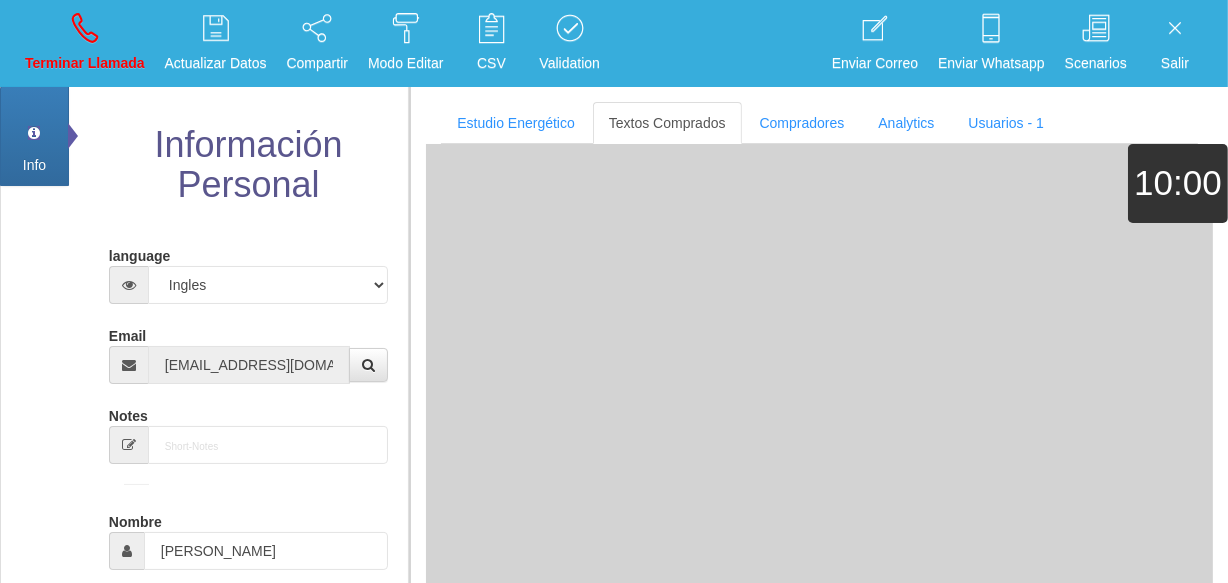type on "[DATE]" 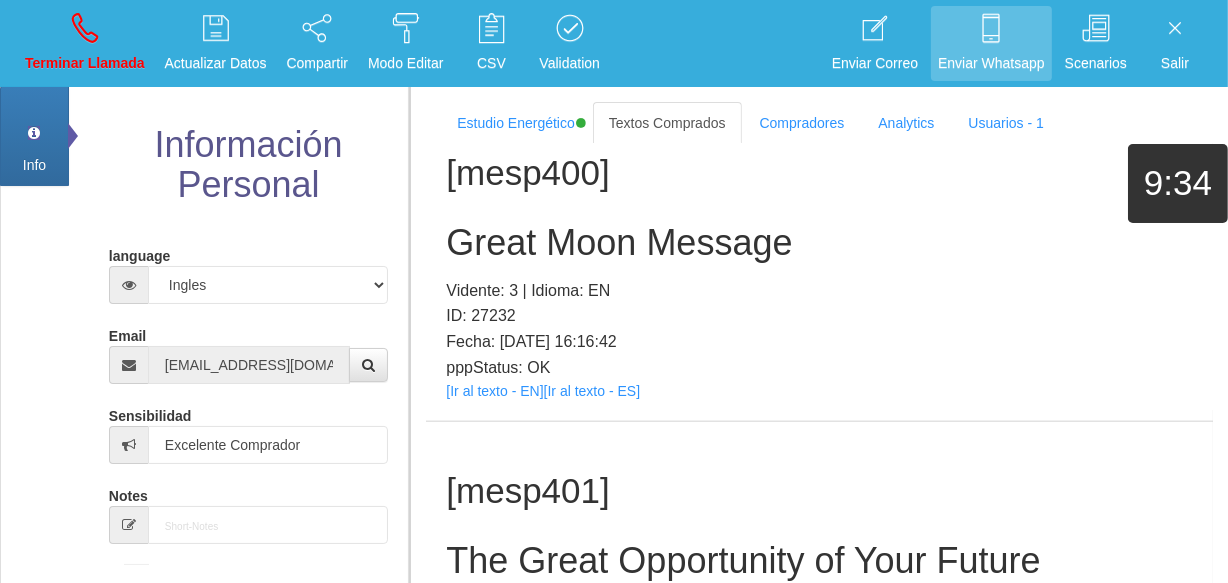 scroll, scrollTop: 15607, scrollLeft: 0, axis: vertical 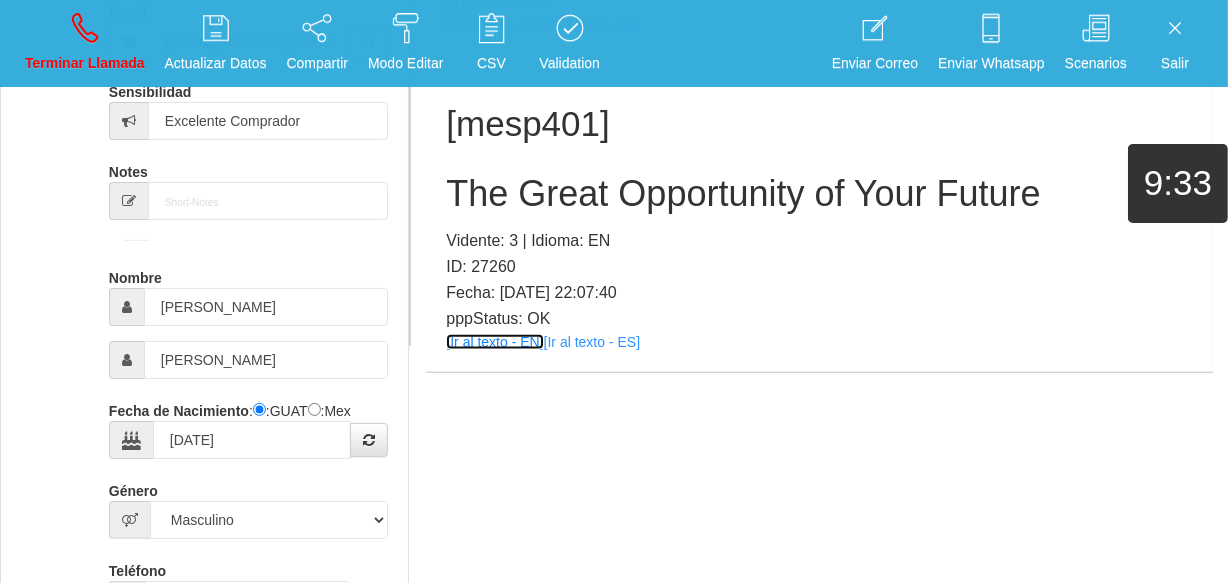 click on "[Ir al texto - EN]" at bounding box center (494, 342) 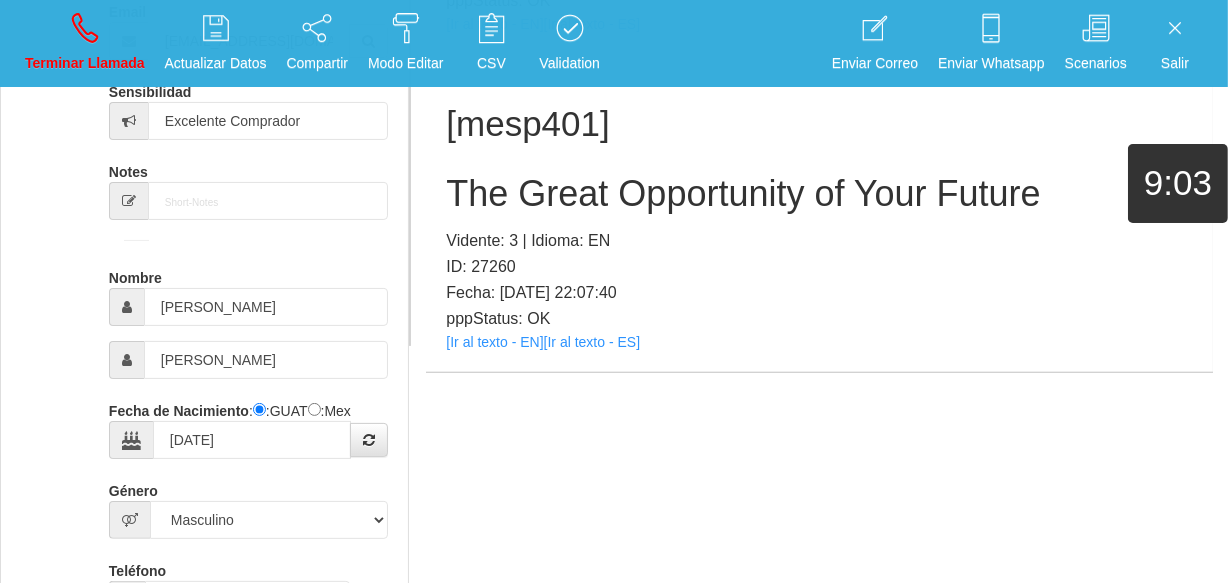 click on "The Great Opportunity of Your Future" at bounding box center (819, 194) 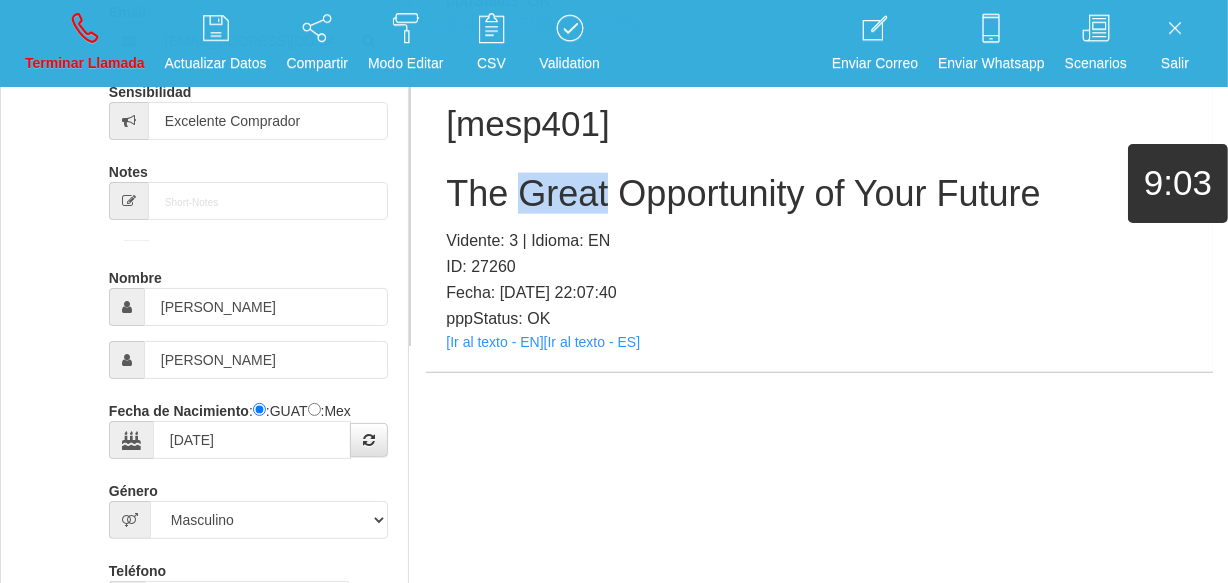 click on "The Great Opportunity of Your Future" at bounding box center (819, 194) 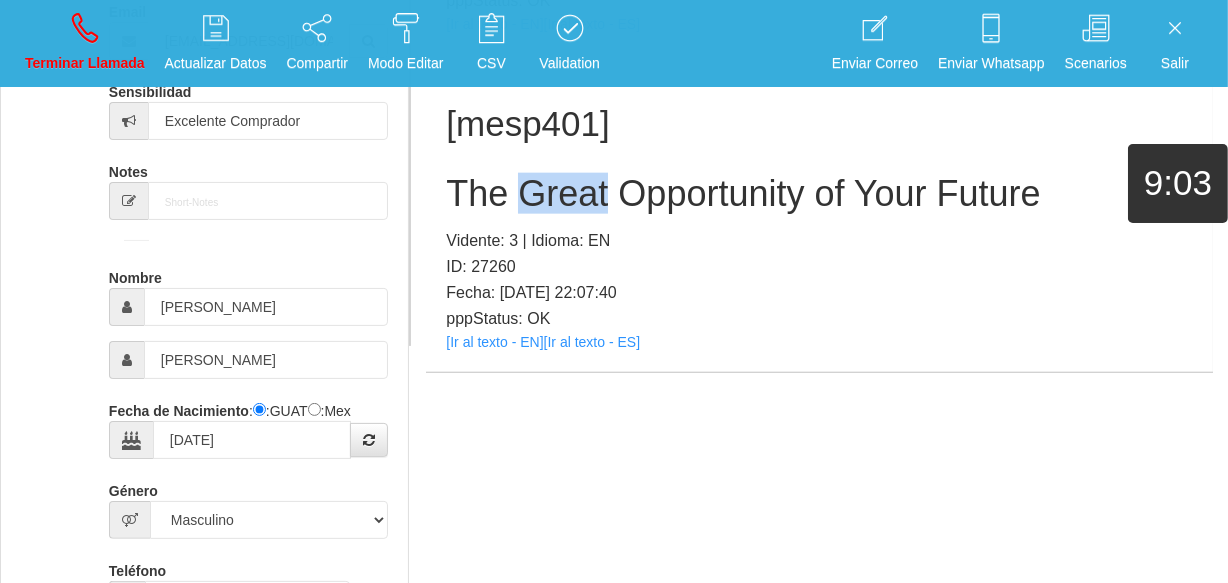 click on "The Great Opportunity of Your Future" at bounding box center (819, 194) 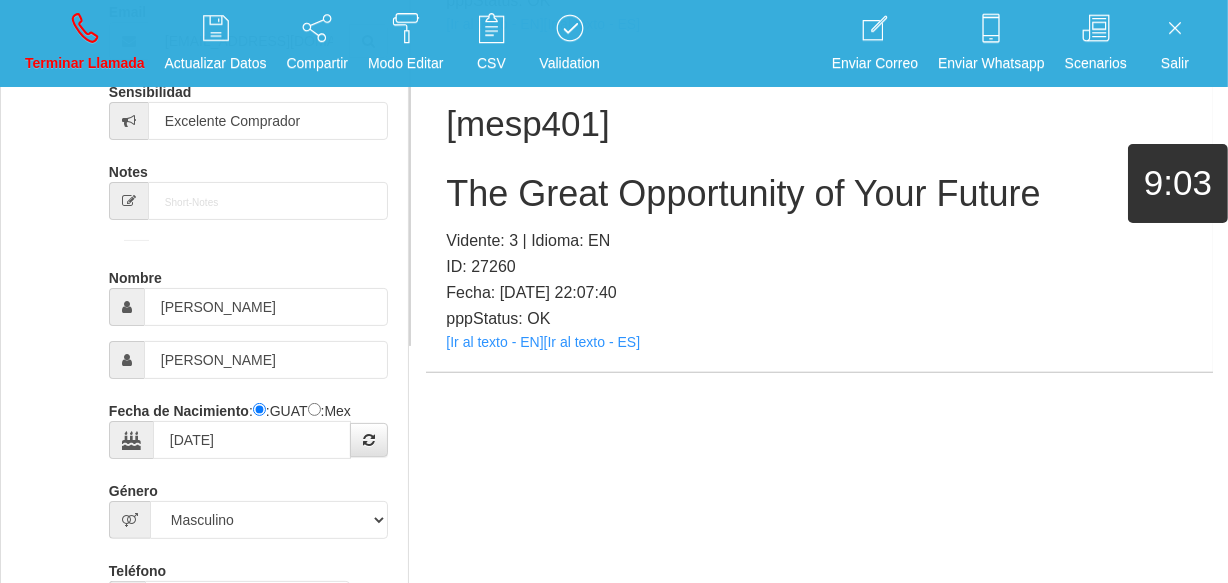 click on "The Great Opportunity of Your Future" at bounding box center (819, 194) 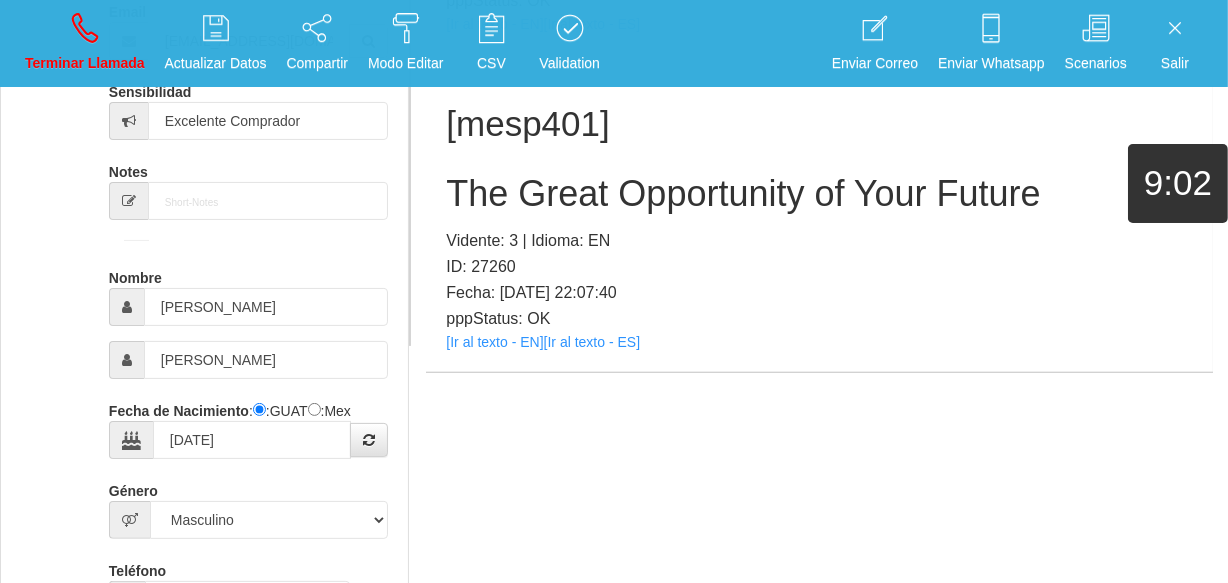 click on "The Great Opportunity of Your Future" at bounding box center [819, 194] 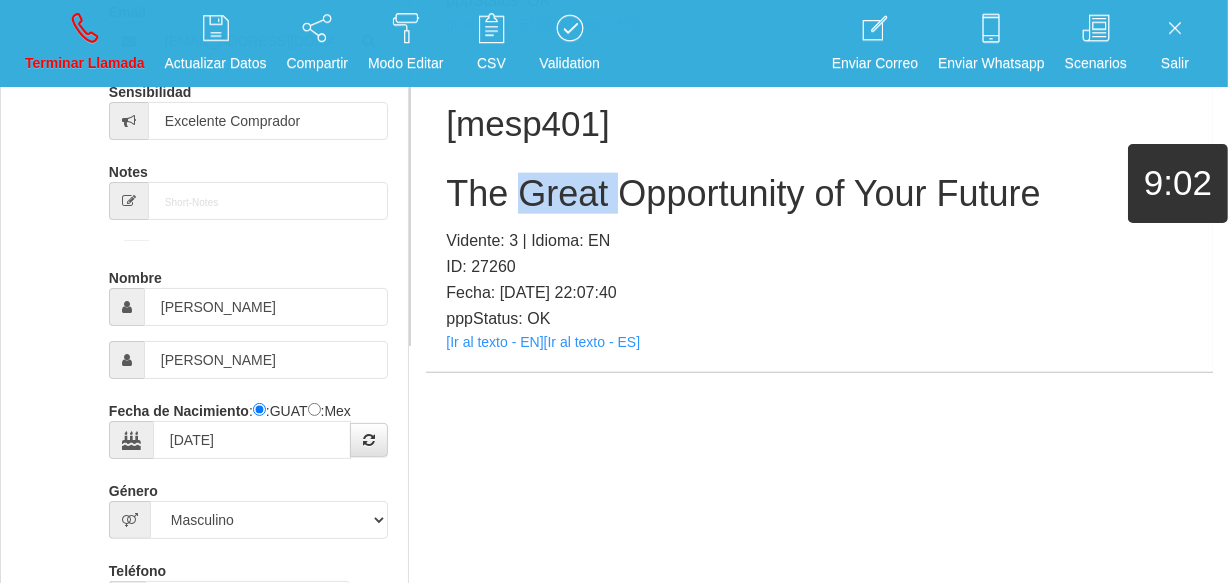 click on "The Great Opportunity of Your Future" at bounding box center (819, 194) 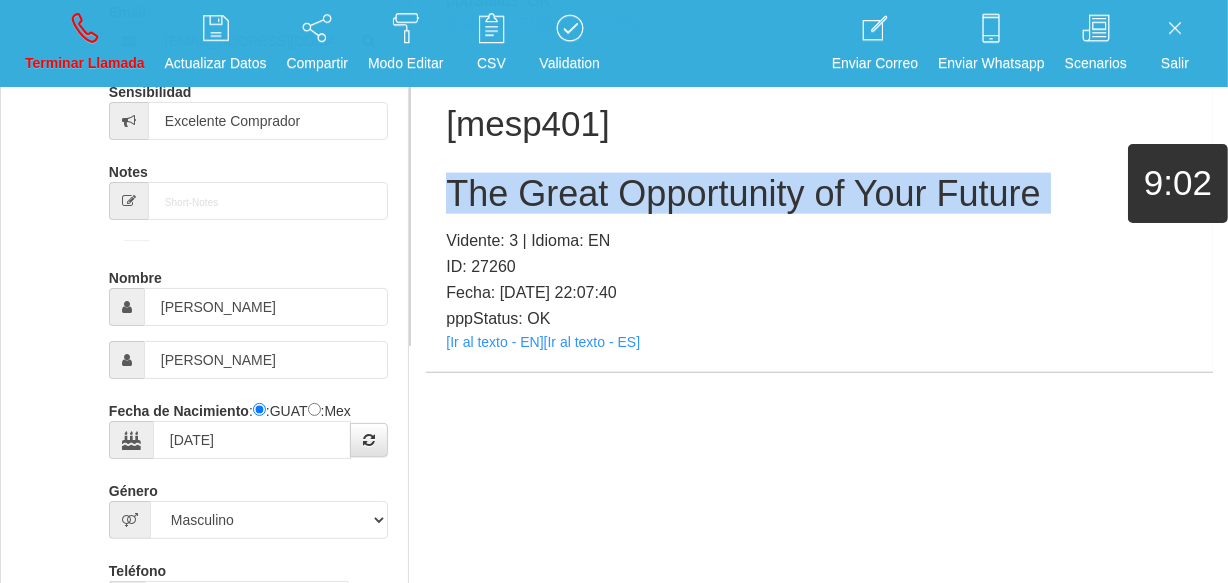 click on "The Great Opportunity of Your Future" at bounding box center [819, 194] 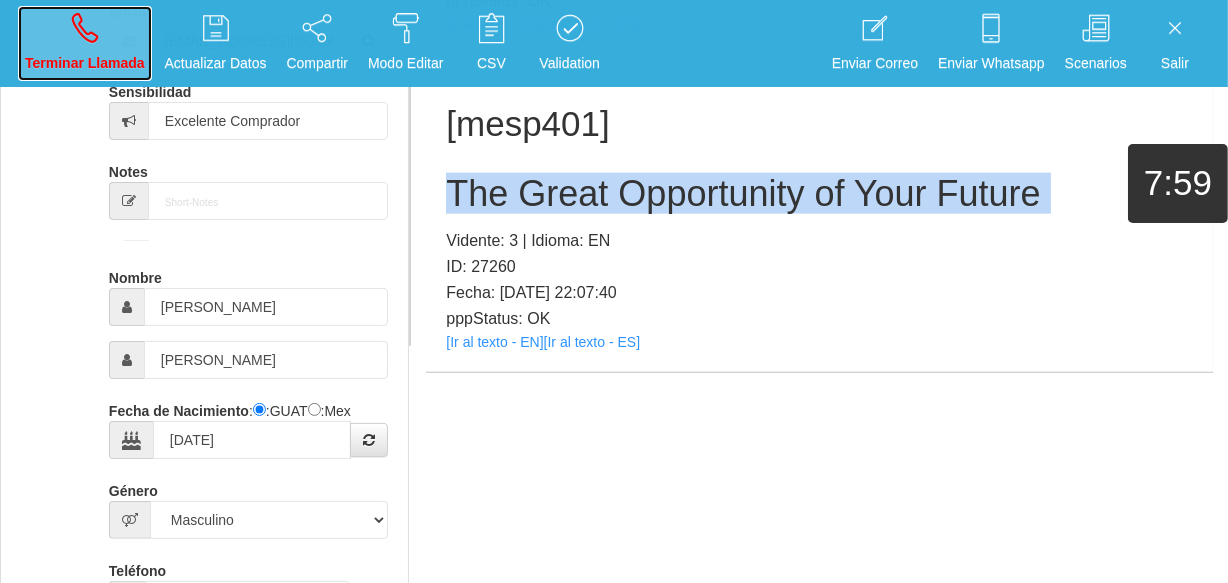 click on "Terminar Llamada" at bounding box center (85, 43) 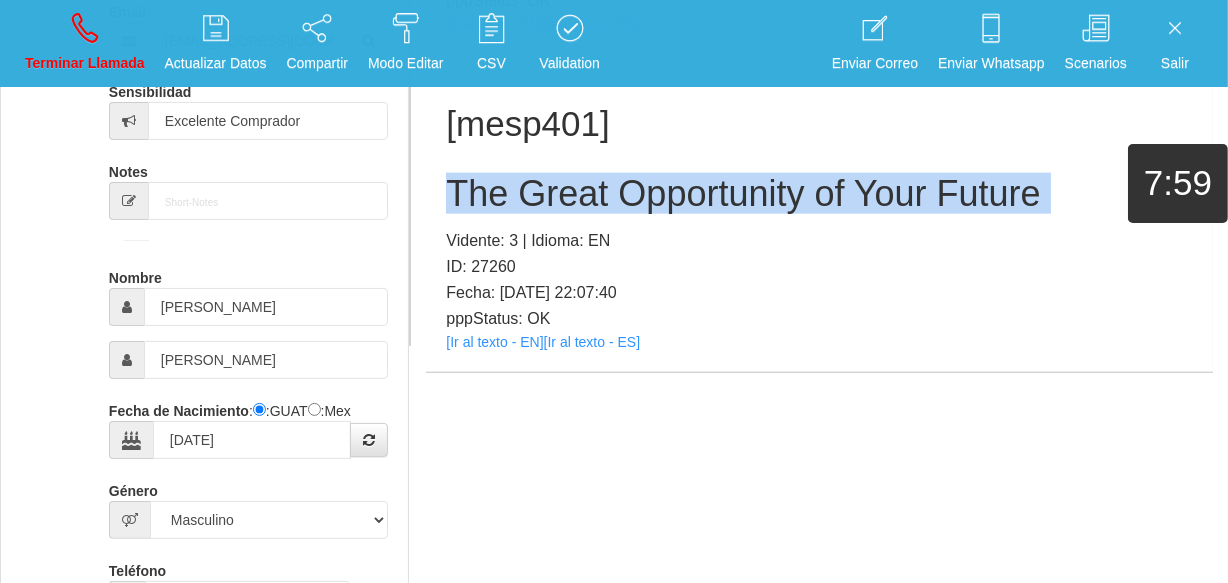 type 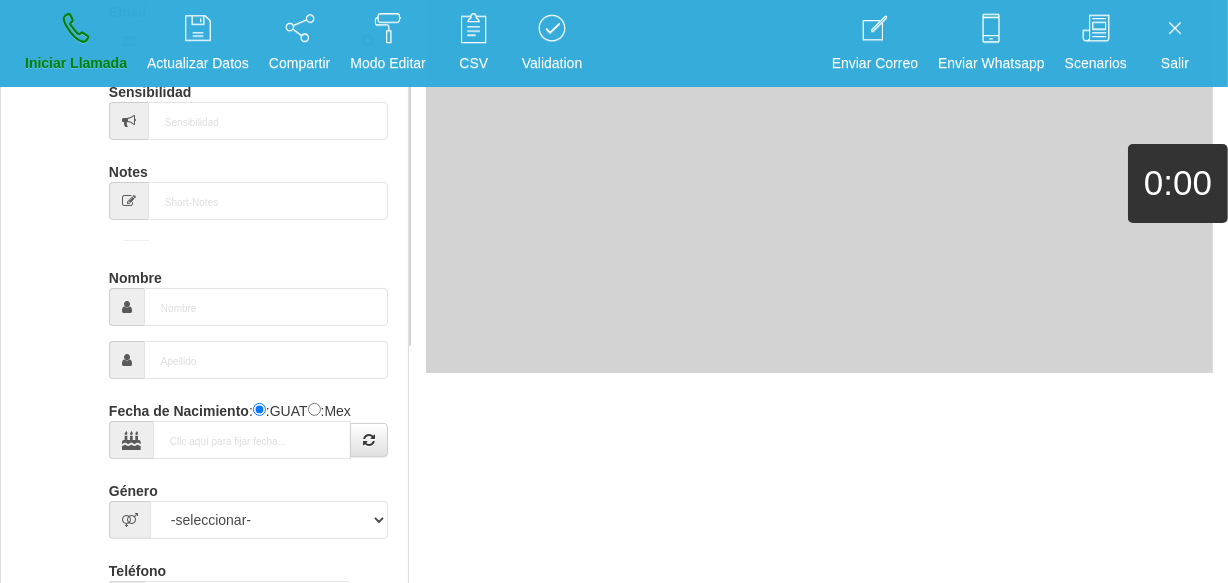 scroll, scrollTop: 0, scrollLeft: 0, axis: both 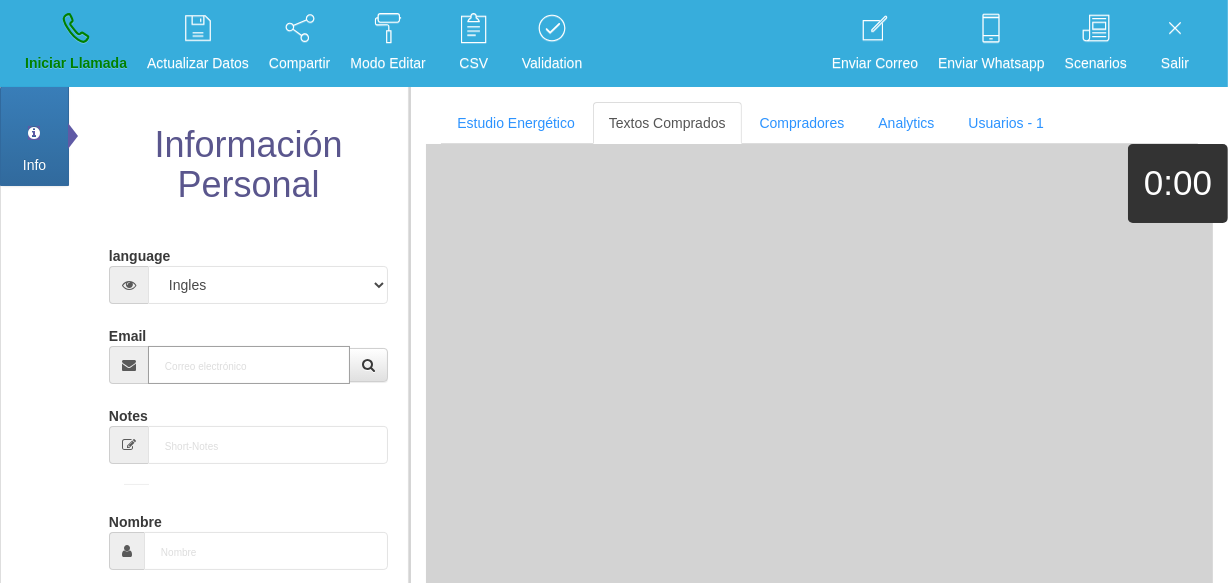 click on "Email" at bounding box center (249, 365) 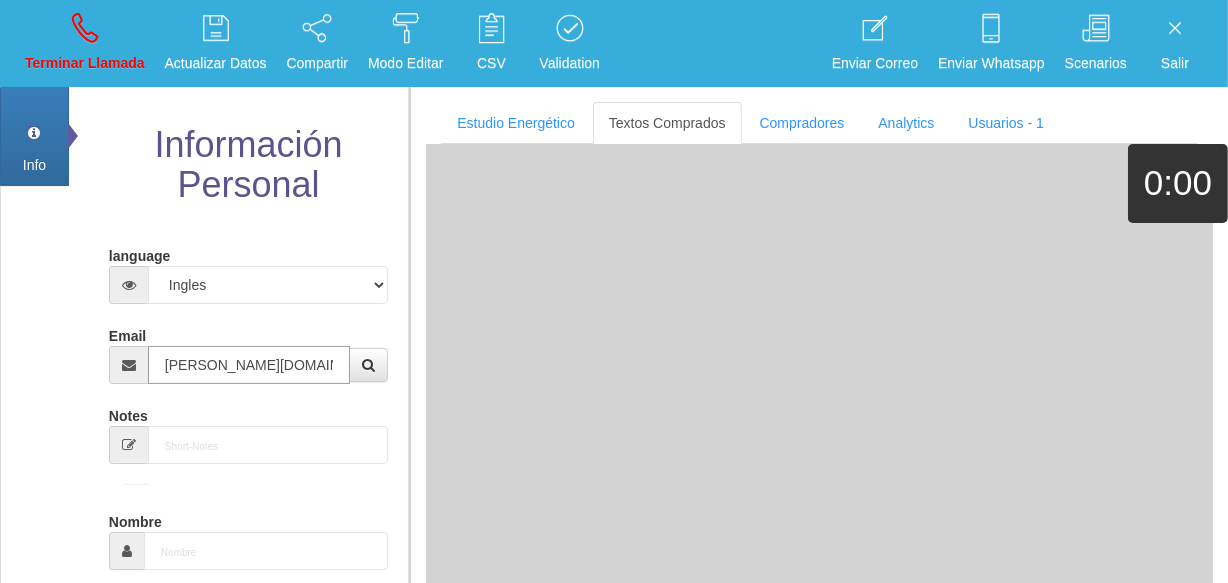 type on "19 Abr 1933" 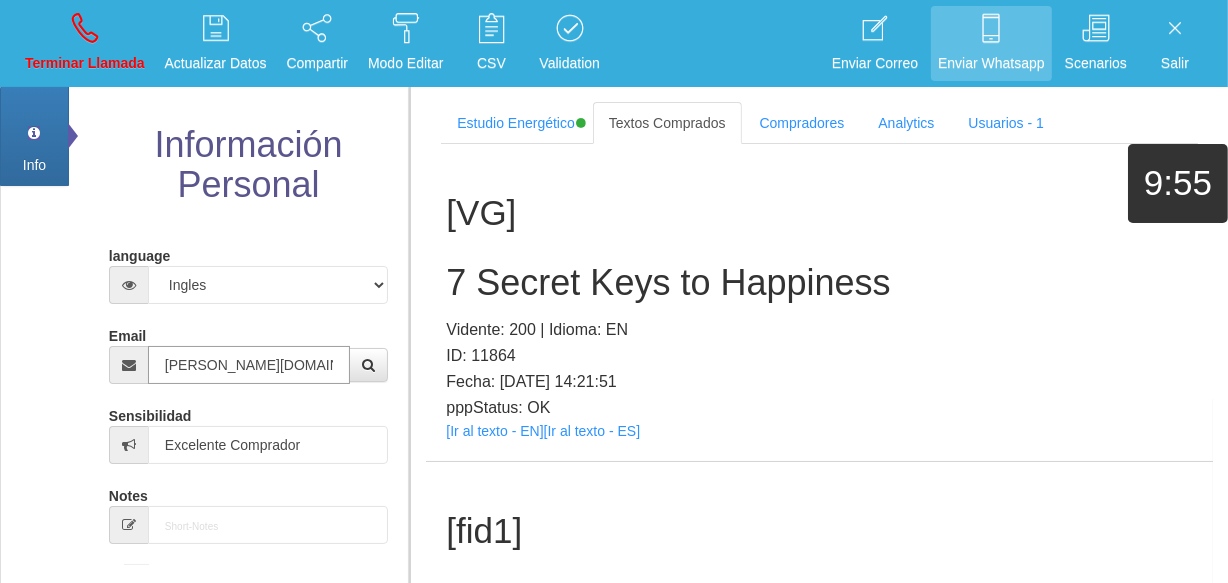 type on "[PERSON_NAME][DOMAIN_NAME][EMAIL_ADDRESS][DOMAIN_NAME]" 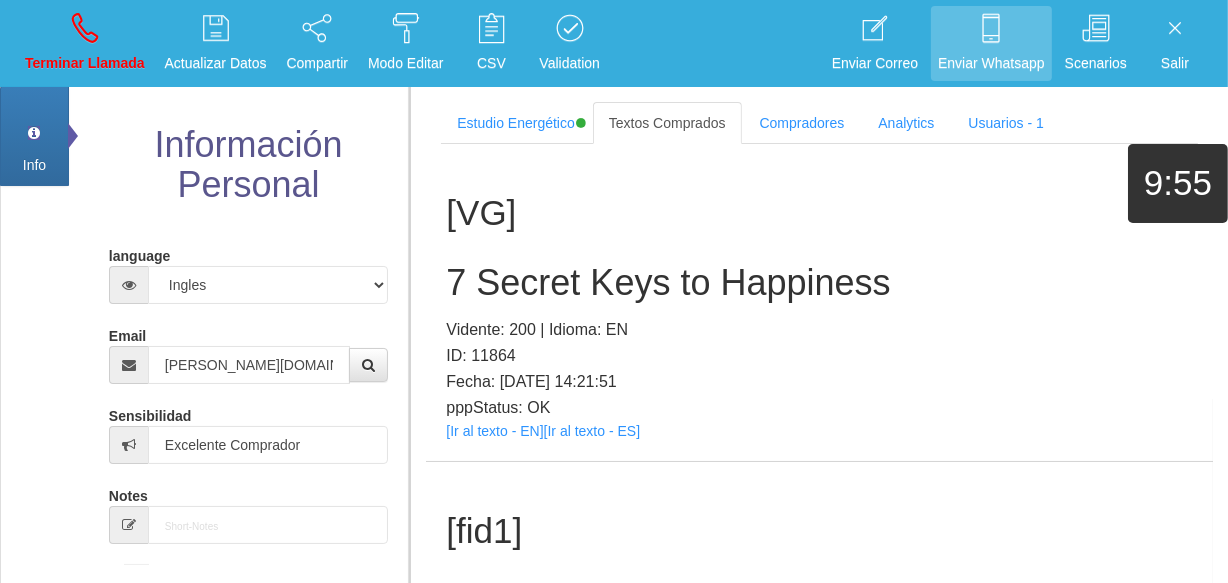scroll, scrollTop: 2501, scrollLeft: 0, axis: vertical 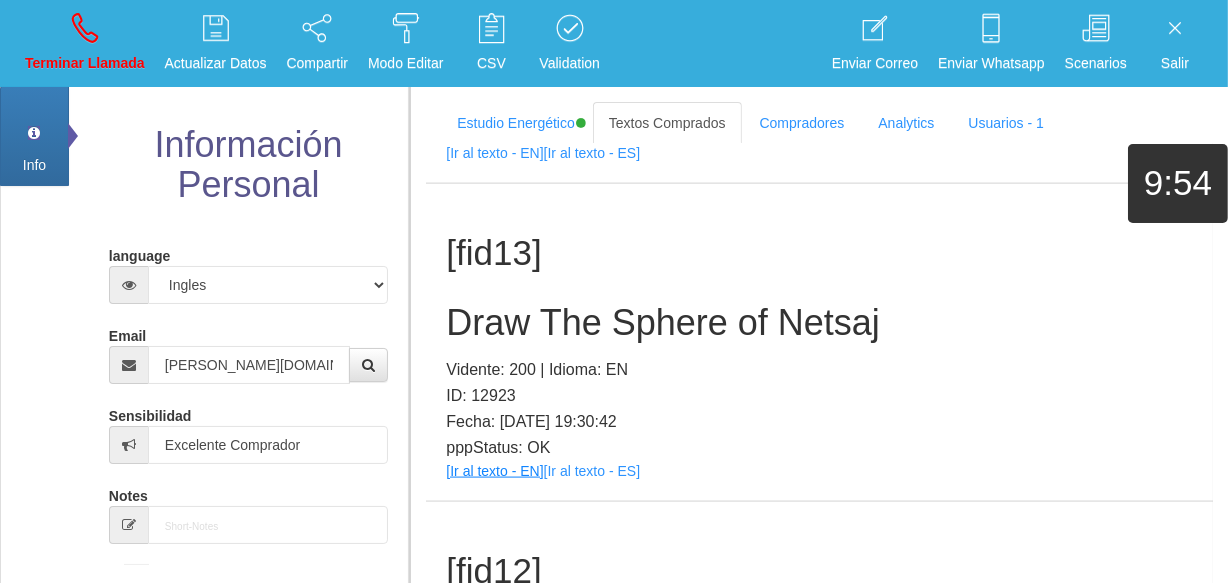 click on "[fid13] Draw The Sphere of [PERSON_NAME]: 200 | Idioma: EN ID: 12923 Fecha: [DATE] 19:30:42 pppStatus: OK [Ir al texto - EN] [Ir al texto - ES]" at bounding box center [819, 342] 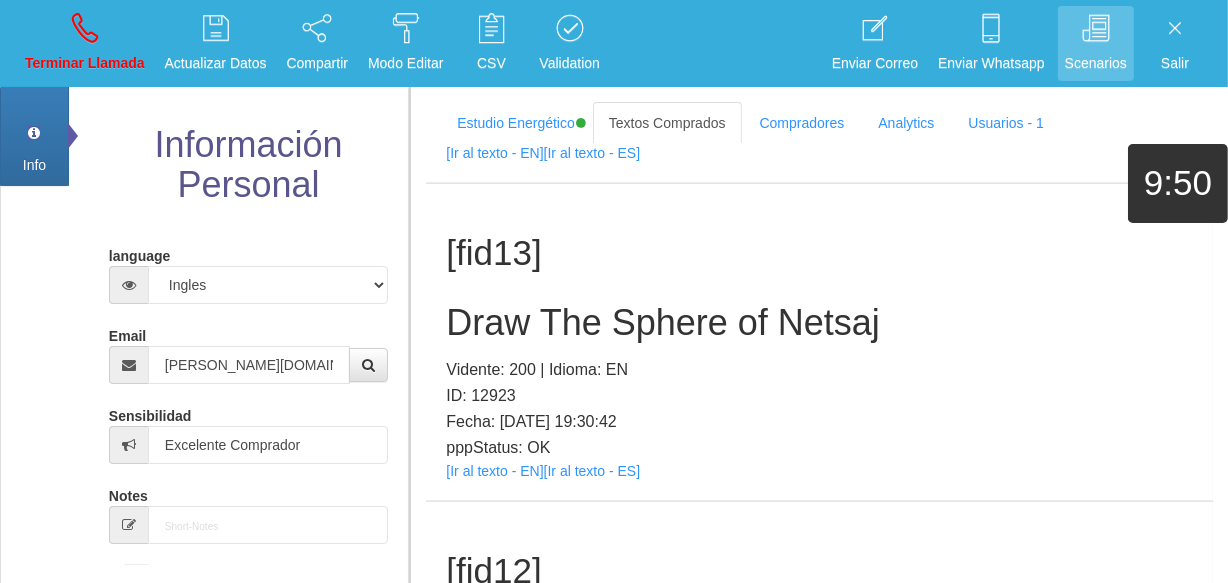 scroll, scrollTop: 3772, scrollLeft: 0, axis: vertical 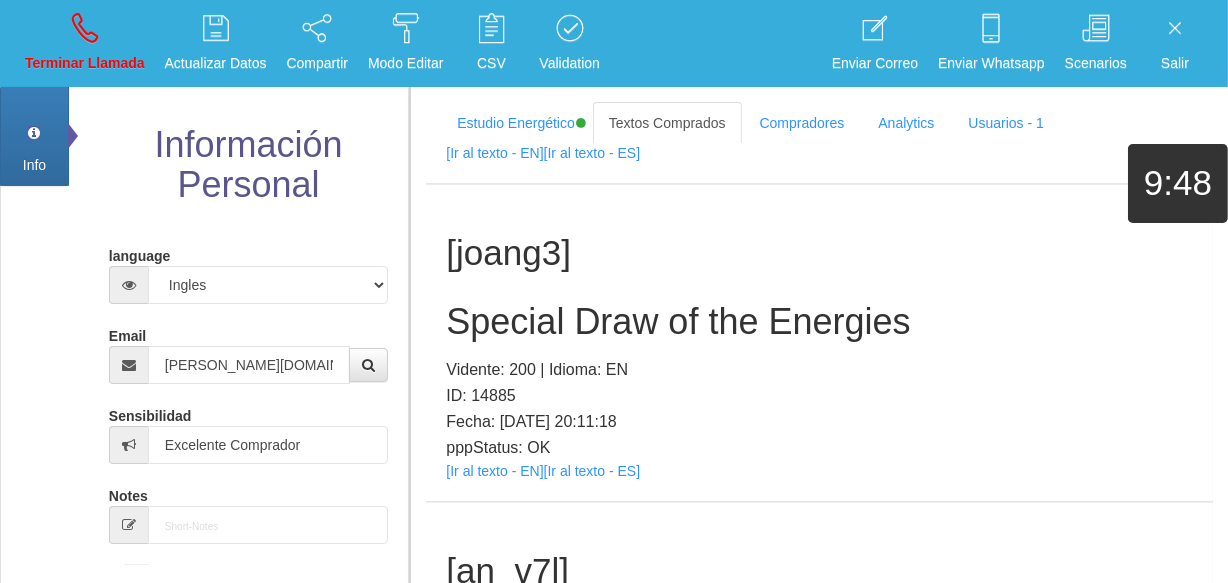 click on "pppStatus: OK" at bounding box center (819, 448) 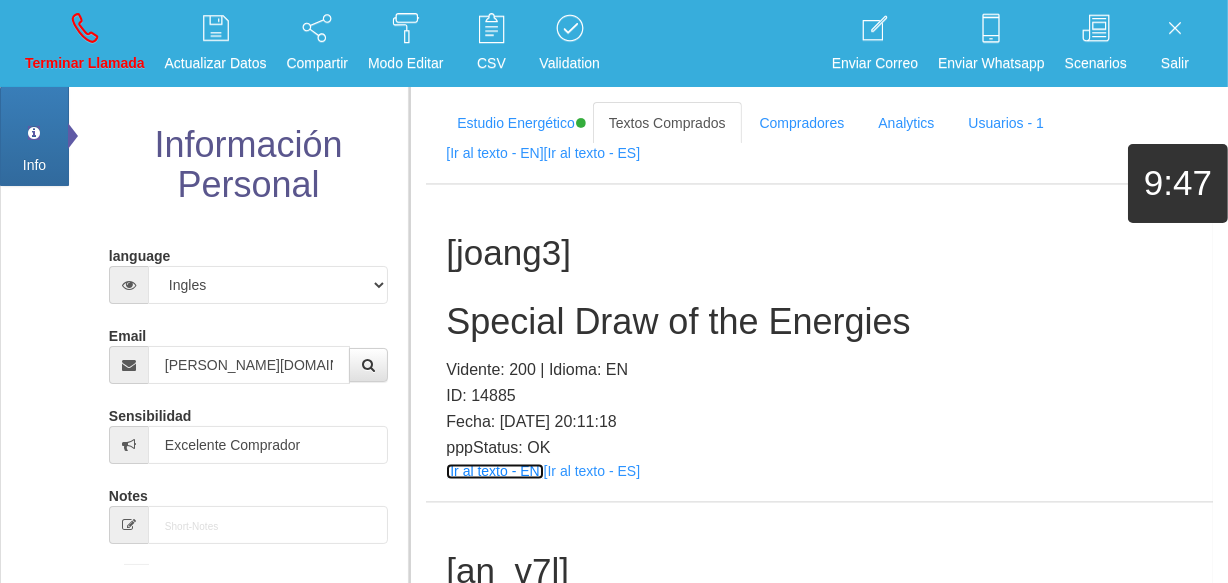 click on "[Ir al texto - EN]" at bounding box center [494, 471] 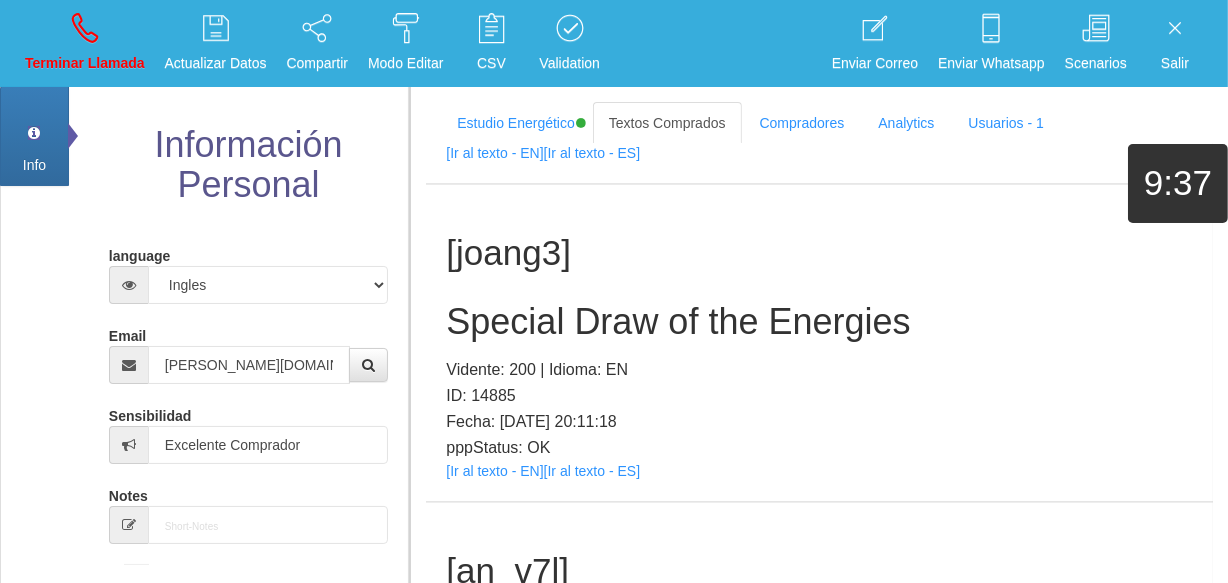 click on "Special Draw of the Energies" at bounding box center (819, 322) 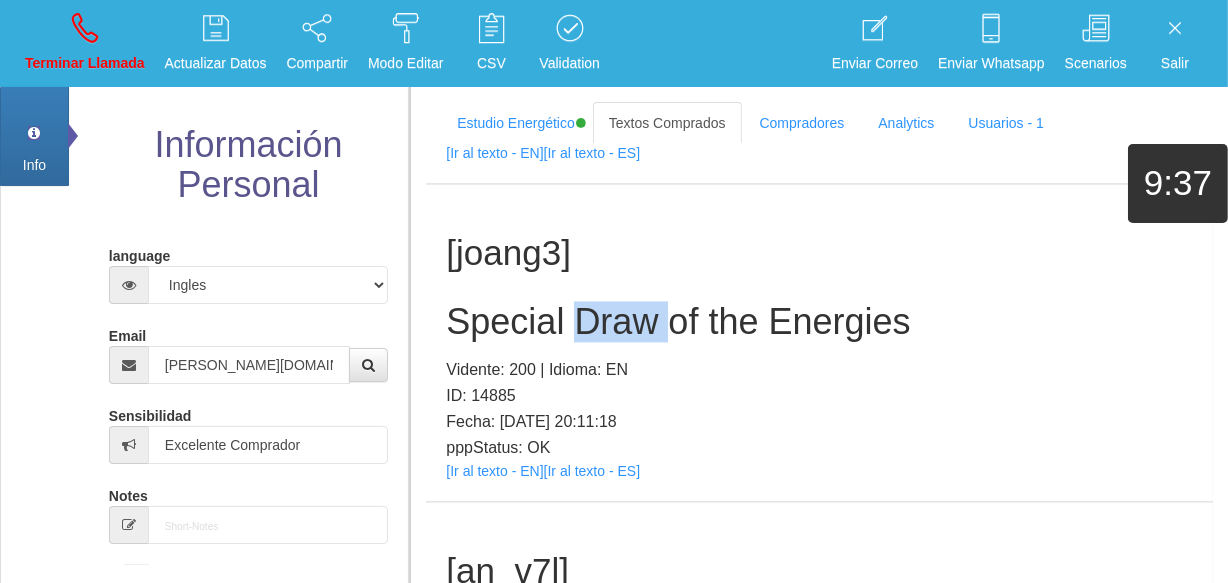 click on "Special Draw of the Energies" at bounding box center (819, 322) 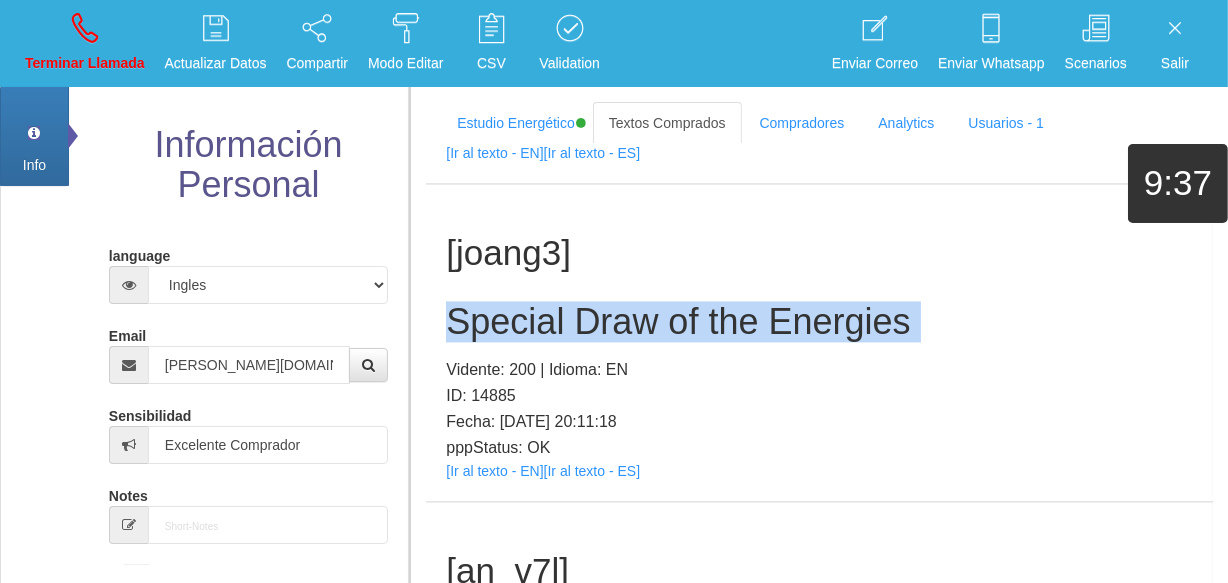 click on "Special Draw of the Energies" at bounding box center [819, 322] 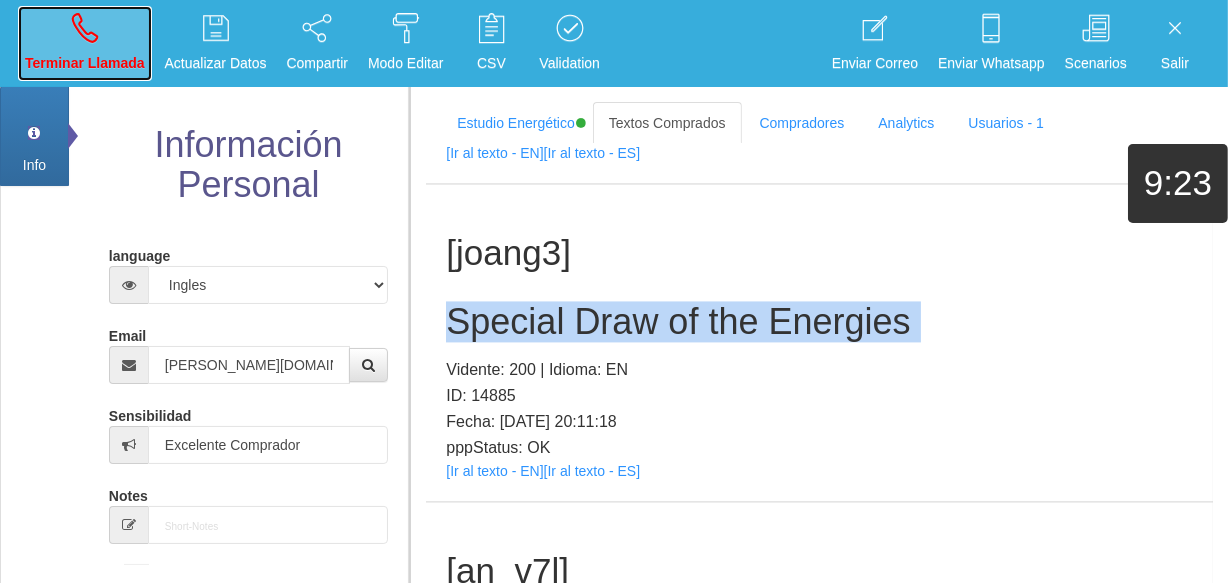 drag, startPoint x: 88, startPoint y: 39, endPoint x: 114, endPoint y: 170, distance: 133.55524 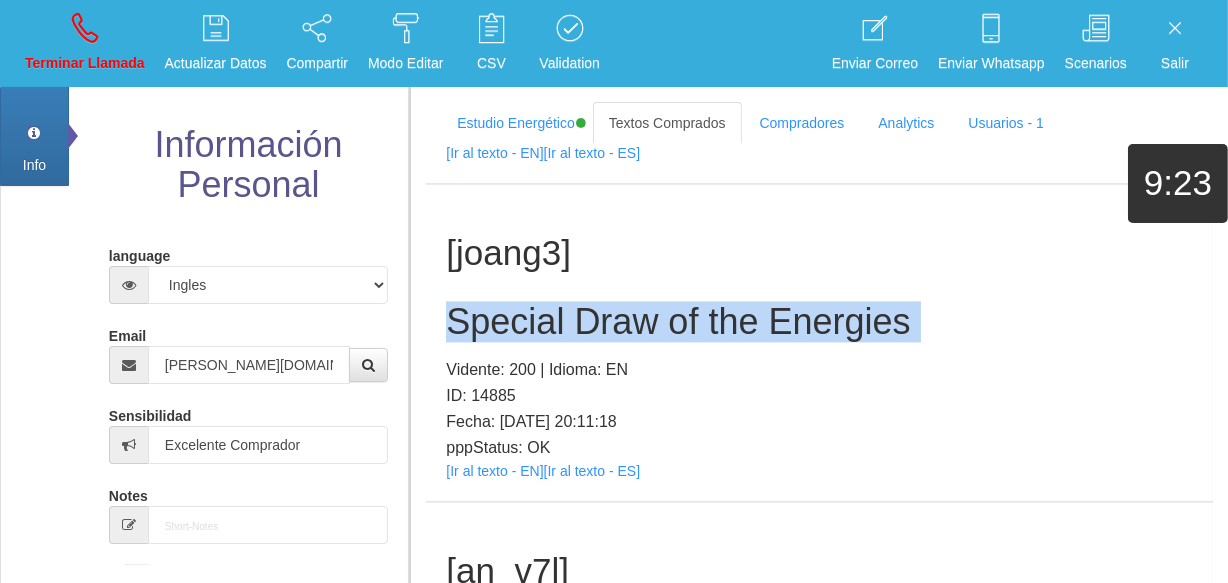 type 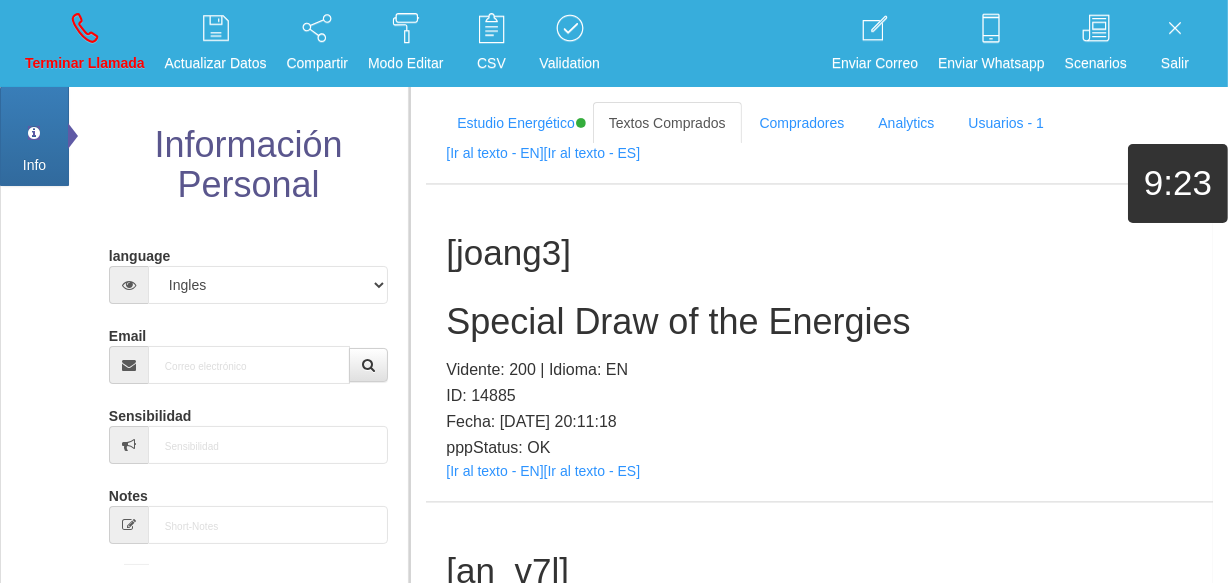 scroll, scrollTop: 0, scrollLeft: 0, axis: both 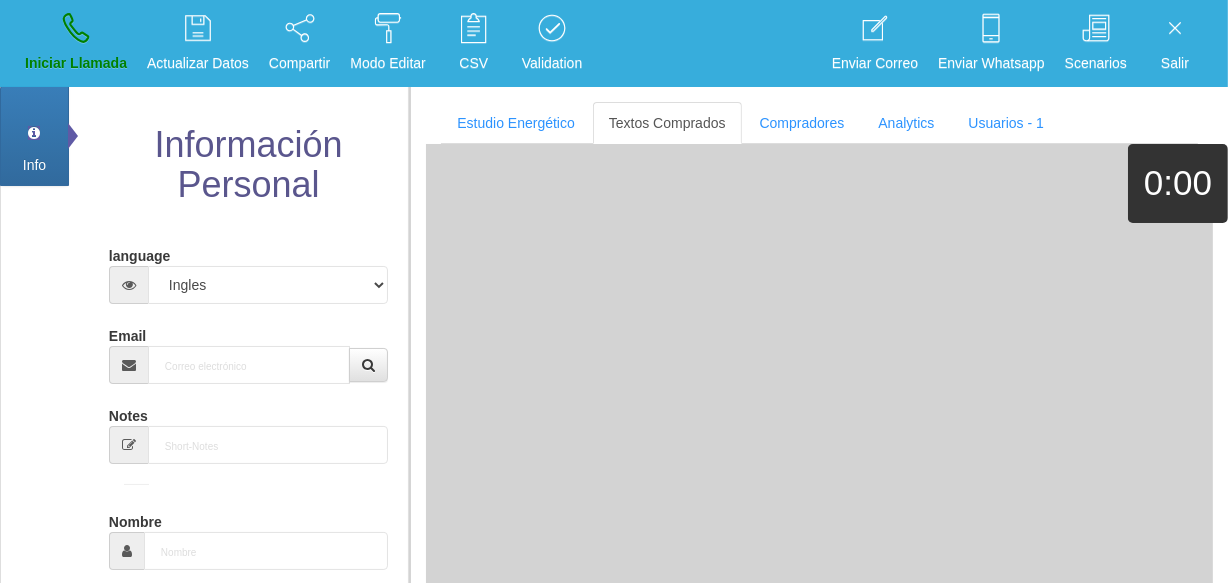 click on "language Español Portugues [PERSON_NAME]
Email
Sensibilidad
Notes
Comprador de lotería
Nombre
Fecha de Nacimiento :  :GUAT  :Mex
Género
-seleccionar-
Masculino
Femenino
Teléfono
[GEOGRAPHIC_DATA] +1 [GEOGRAPHIC_DATA] +44 [GEOGRAPHIC_DATA] (‫[GEOGRAPHIC_DATA]‬‎) +93 [GEOGRAPHIC_DATA] ([GEOGRAPHIC_DATA]) +355 +213 [US_STATE] +1684 +54" at bounding box center [248, 699] 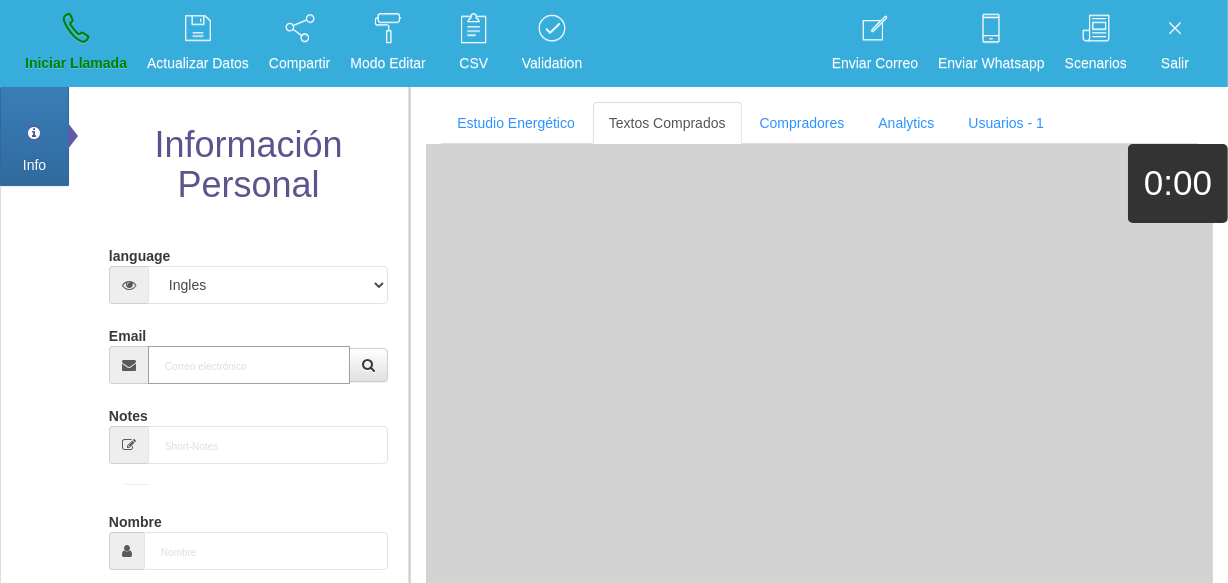 click on "Email" at bounding box center [249, 365] 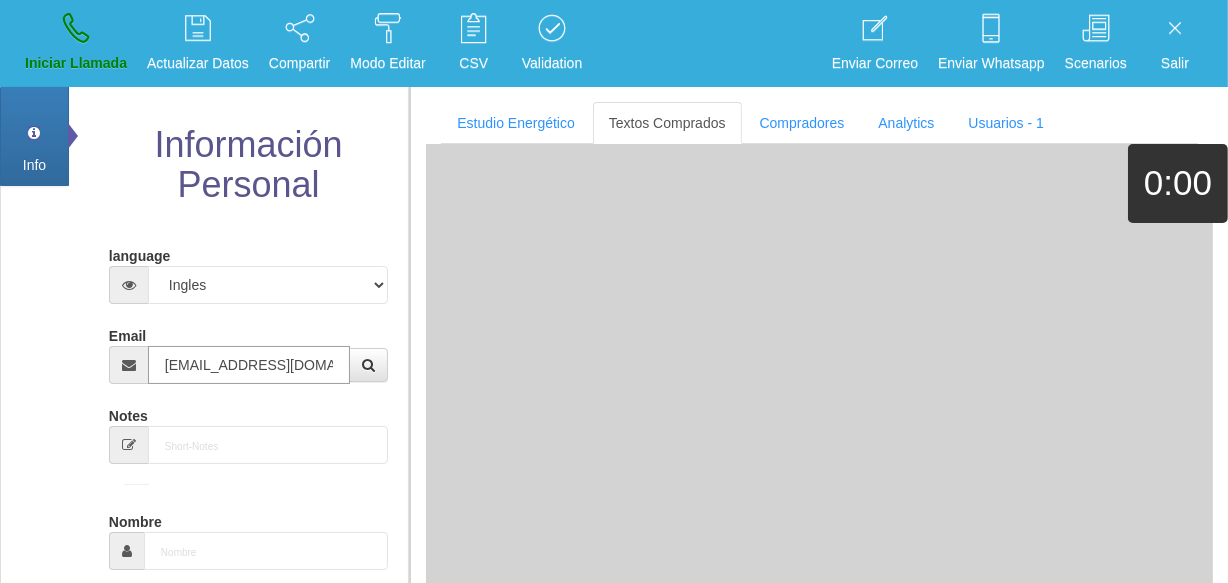 scroll, scrollTop: 0, scrollLeft: 2, axis: horizontal 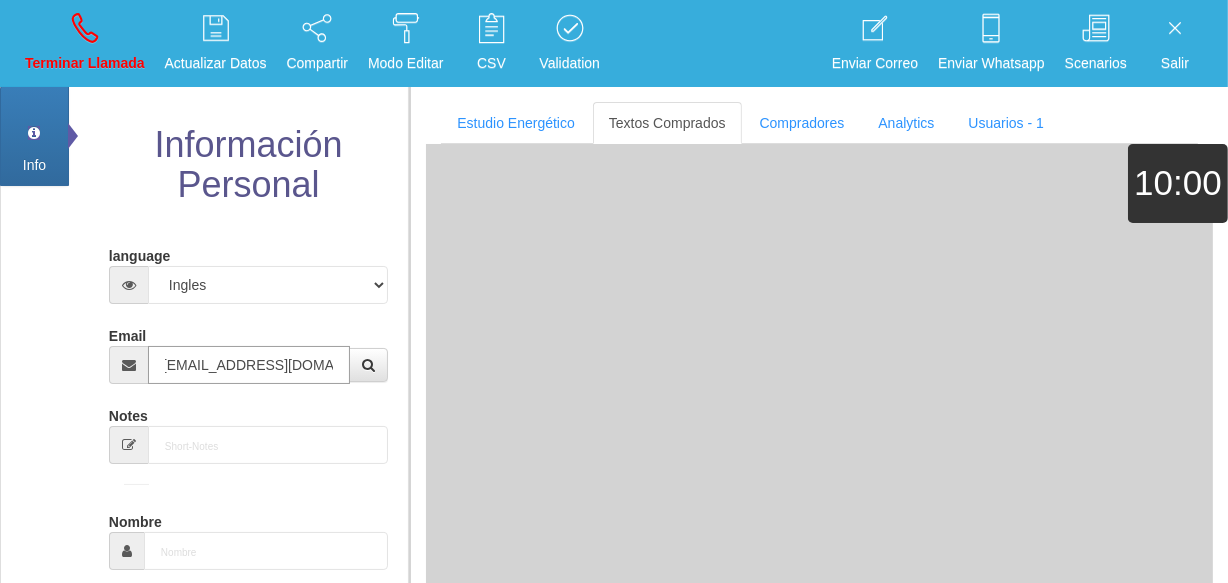 type on "24 Dic 1954" 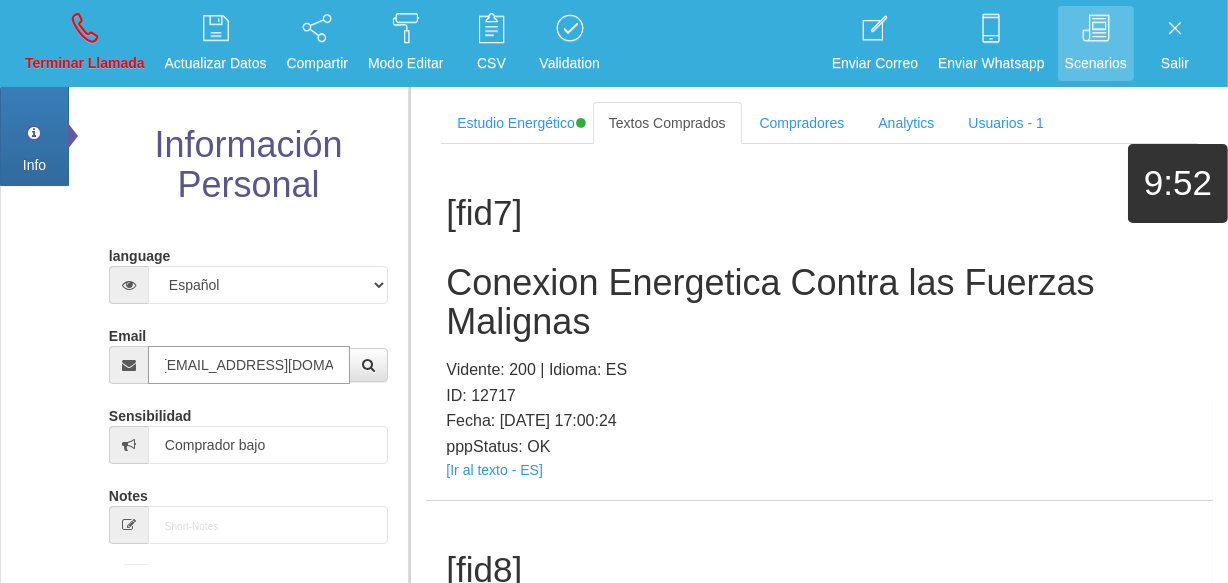 type on "[EMAIL_ADDRESS][DOMAIN_NAME]" 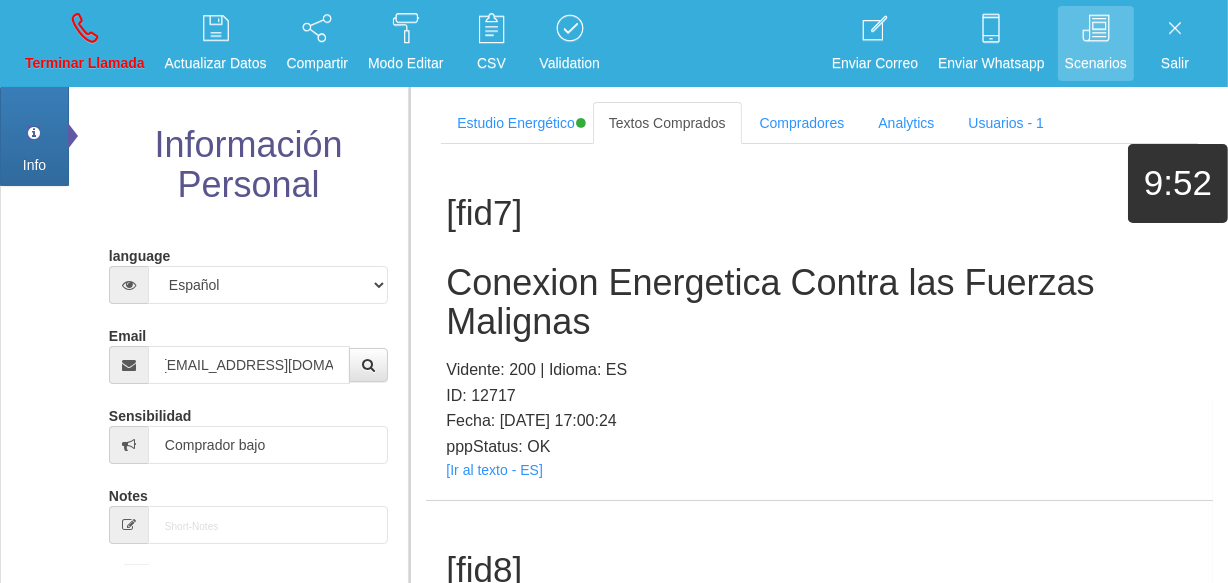 scroll, scrollTop: 0, scrollLeft: 0, axis: both 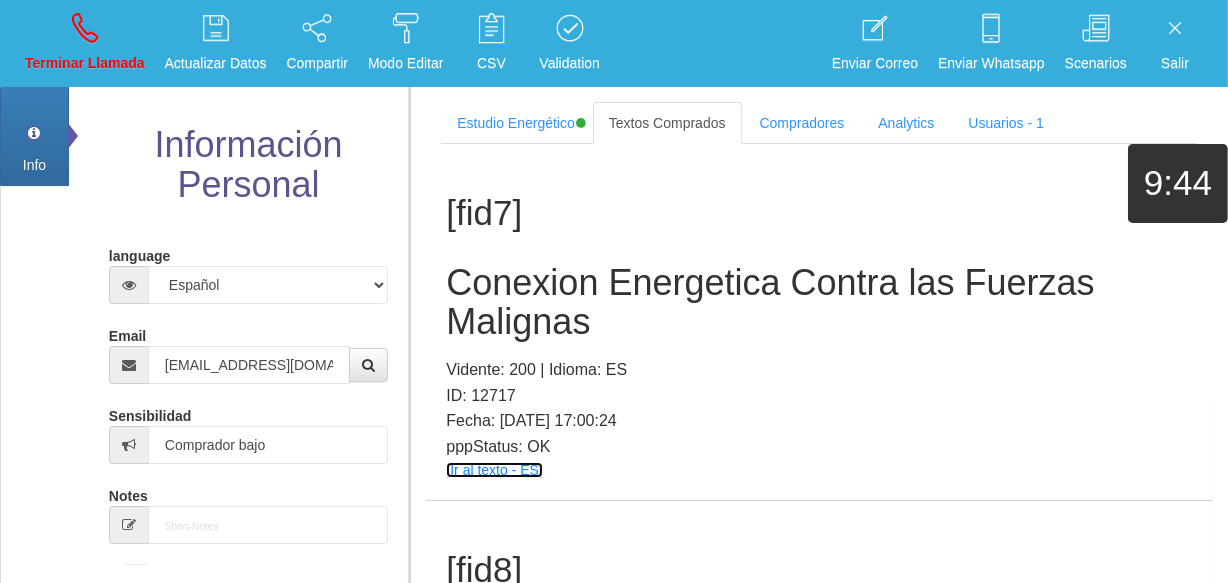 click on "[Ir al texto - ES]" at bounding box center [494, 470] 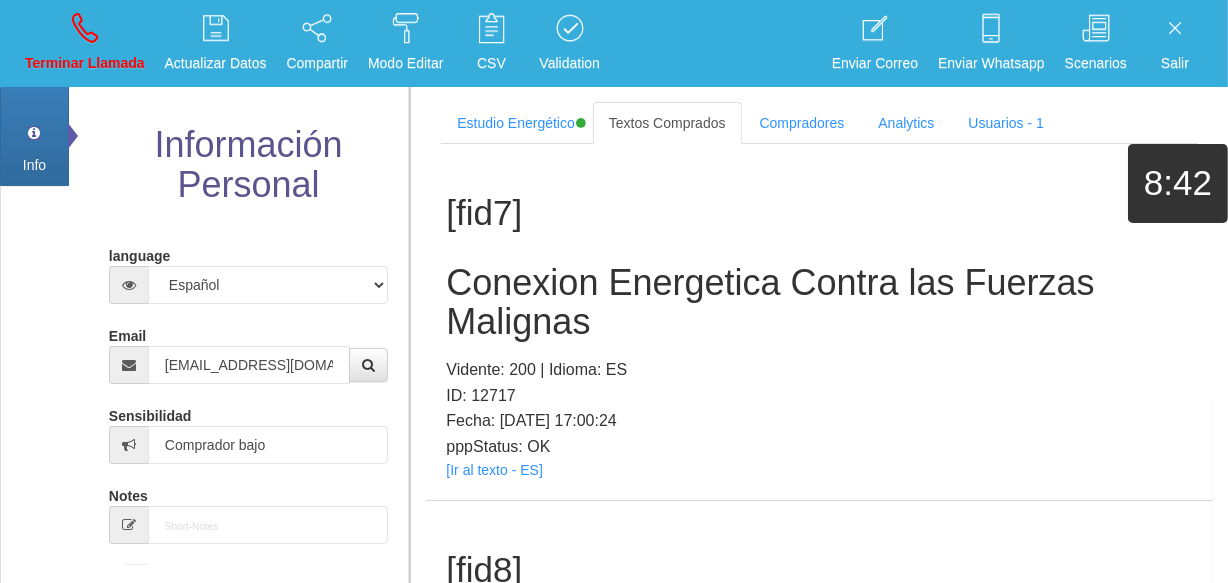 click on "Conexion Energetica  Contra las Fuerzas Malignas" at bounding box center [819, 302] 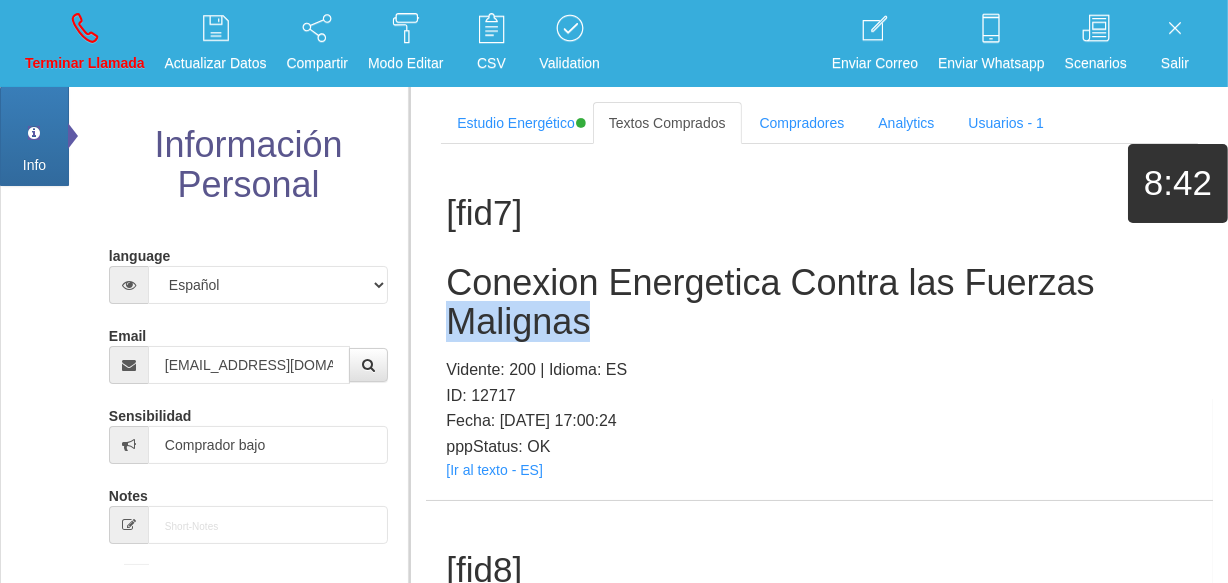 click on "Conexion Energetica  Contra las Fuerzas Malignas" at bounding box center [819, 302] 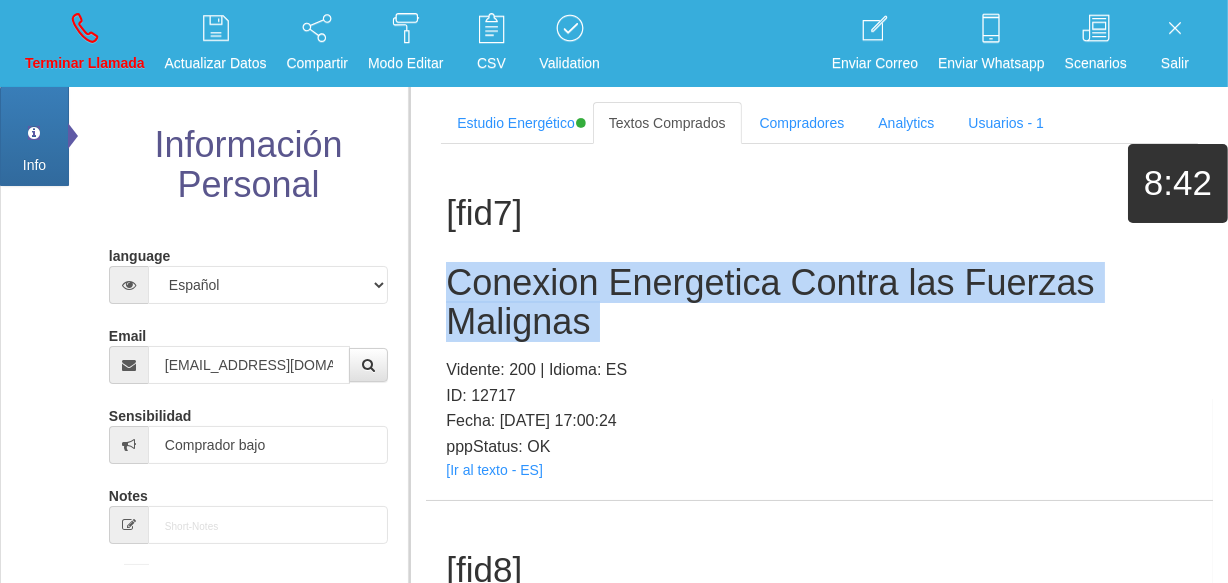 click on "Conexion Energetica  Contra las Fuerzas Malignas" at bounding box center [819, 302] 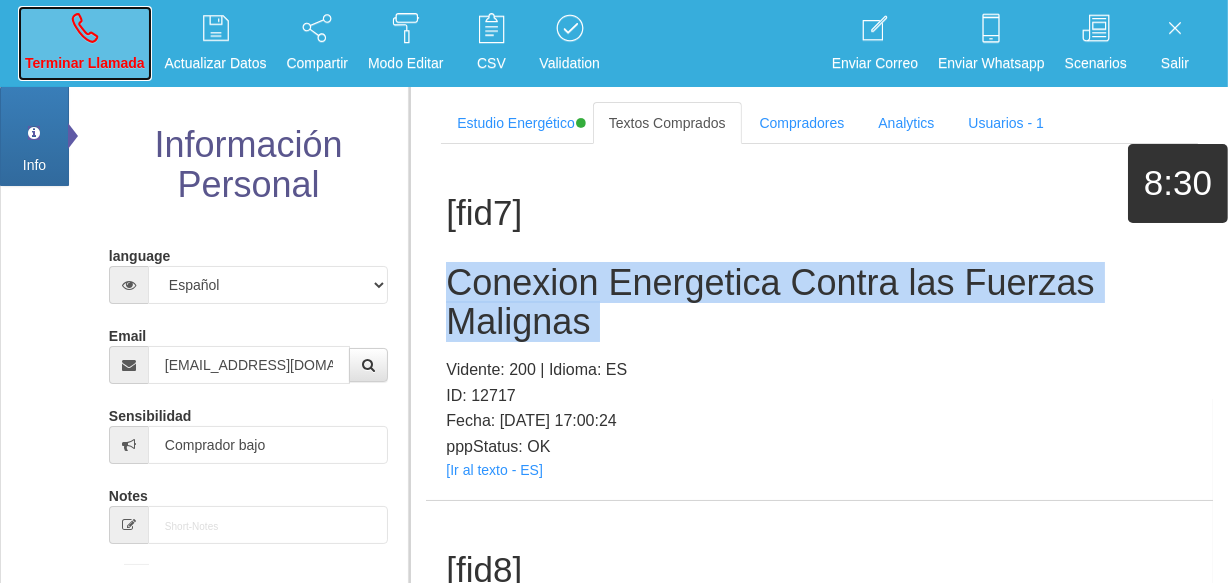 click on "Terminar Llamada" at bounding box center (85, 43) 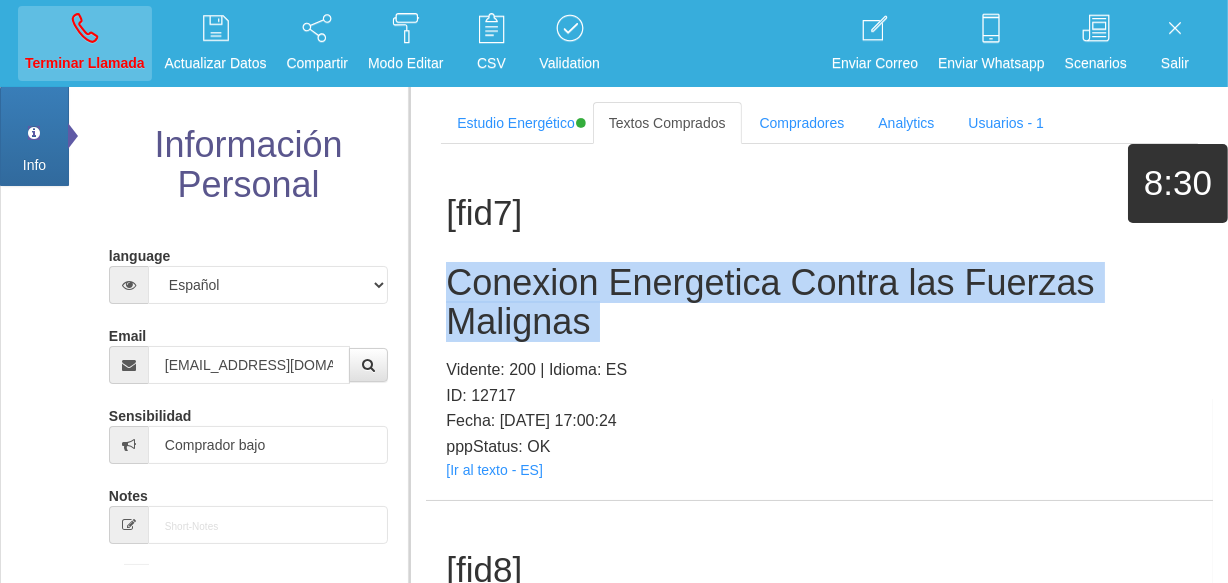 type 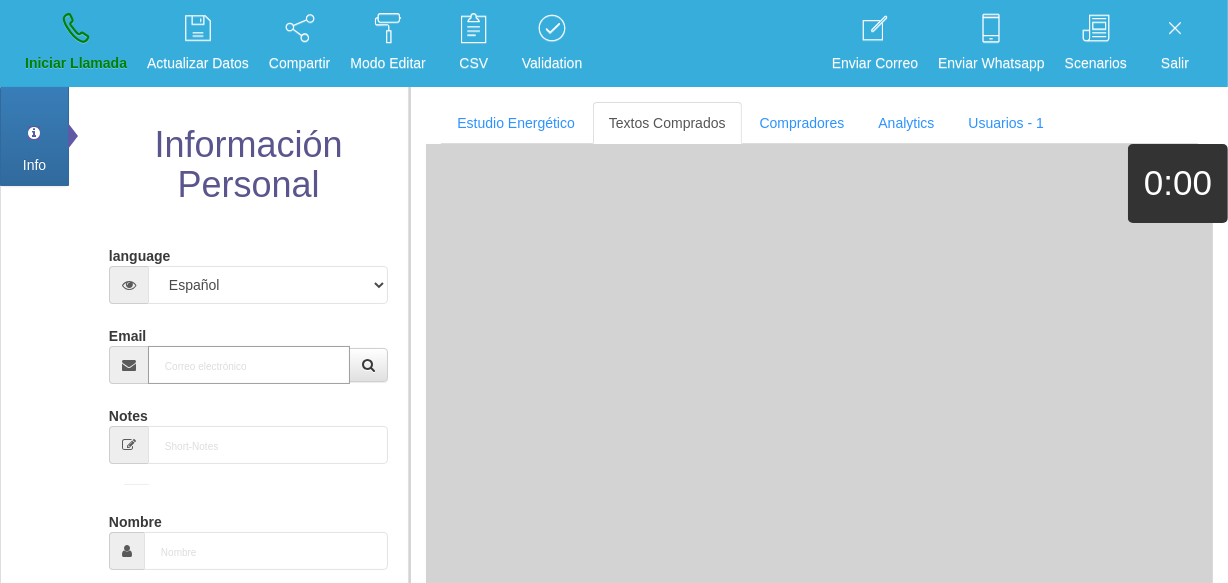 drag, startPoint x: 315, startPoint y: 379, endPoint x: 293, endPoint y: 360, distance: 29.068884 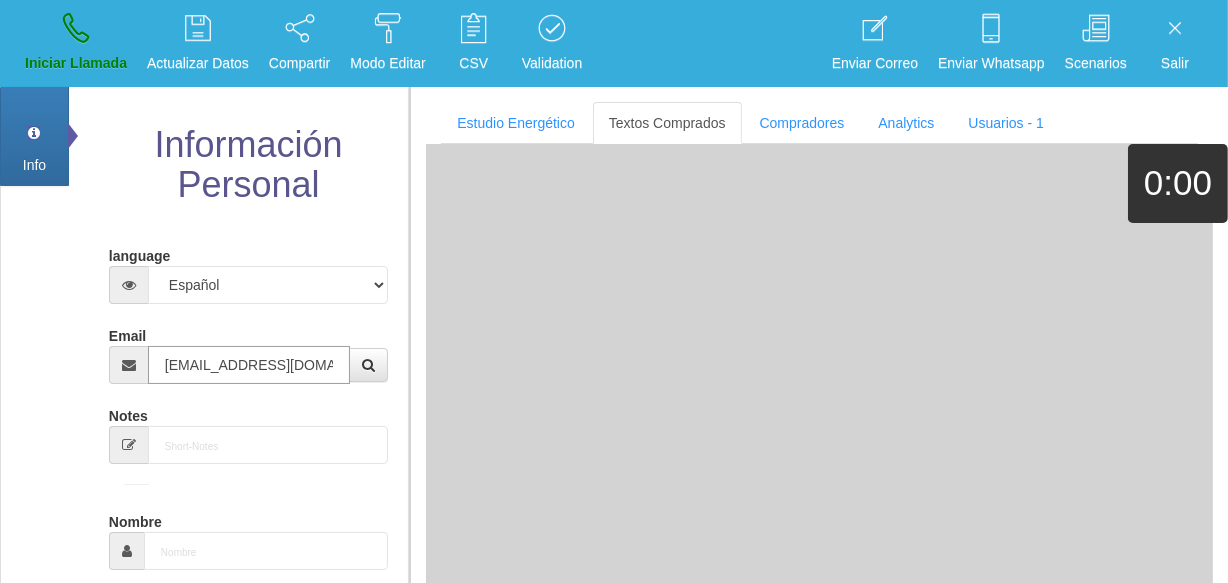 scroll, scrollTop: 0, scrollLeft: 2, axis: horizontal 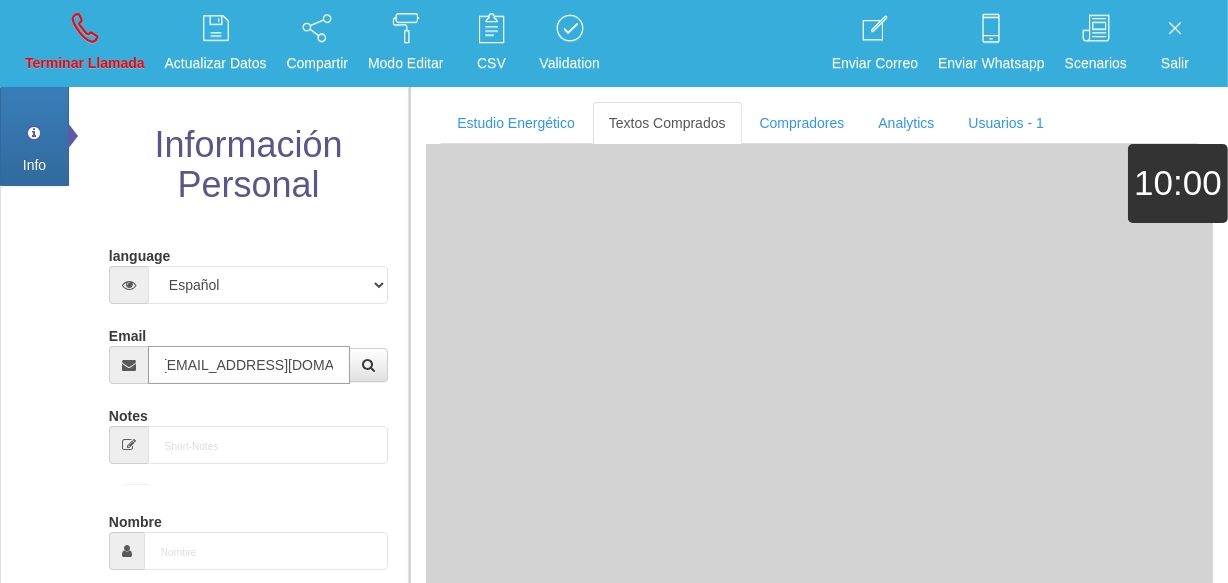 type on "24 Dic 1954" 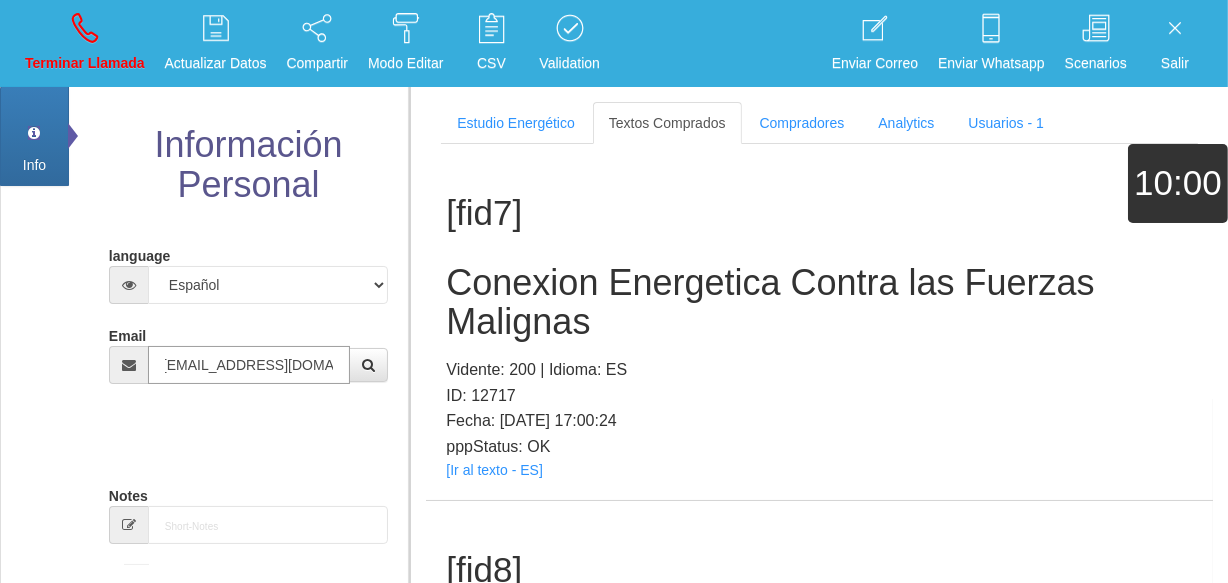 type on "Comprador bajo" 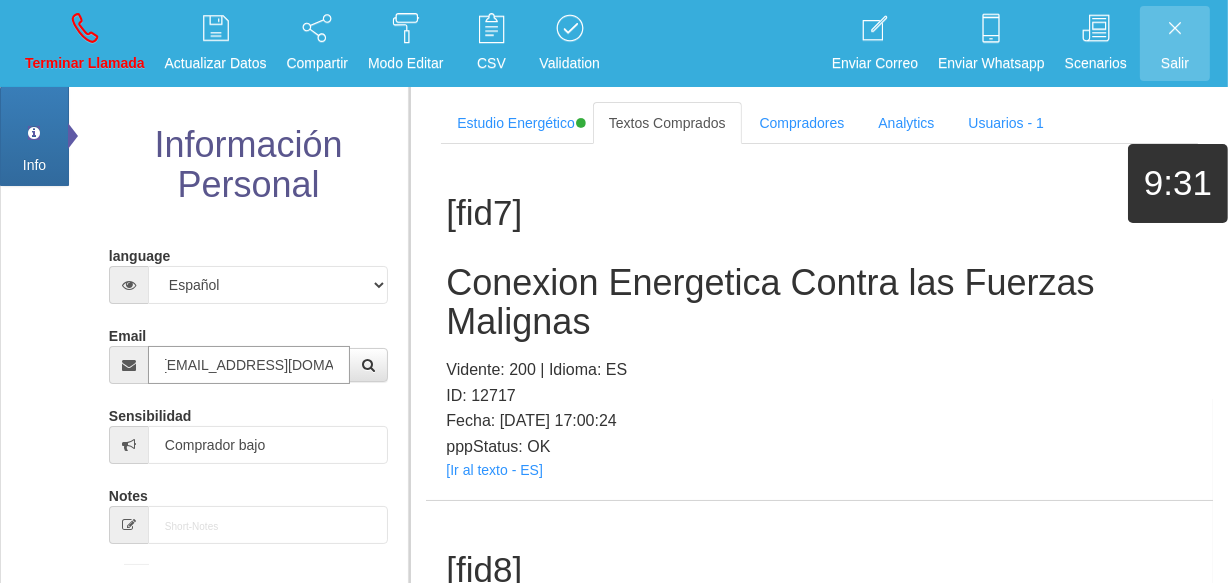 type on "[EMAIL_ADDRESS][DOMAIN_NAME]" 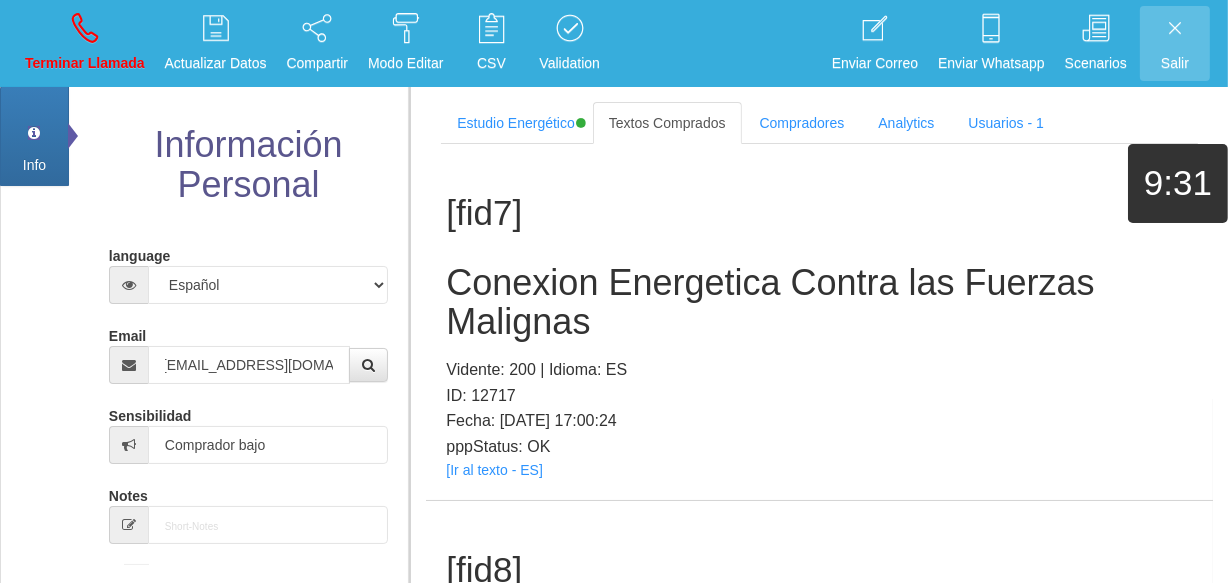 scroll, scrollTop: 0, scrollLeft: 0, axis: both 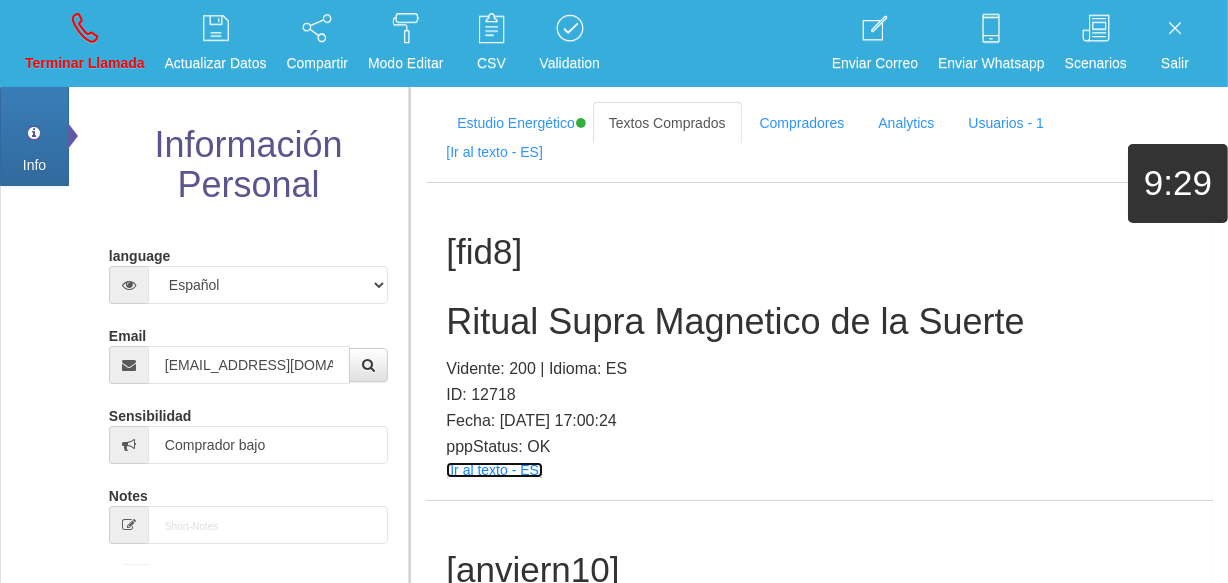 click on "[Ir al texto - ES]" at bounding box center [494, 470] 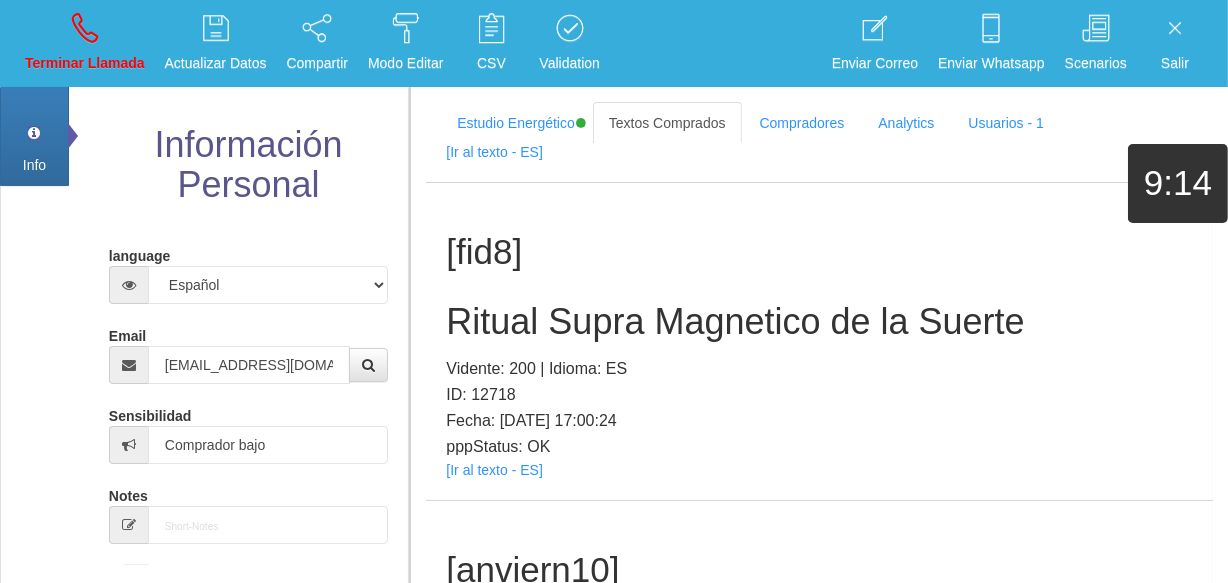 click on "Ritual Supra Magnetico de la Suerte" at bounding box center [819, 322] 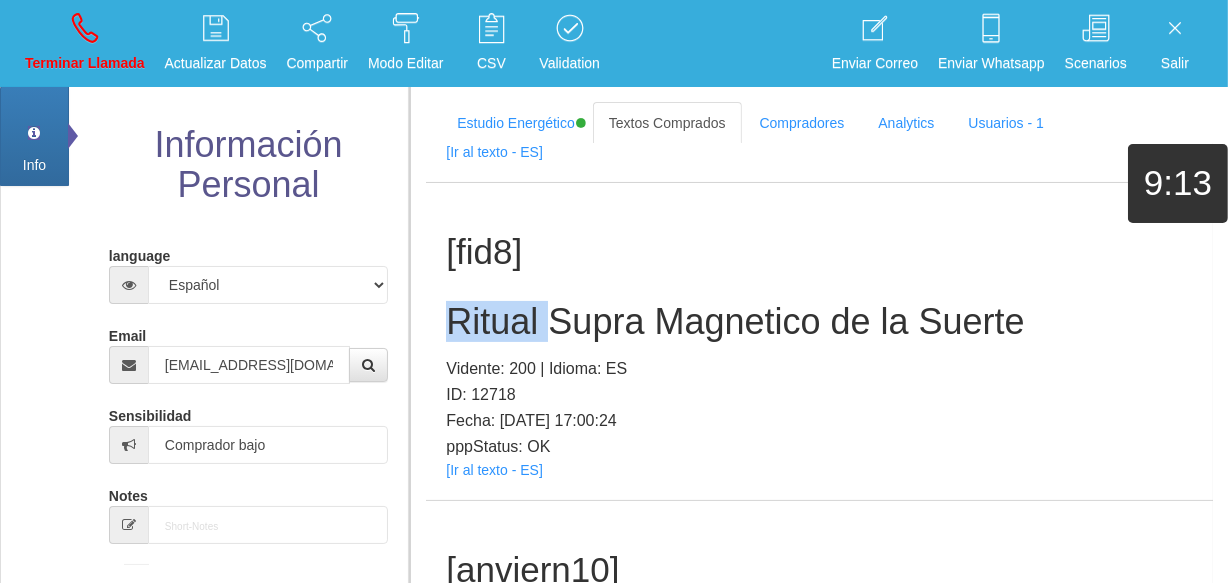 click on "Ritual Supra Magnetico de la Suerte" at bounding box center [819, 322] 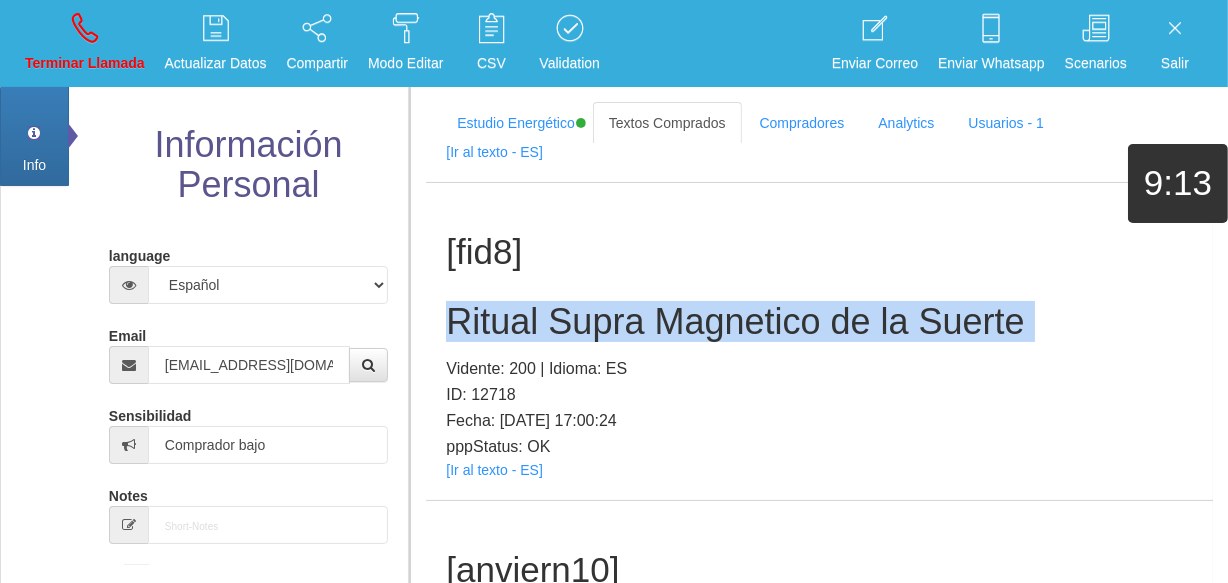 click on "Ritual Supra Magnetico de la Suerte" at bounding box center [819, 322] 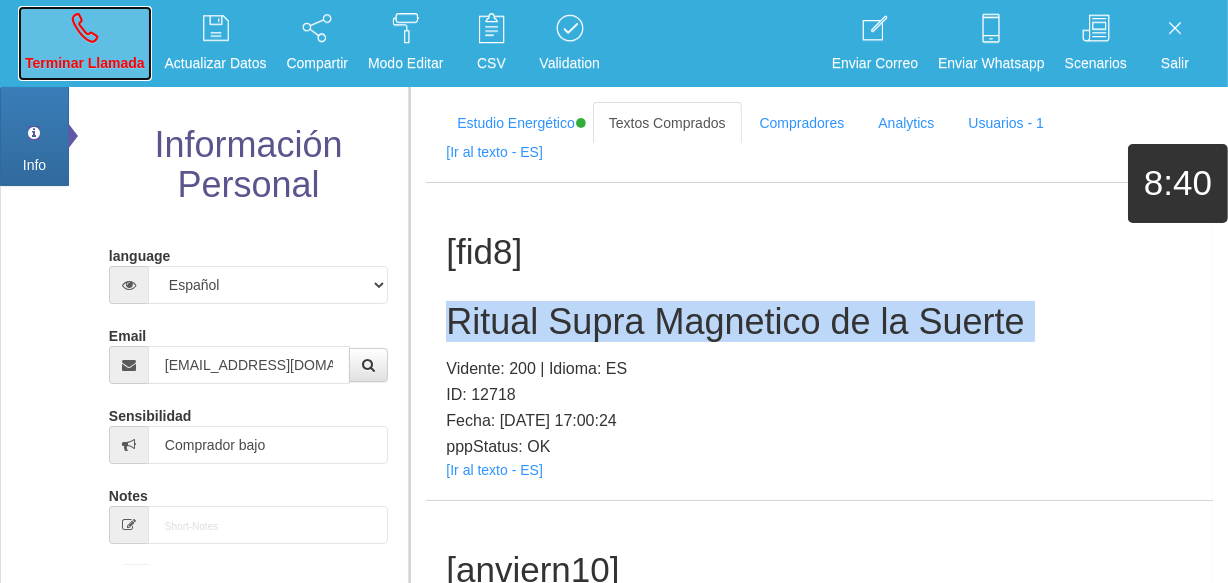 click at bounding box center (85, 28) 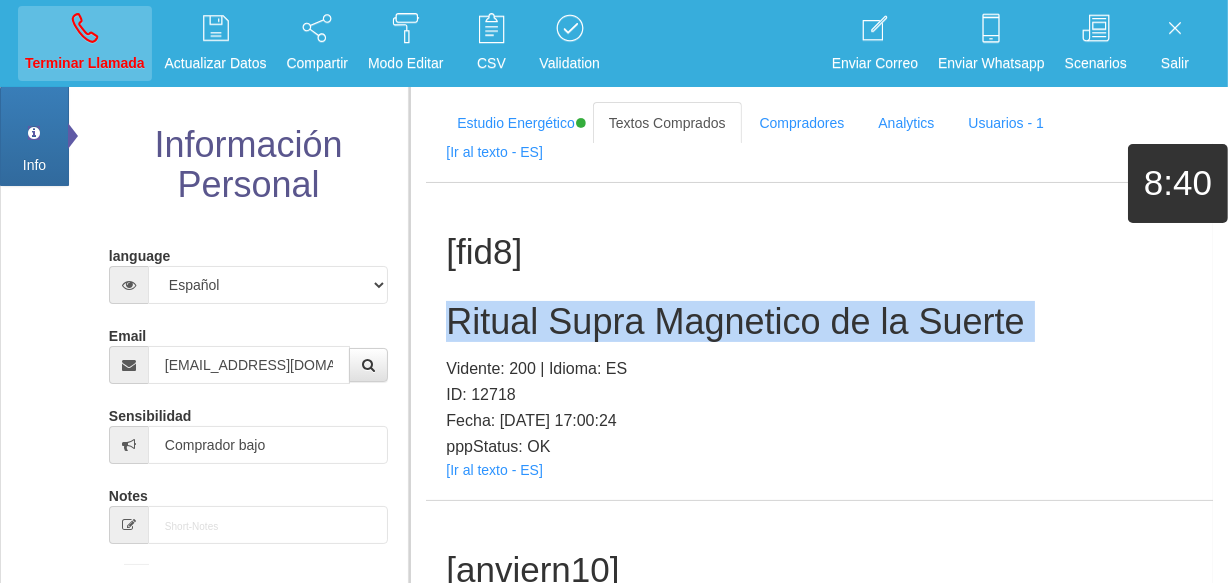 type 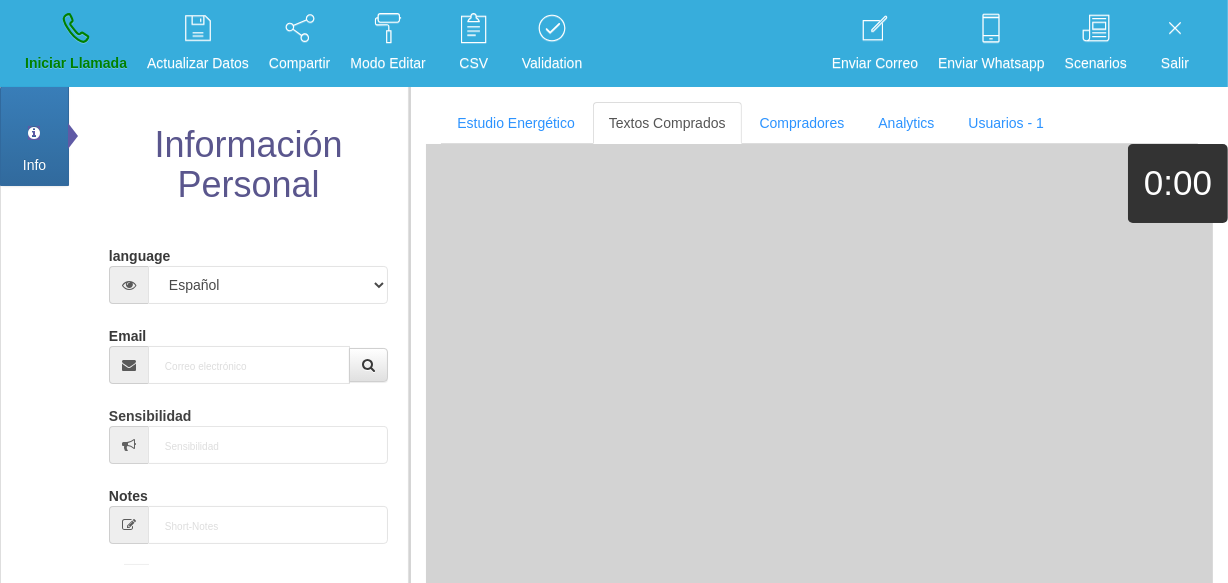 scroll, scrollTop: 0, scrollLeft: 0, axis: both 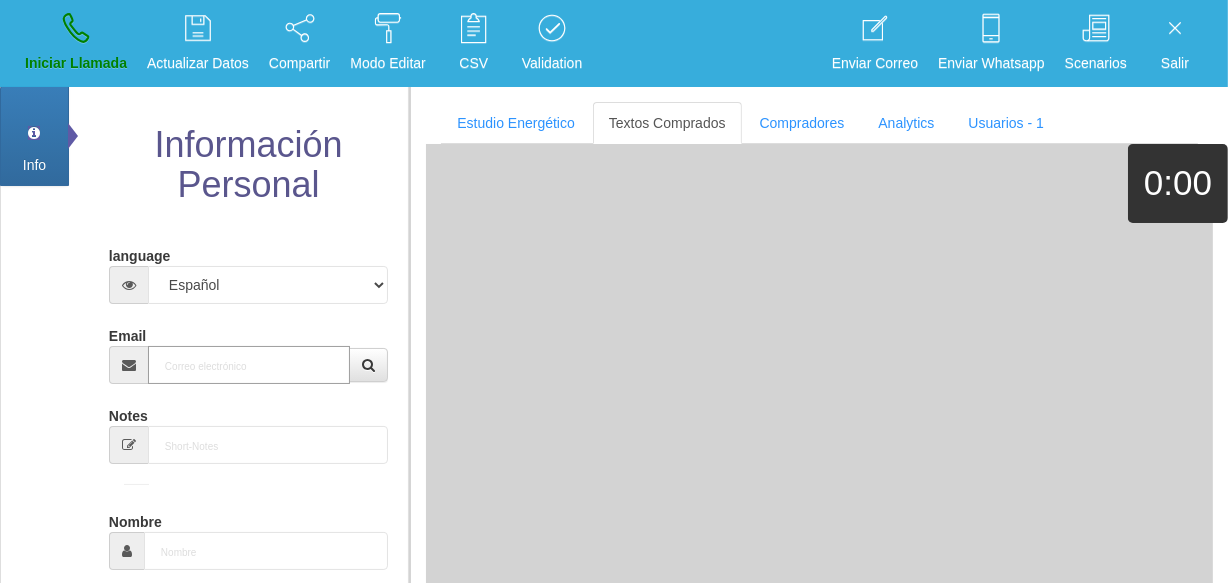 click on "Email" at bounding box center (249, 365) 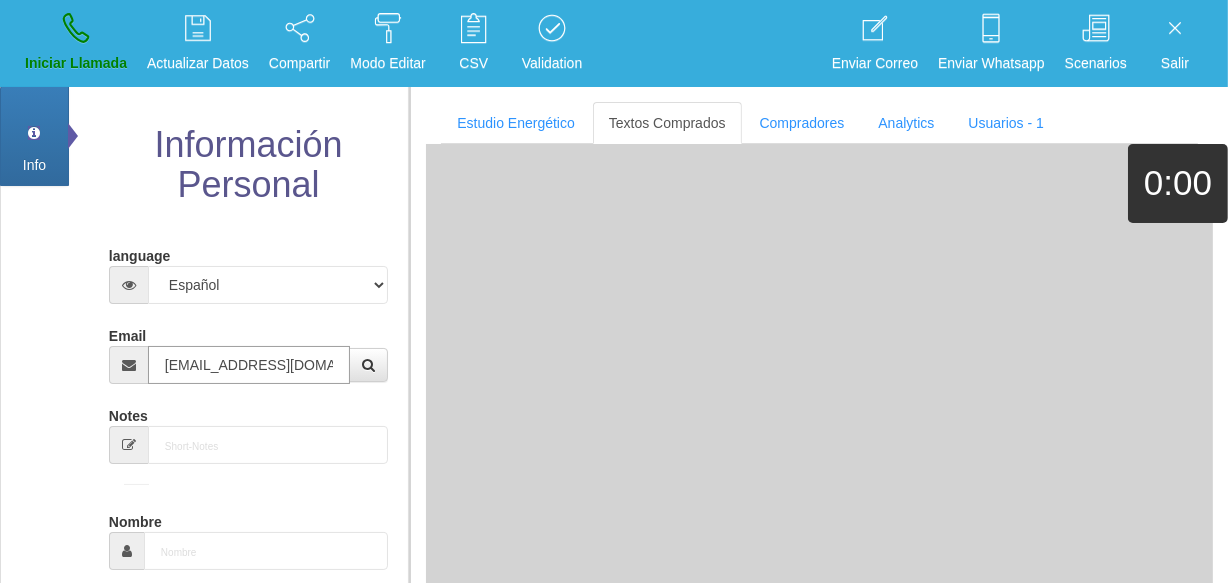 scroll, scrollTop: 0, scrollLeft: 32, axis: horizontal 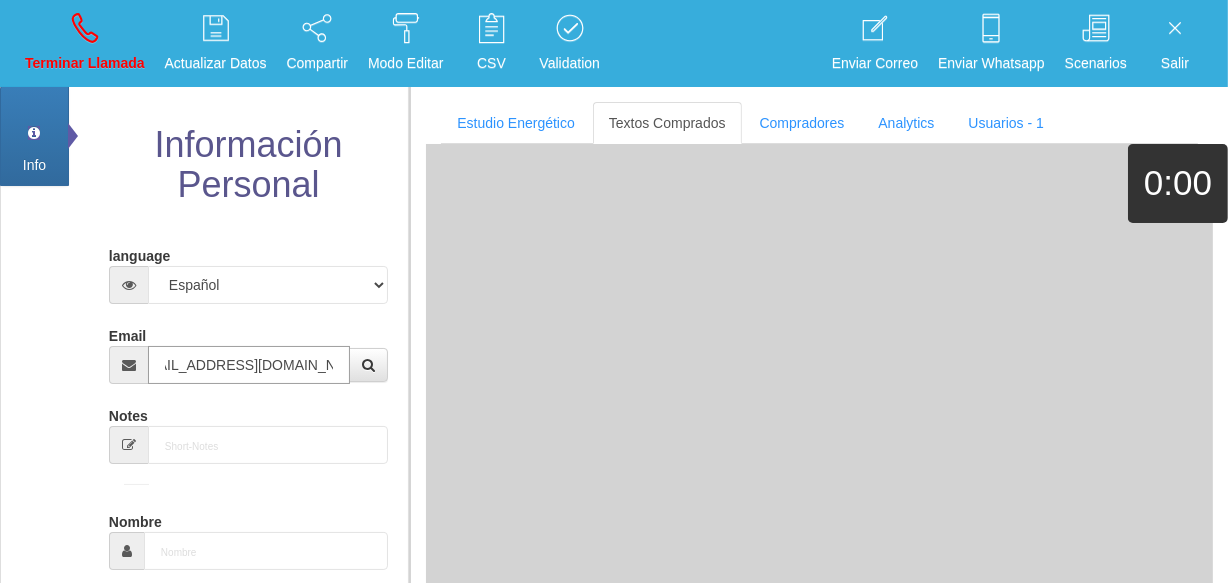type on "[DATE]" 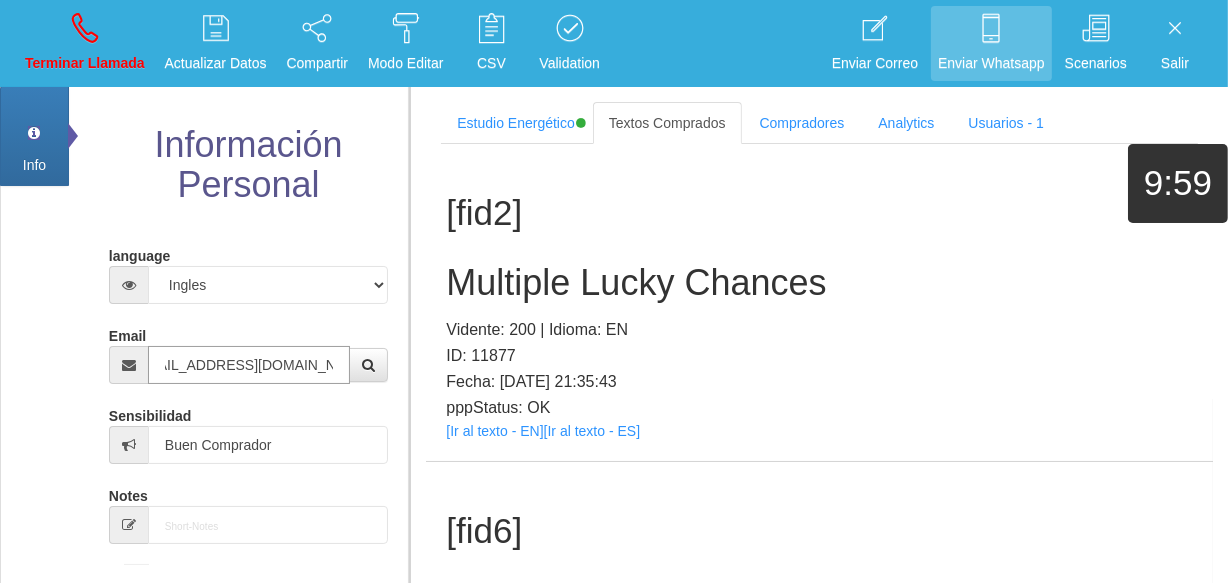 type on "[EMAIL_ADDRESS][DOMAIN_NAME]" 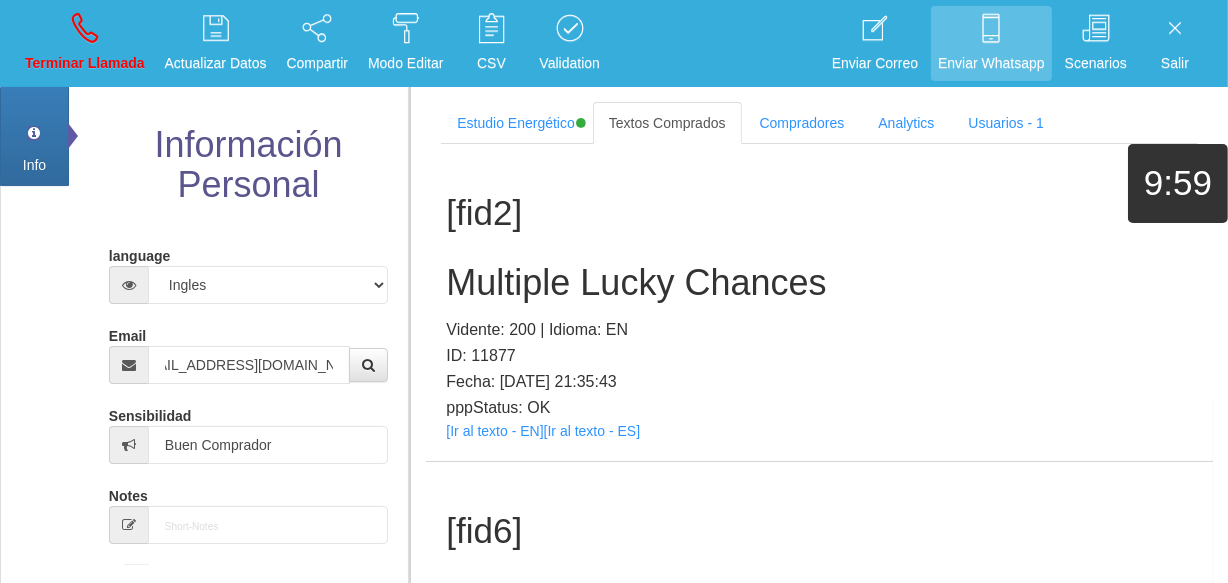 scroll, scrollTop: 0, scrollLeft: 0, axis: both 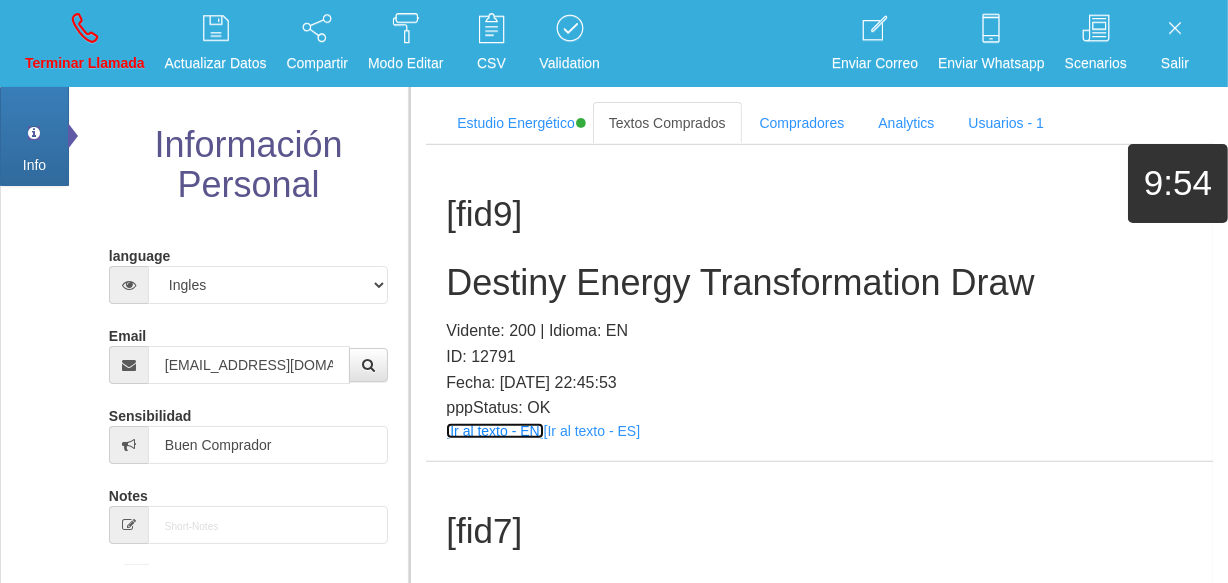 click on "[Ir al texto - EN]" at bounding box center (494, 431) 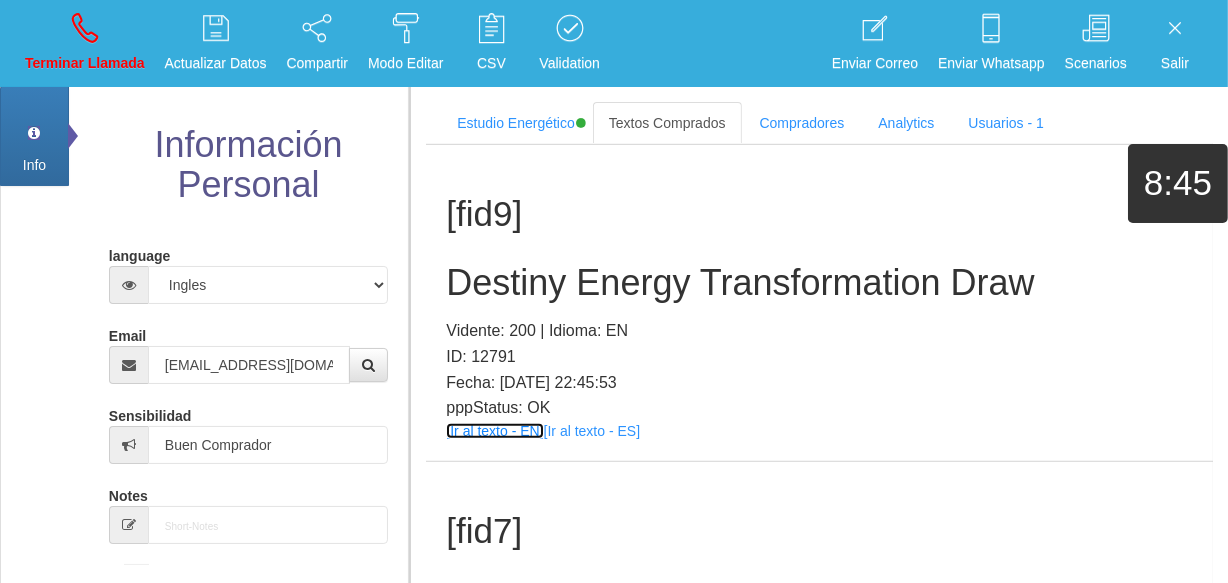 click on "[Ir al texto - EN]" at bounding box center [494, 431] 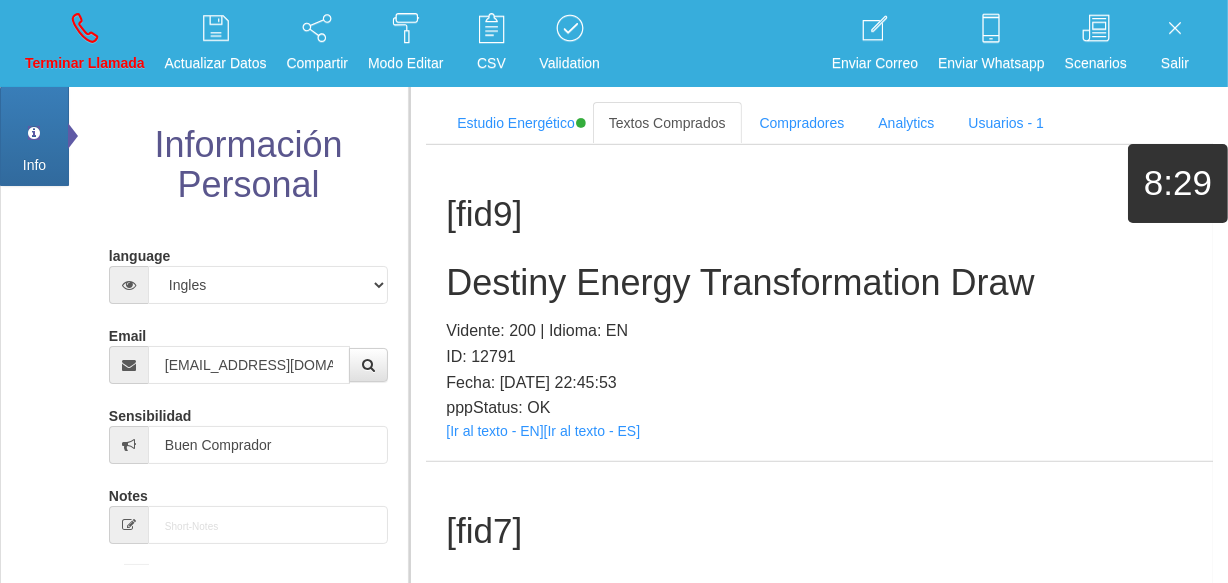 click on "Destiny Energy Transformation Draw" at bounding box center (819, 283) 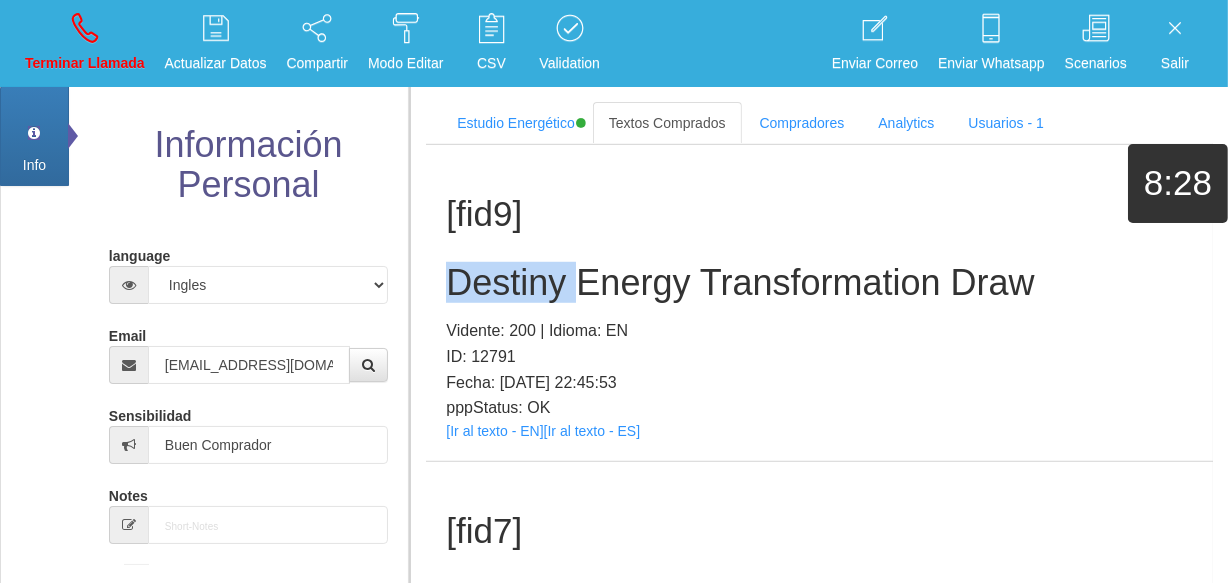 click on "Destiny Energy Transformation Draw" at bounding box center [819, 283] 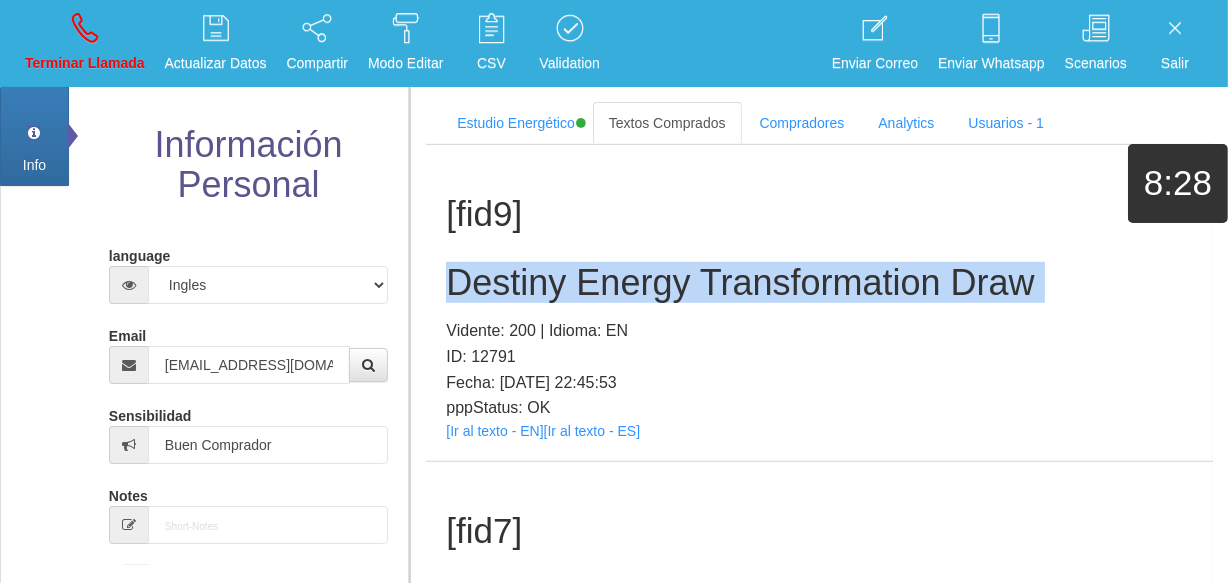click on "Destiny Energy Transformation Draw" at bounding box center (819, 283) 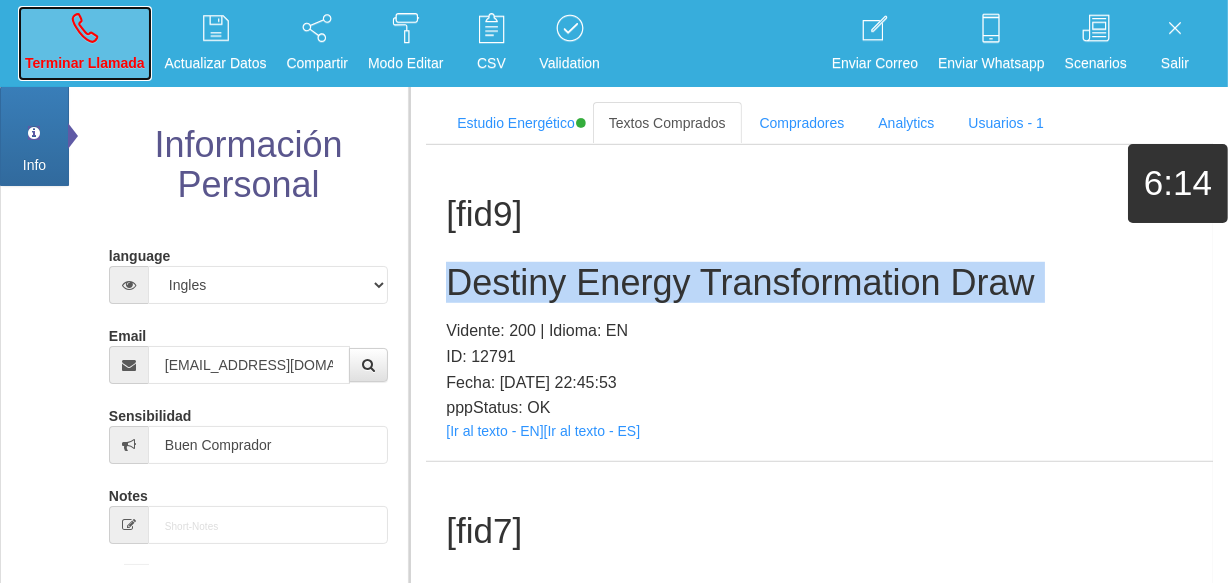 drag, startPoint x: 91, startPoint y: 68, endPoint x: 117, endPoint y: 105, distance: 45.221676 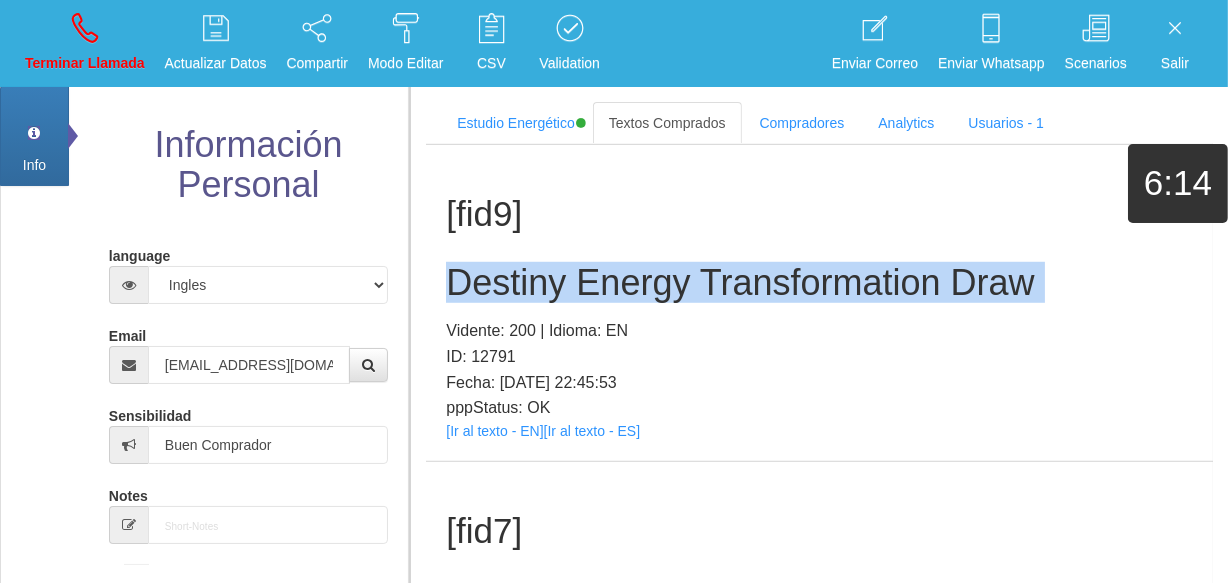 type 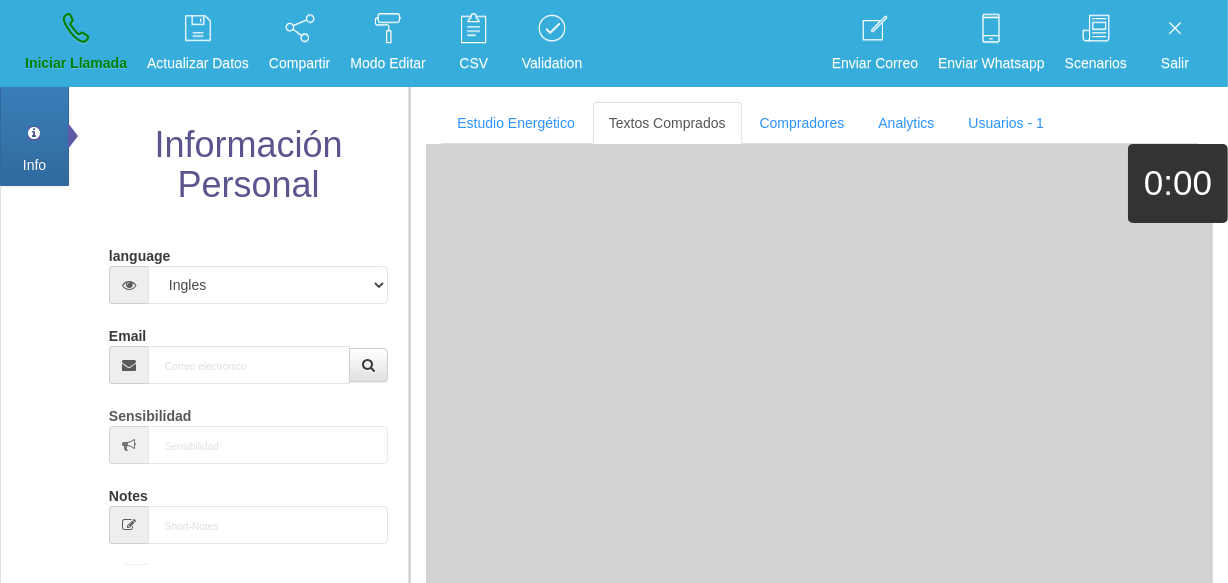 scroll, scrollTop: 0, scrollLeft: 0, axis: both 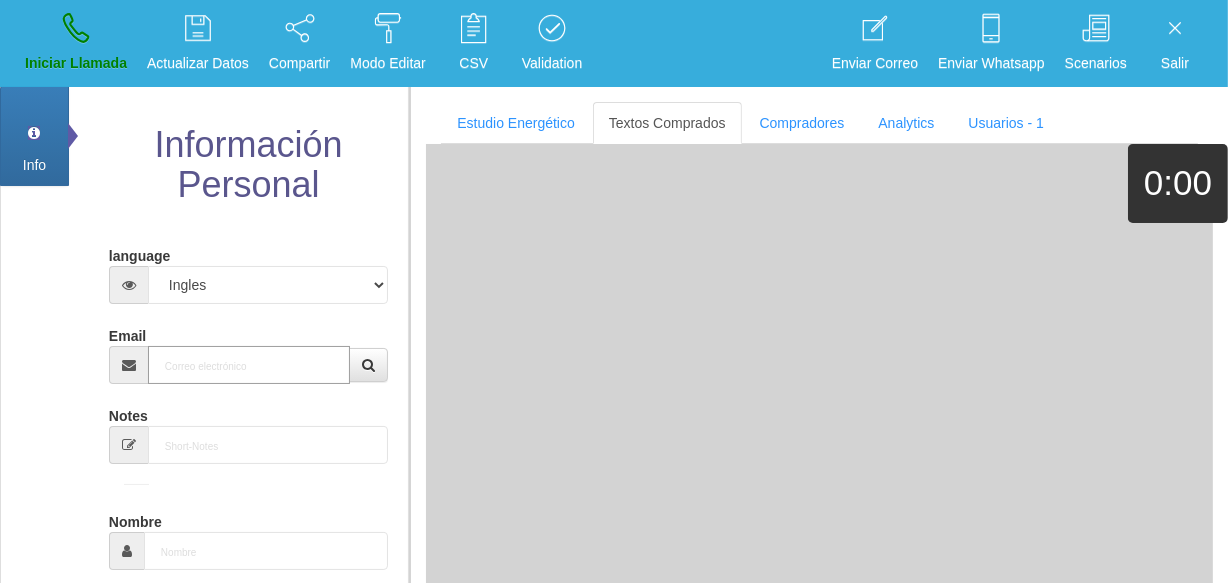 click on "Email" at bounding box center (249, 365) 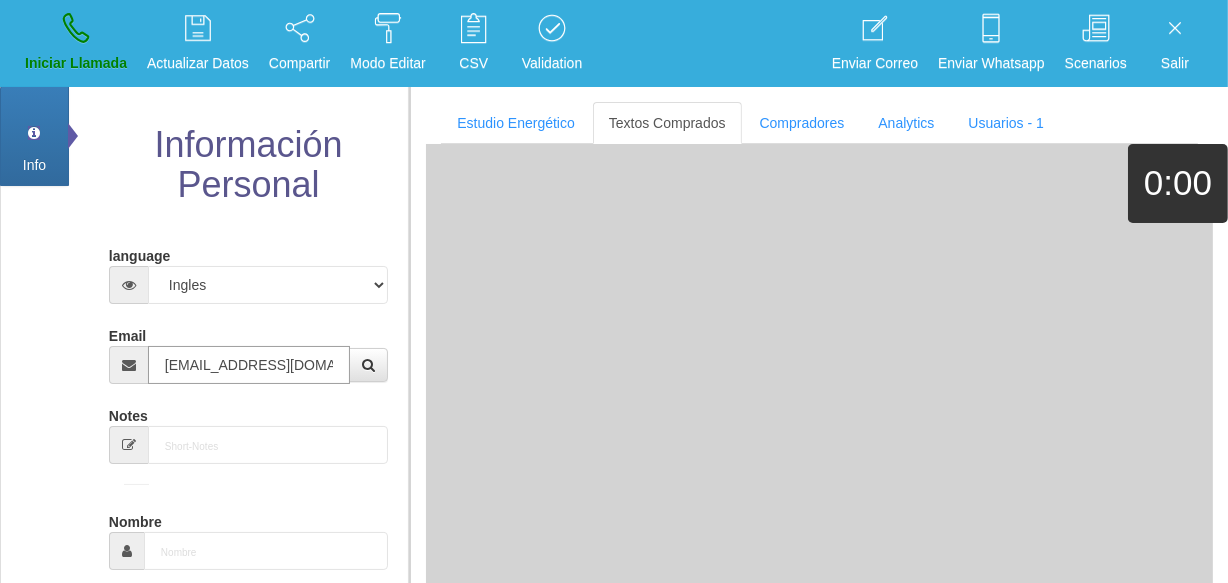 scroll, scrollTop: 0, scrollLeft: 9, axis: horizontal 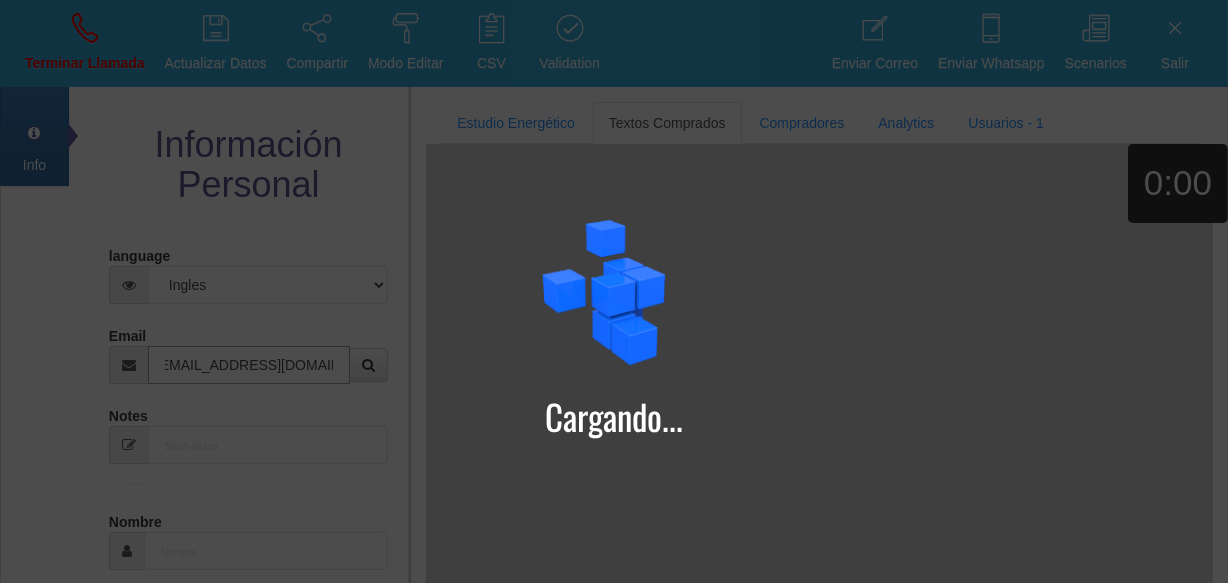 type on "[EMAIL_ADDRESS][DOMAIN_NAME]" 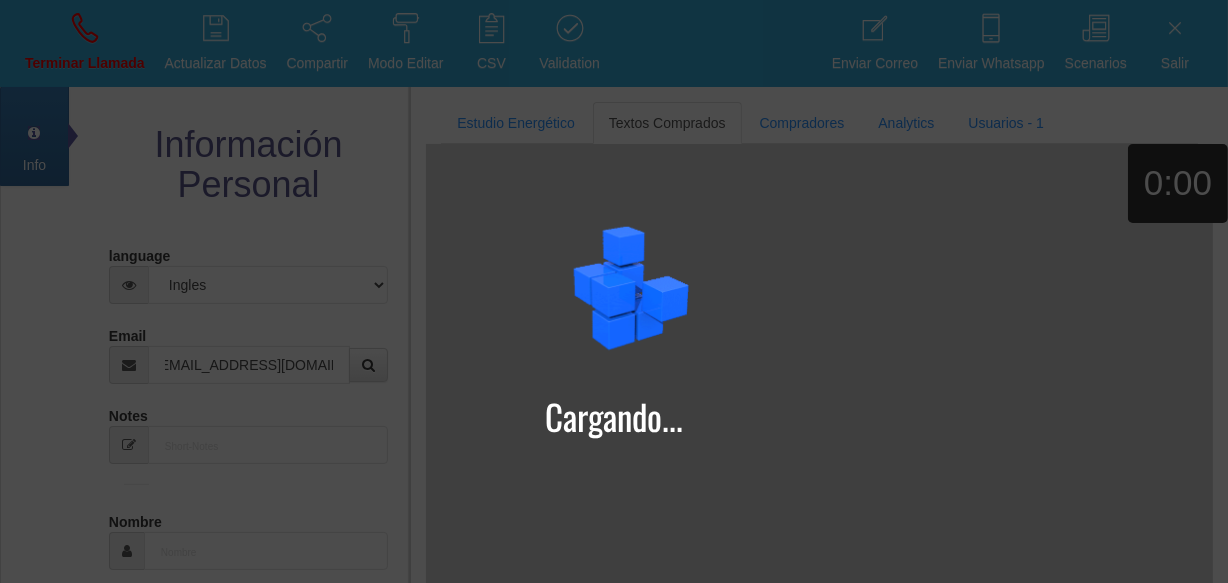 type on "24 Ago 1963" 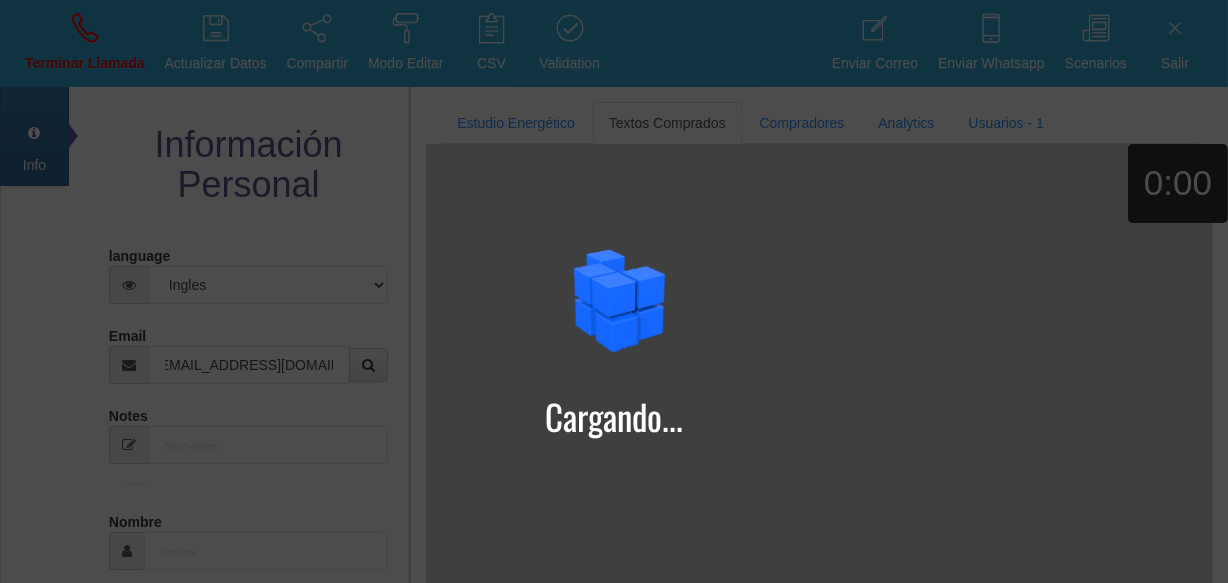 select on "3" 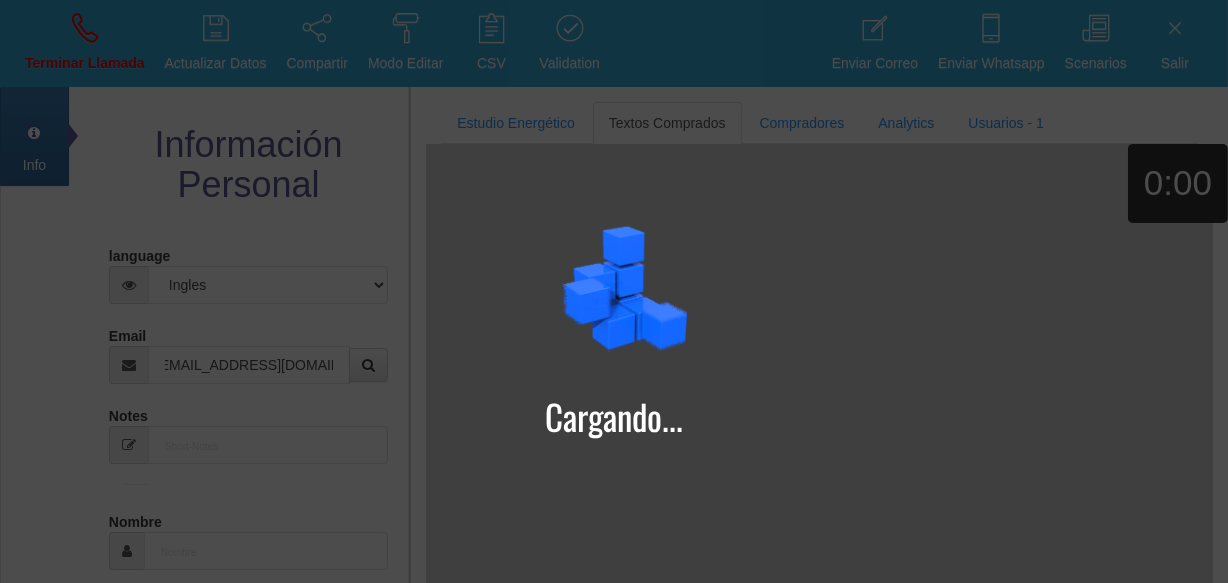 type on "Comprador bajo" 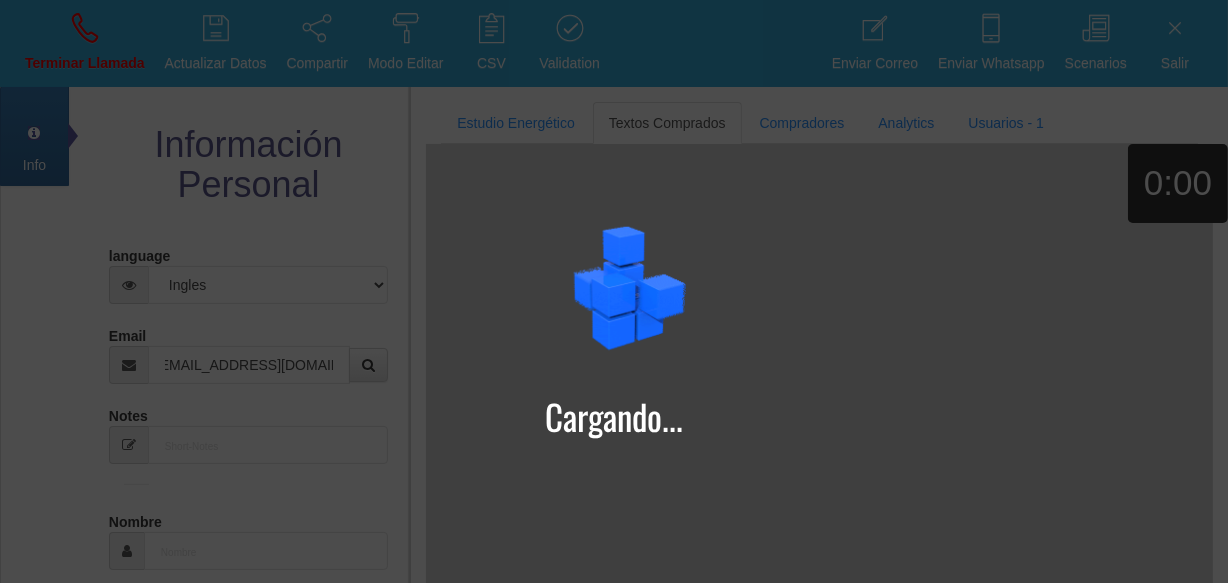 type on "[PERSON_NAME]" 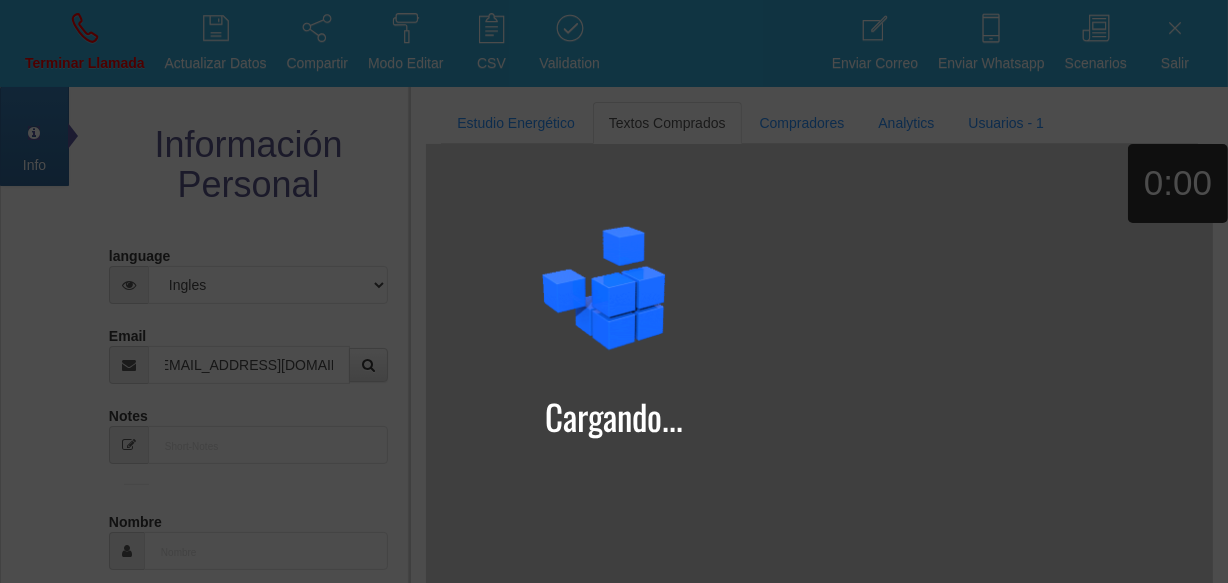select on "2" 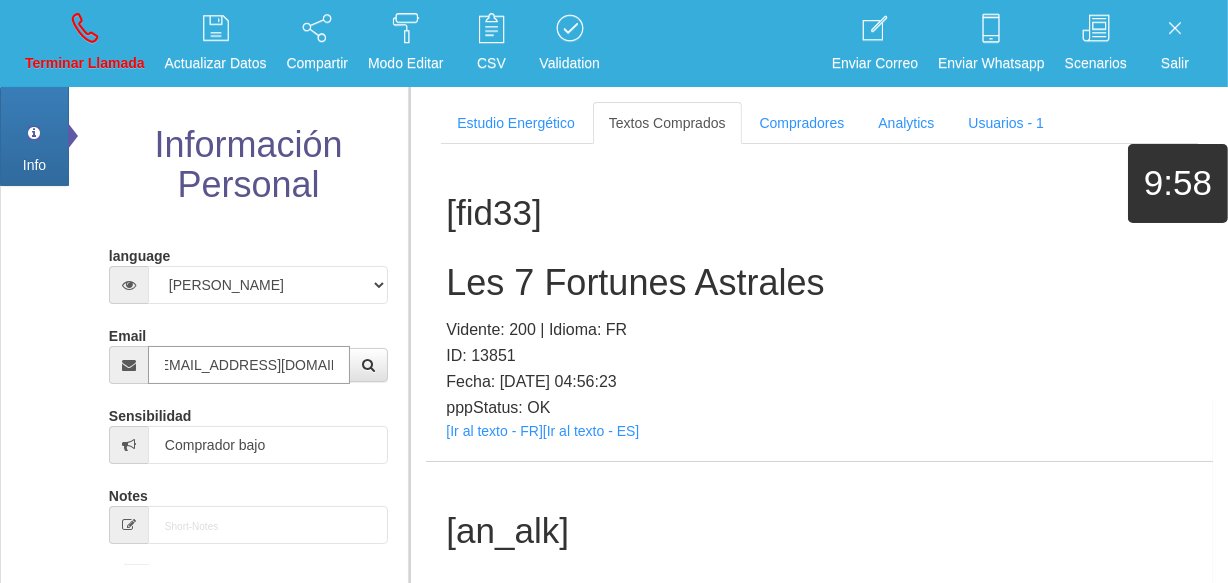 scroll, scrollTop: 0, scrollLeft: 0, axis: both 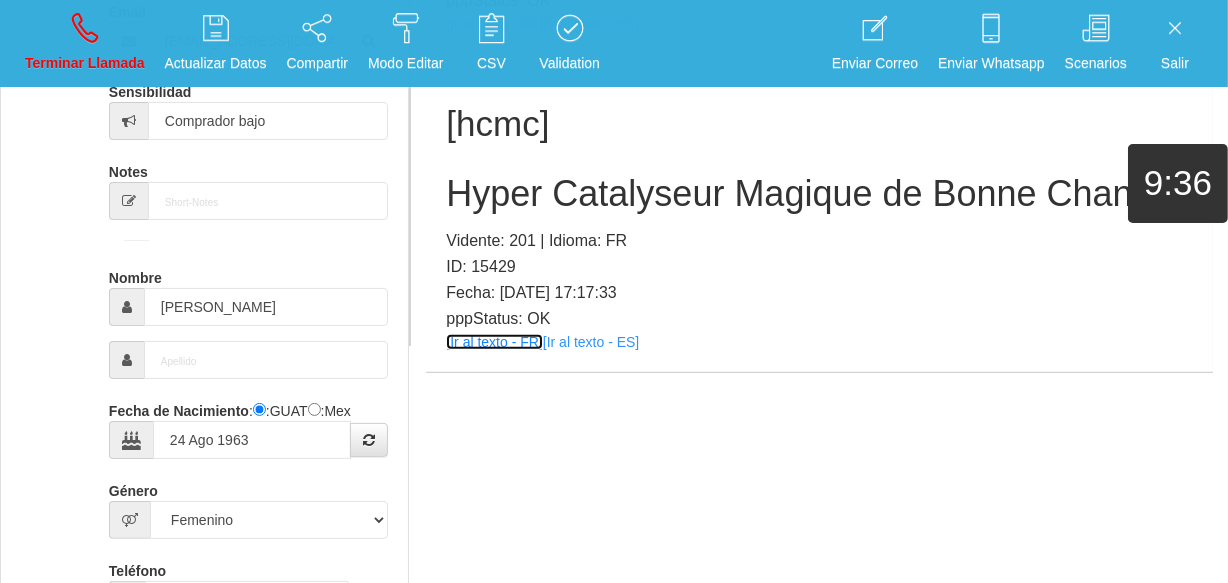 click on "[Ir al texto - FR]" at bounding box center [494, 342] 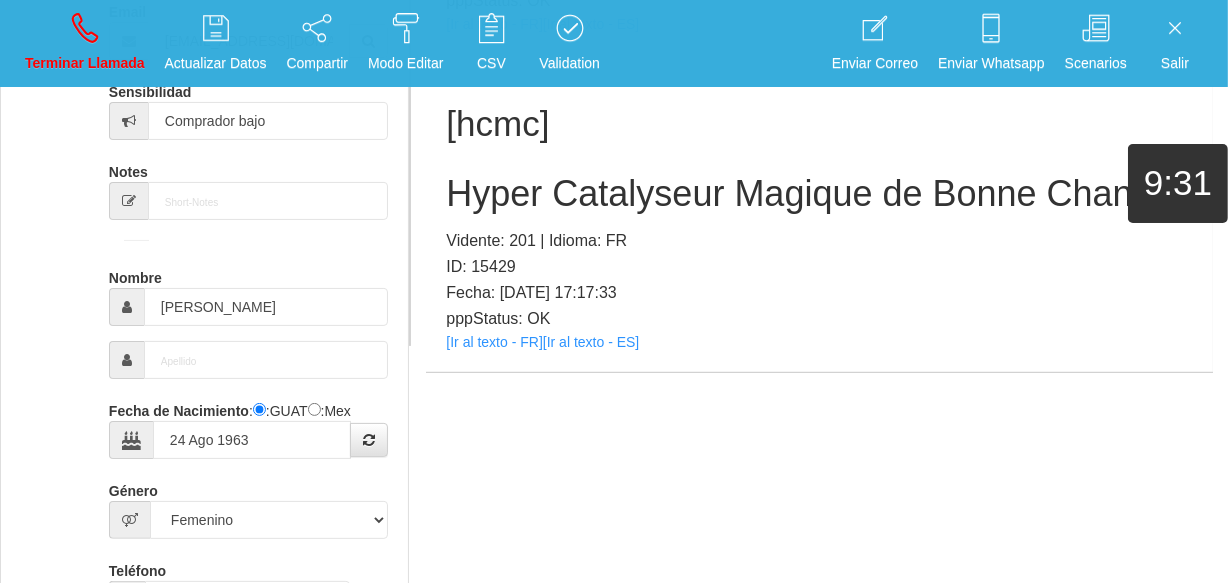 click on "[hcmc] Hyper Catalyseur Magique de Bonne Chance Vidente: 201 | Idioma: FR ID: 15429 Fecha: [DATE] 17:17:33 pppStatus: OK [Ir al texto - FR] [Ir al texto - ES]" at bounding box center [819, 213] 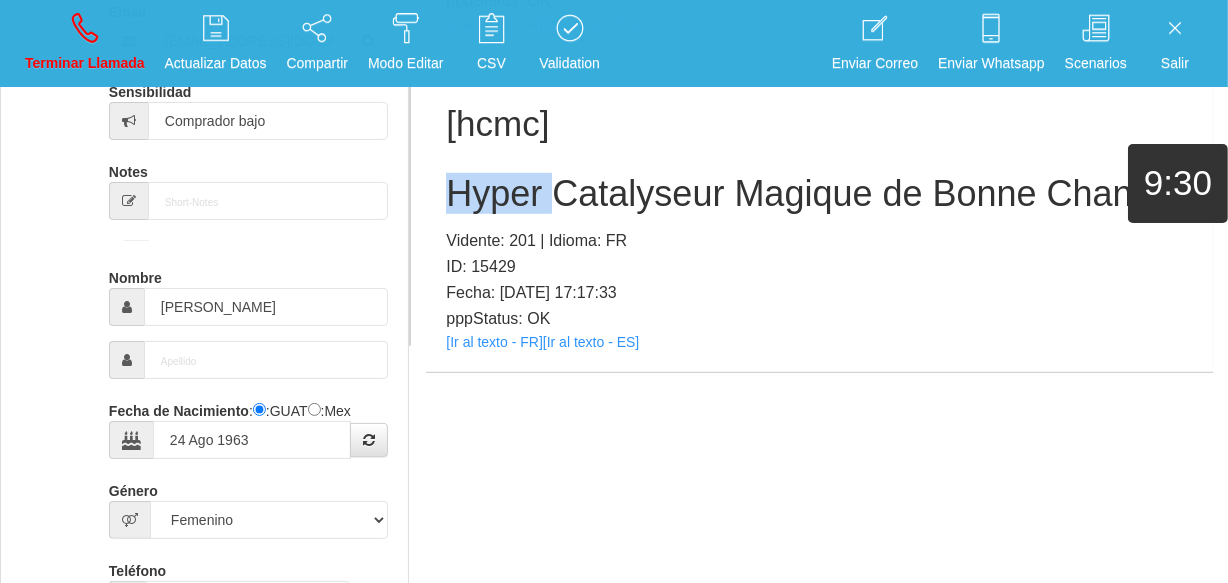 click on "[hcmc] Hyper Catalyseur Magique de Bonne Chance Vidente: 201 | Idioma: FR ID: 15429 Fecha: [DATE] 17:17:33 pppStatus: OK [Ir al texto - FR] [Ir al texto - ES]" at bounding box center (819, 213) 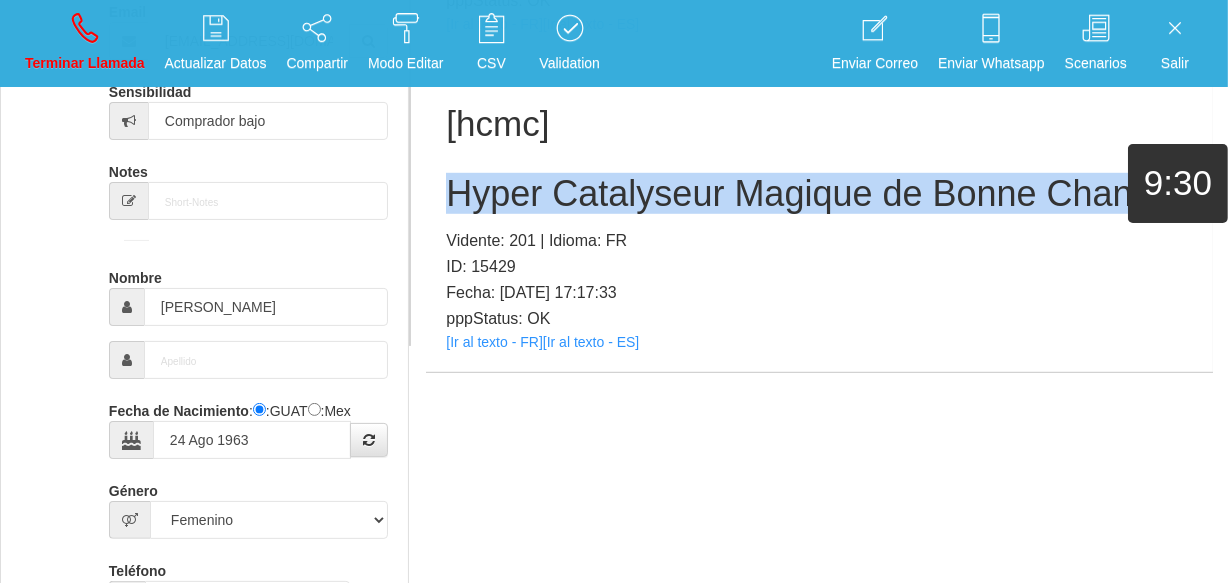 click on "[hcmc] Hyper Catalyseur Magique de Bonne Chance Vidente: 201 | Idioma: FR ID: 15429 Fecha: [DATE] 17:17:33 pppStatus: OK [Ir al texto - FR] [Ir al texto - ES]" at bounding box center (819, 213) 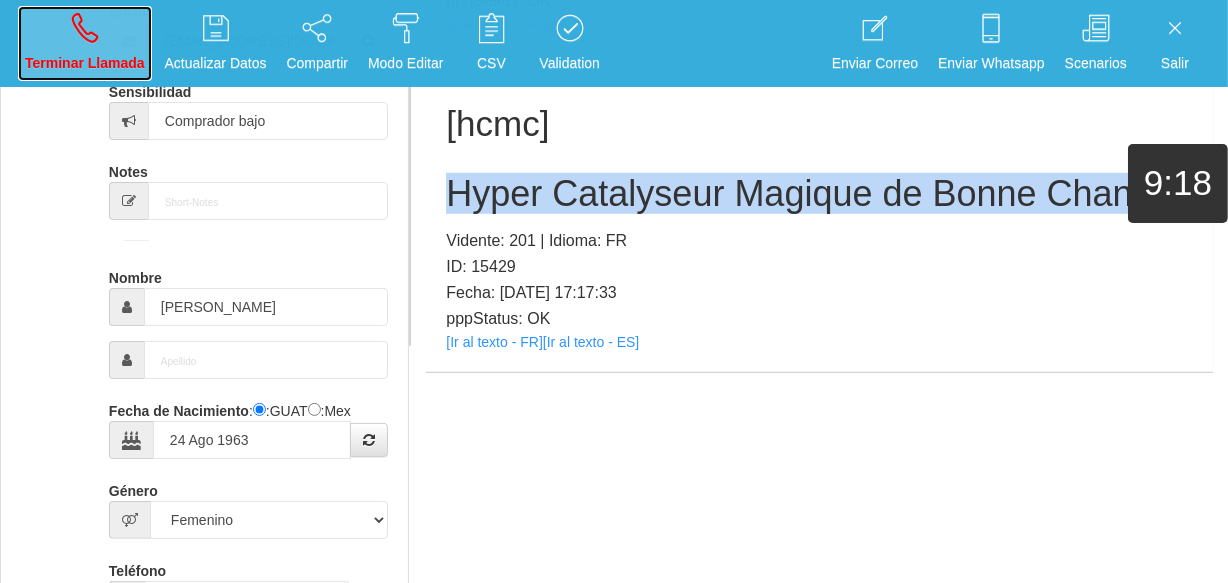 click at bounding box center [85, 28] 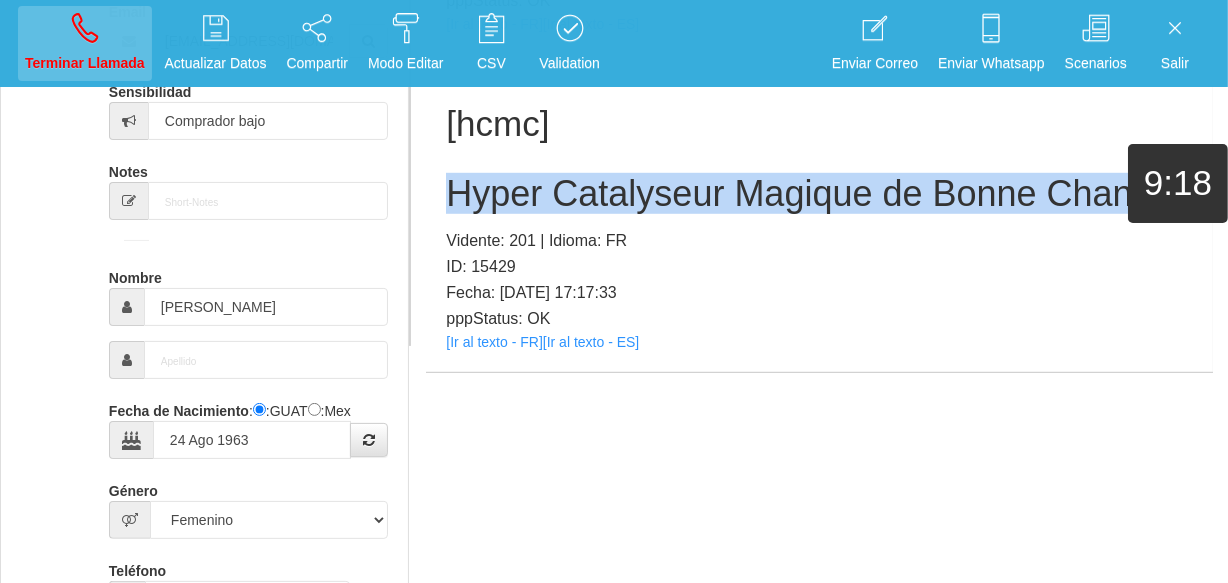 type 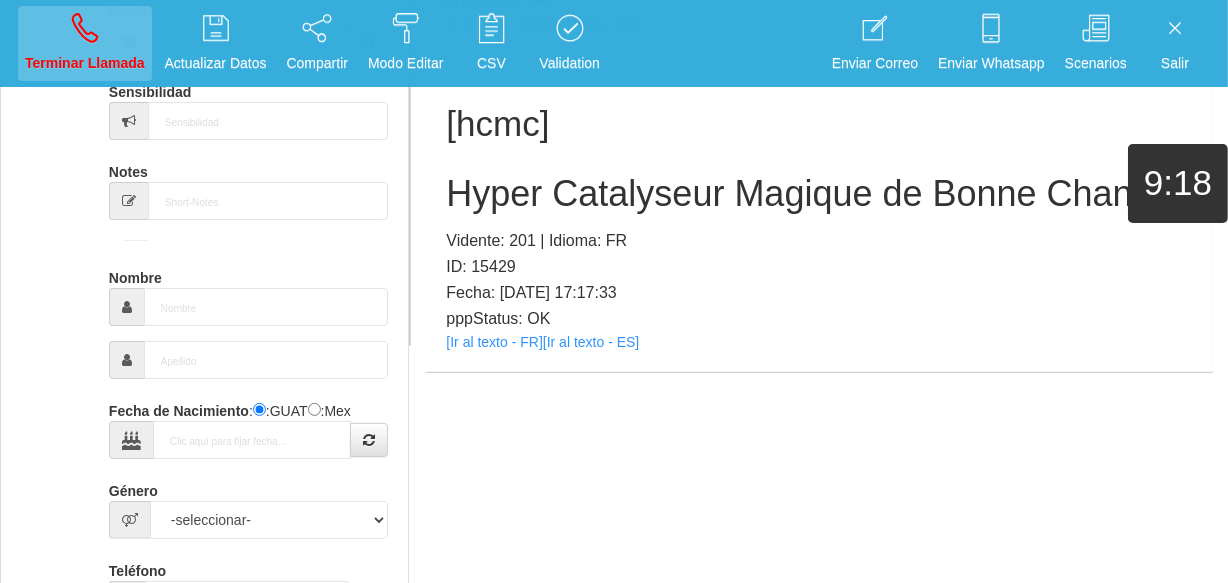 scroll, scrollTop: 0, scrollLeft: 0, axis: both 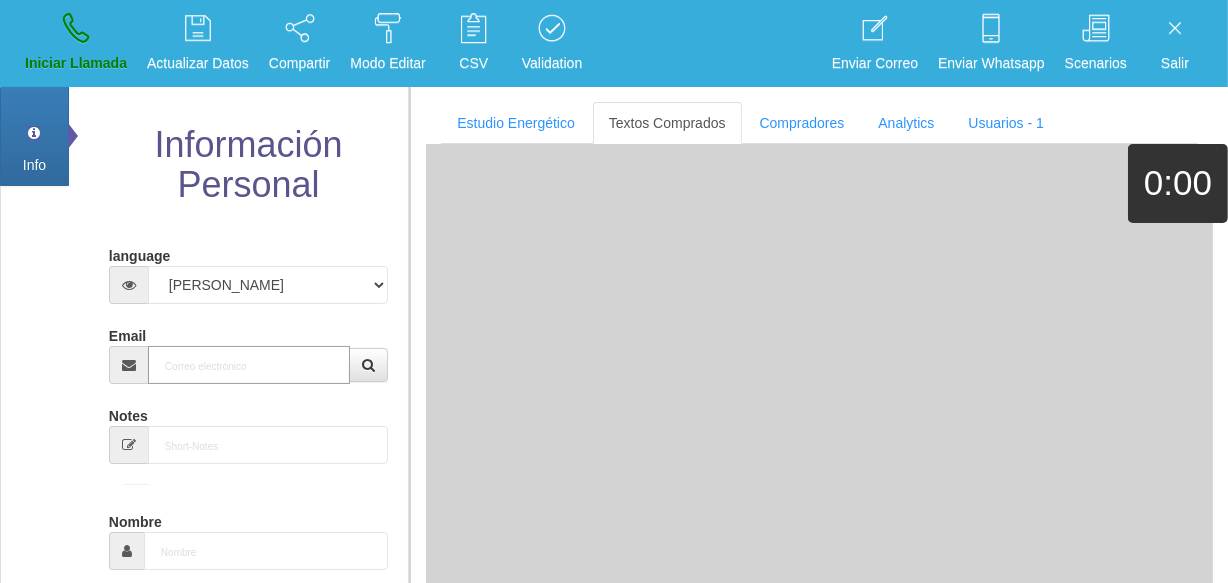 paste on "[EMAIL_ADDRESS][DOMAIN_NAME]" 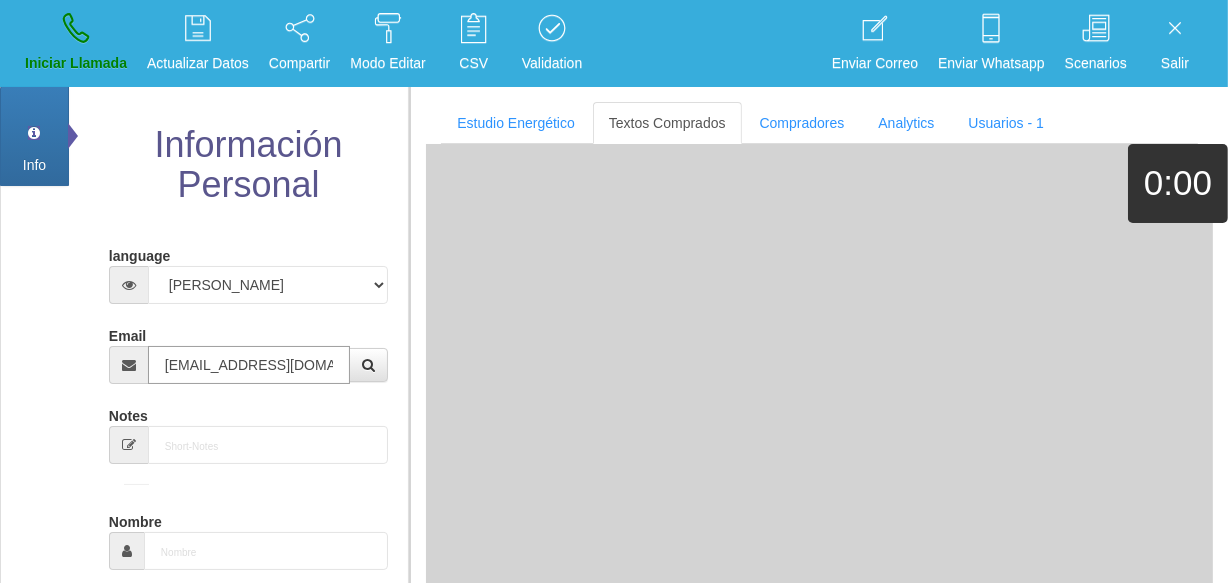 click on "[EMAIL_ADDRESS][DOMAIN_NAME]" at bounding box center [249, 365] 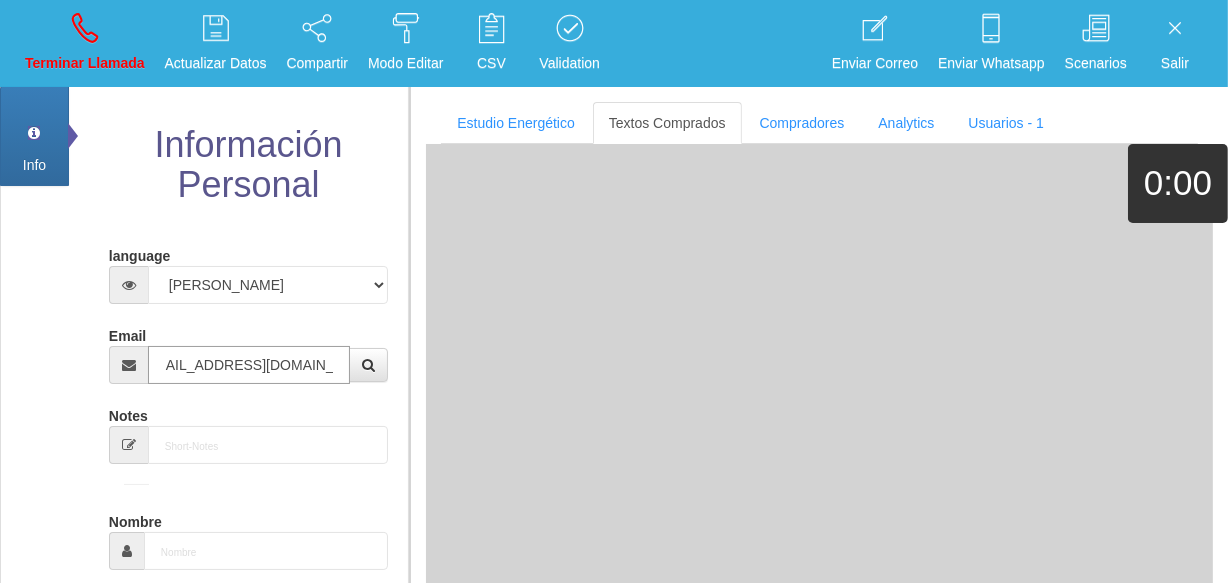type on "[EMAIL_ADDRESS][DOMAIN_NAME]" 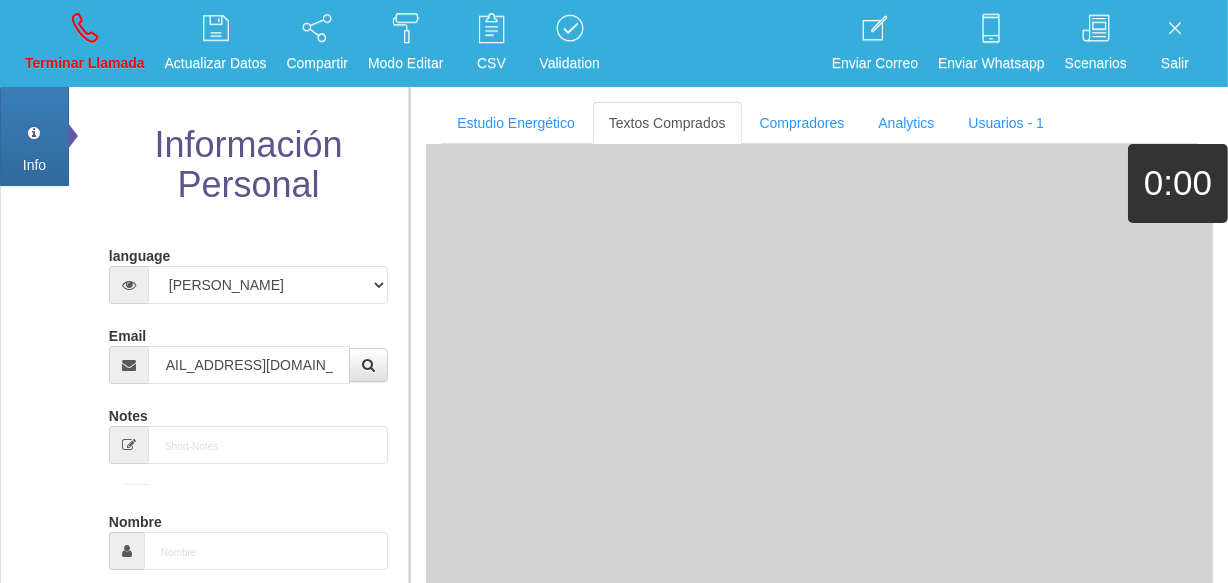type on "[DATE]" 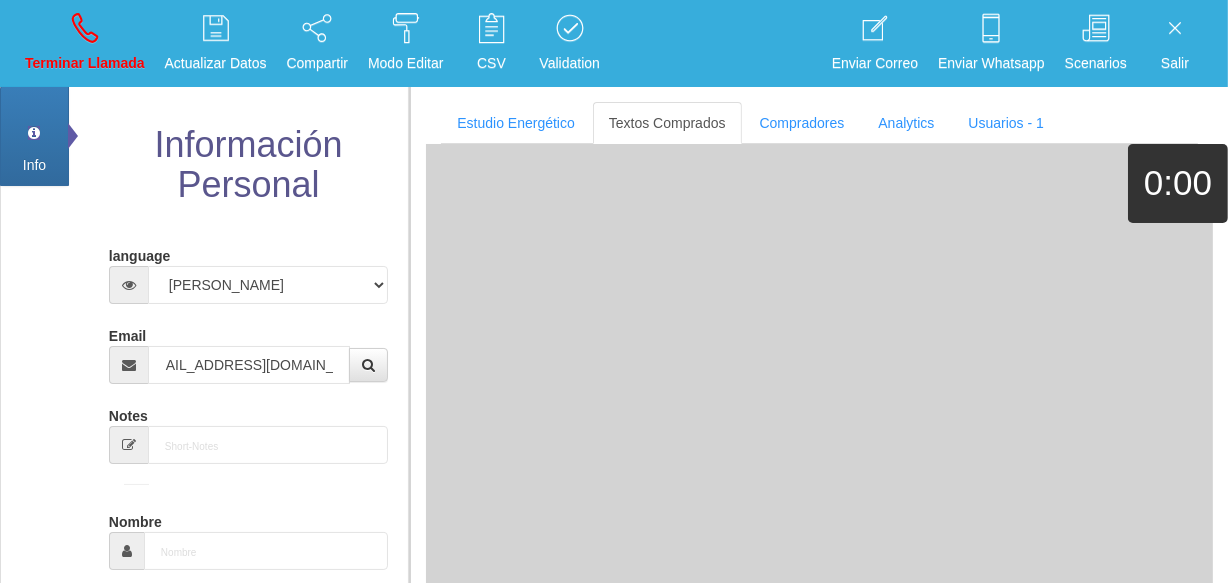 select on "1" 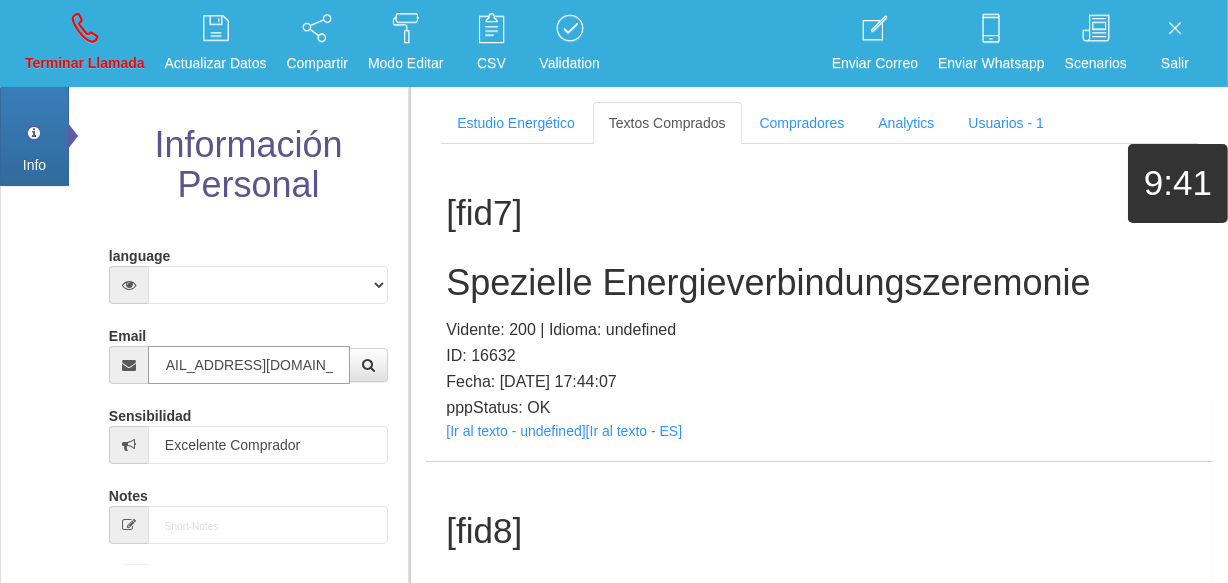 scroll, scrollTop: 0, scrollLeft: 0, axis: both 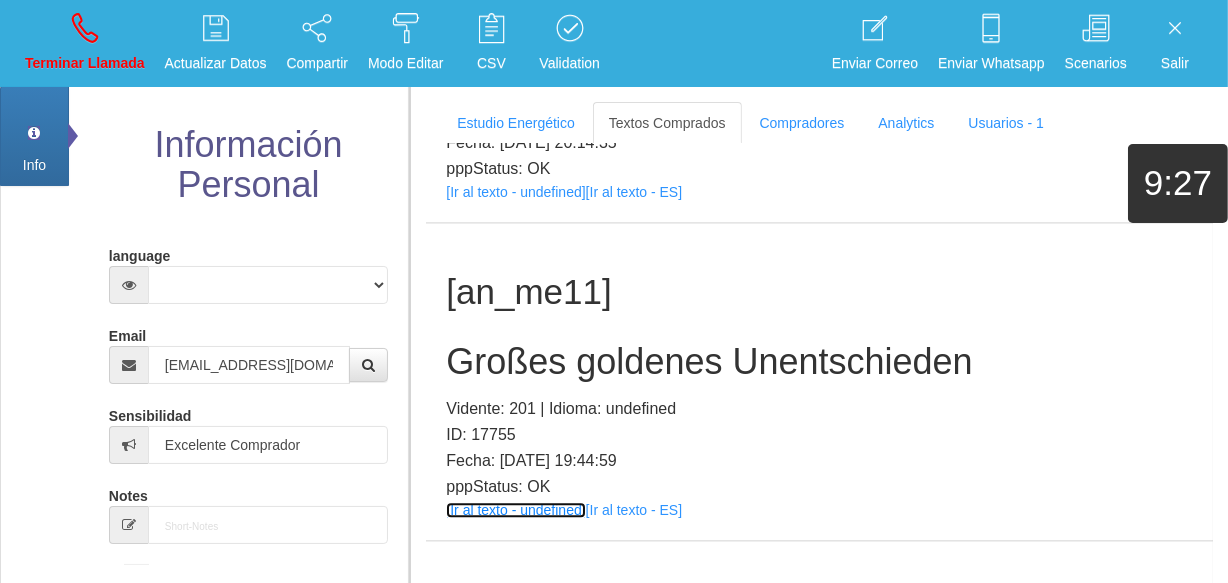 click on "[Ir al texto - undefined]" at bounding box center [515, 510] 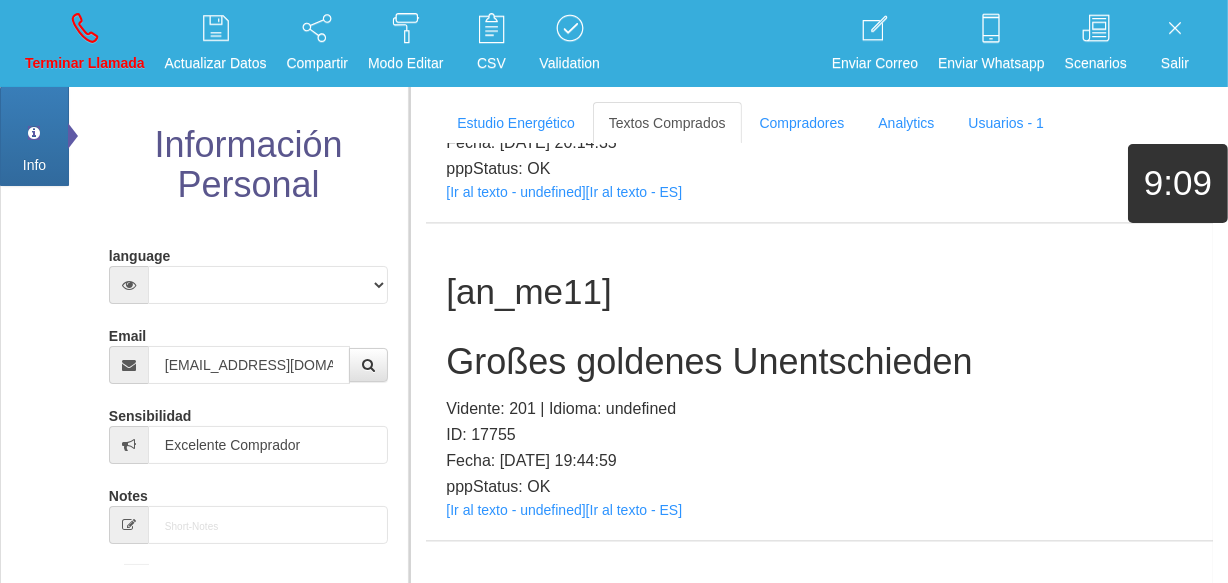 click on "[an_me11] Großes goldenes Unentschieden Vidente: 201 | Idioma: undefined ID: 17755 Fecha: [DATE] 19:44:59 pppStatus: OK [Ir al texto - undefined] [Ir al texto - ES]" at bounding box center [819, 381] 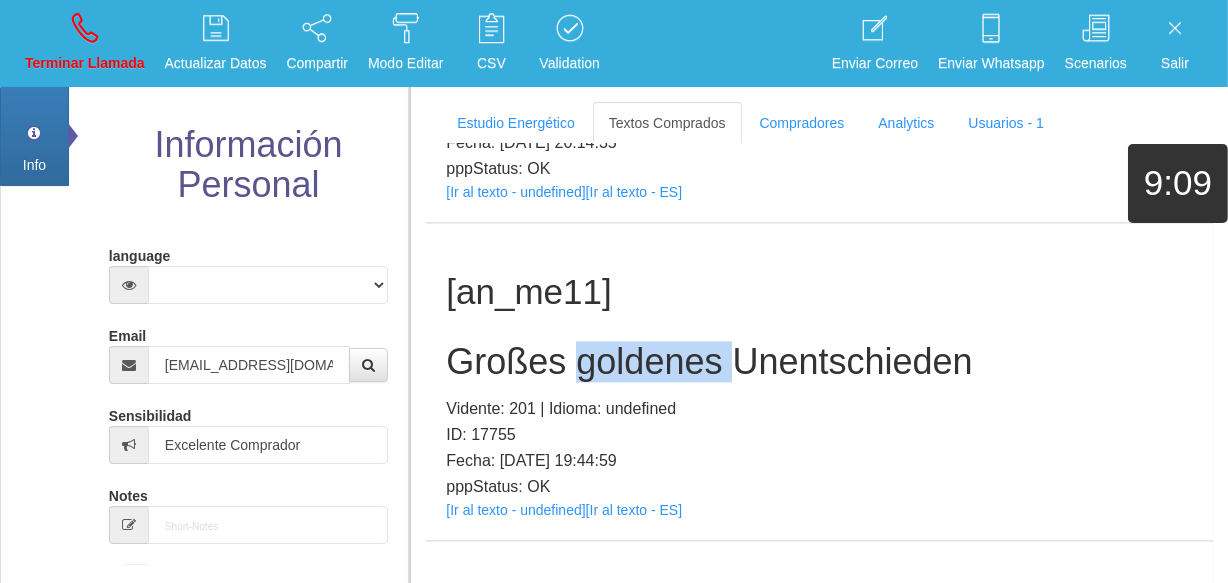 click on "[an_me11] Großes goldenes Unentschieden Vidente: 201 | Idioma: undefined ID: 17755 Fecha: [DATE] 19:44:59 pppStatus: OK [Ir al texto - undefined] [Ir al texto - ES]" at bounding box center [819, 381] 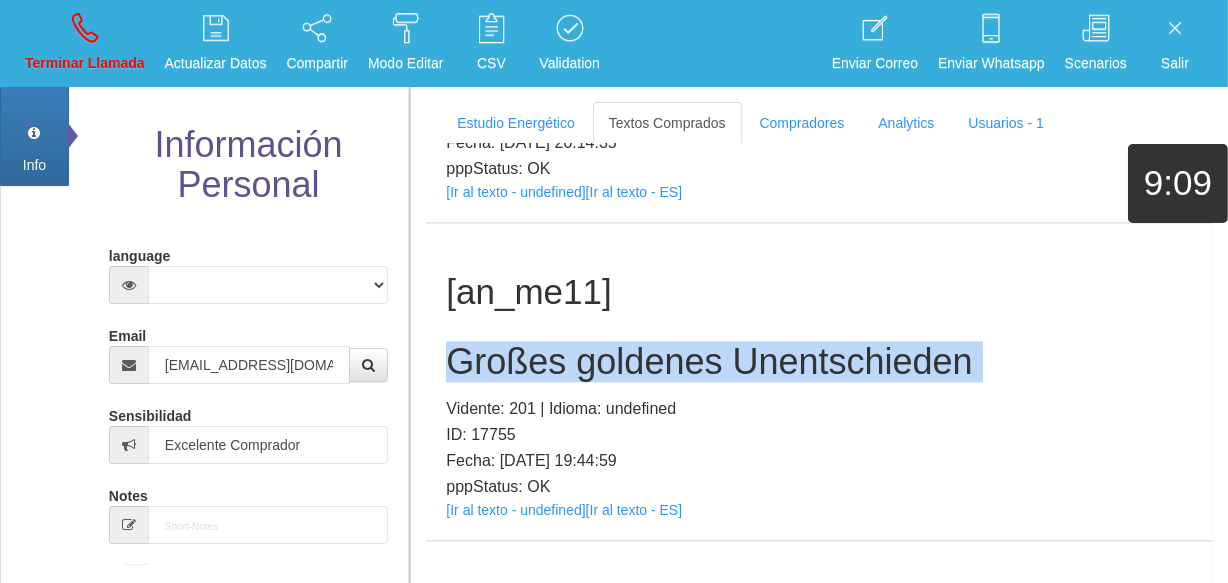 click on "[an_me11] Großes goldenes Unentschieden Vidente: 201 | Idioma: undefined ID: 17755 Fecha: [DATE] 19:44:59 pppStatus: OK [Ir al texto - undefined] [Ir al texto - ES]" at bounding box center [819, 381] 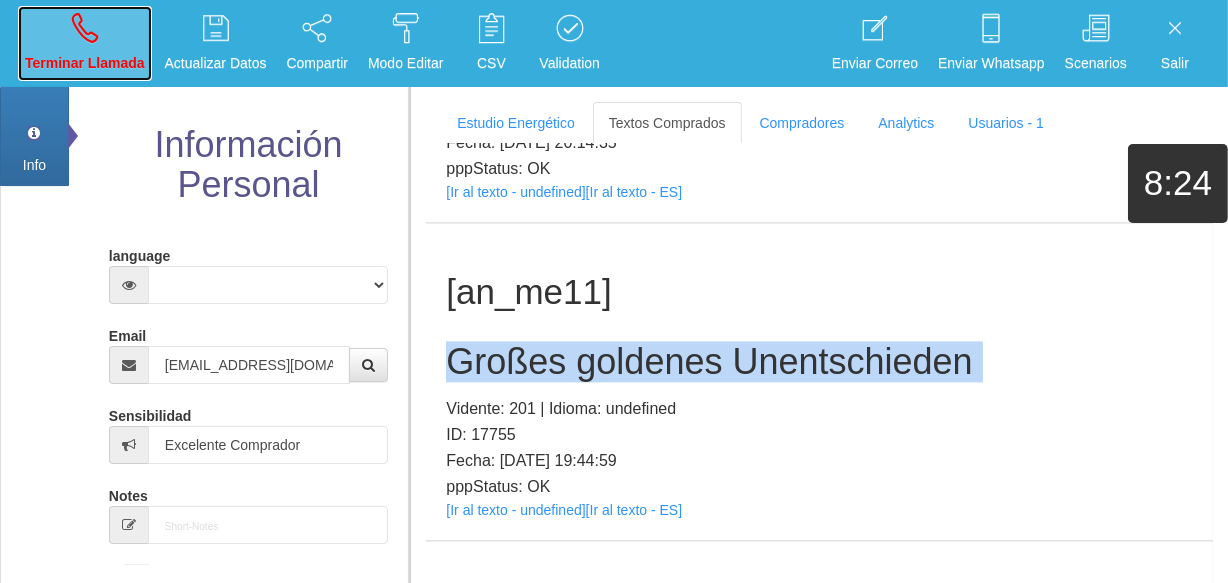 click on "Terminar Llamada" at bounding box center [85, 63] 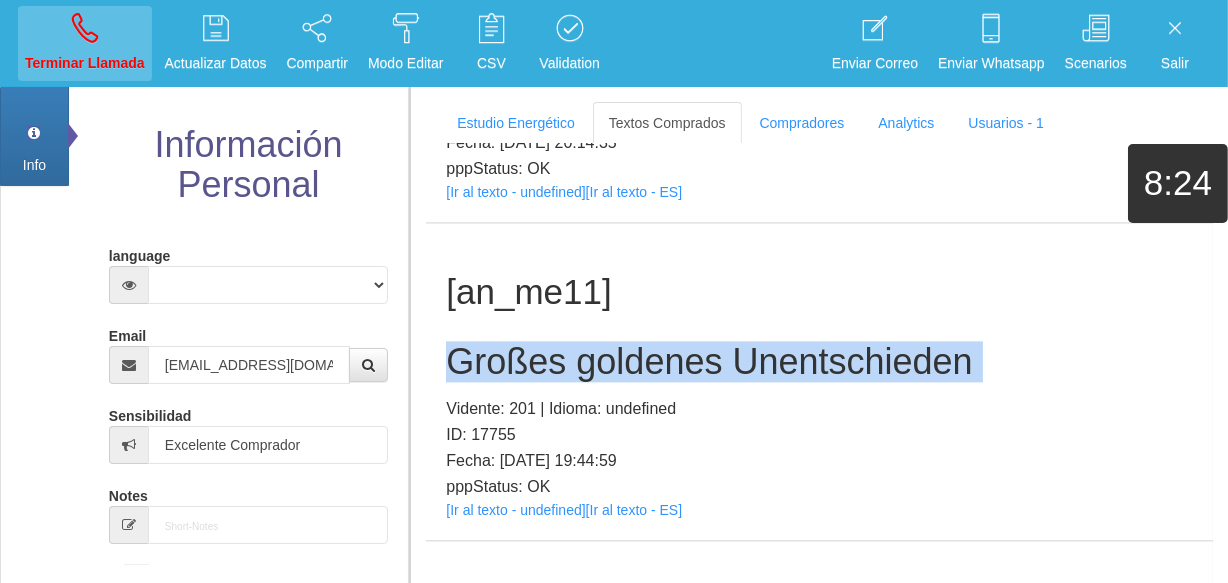type 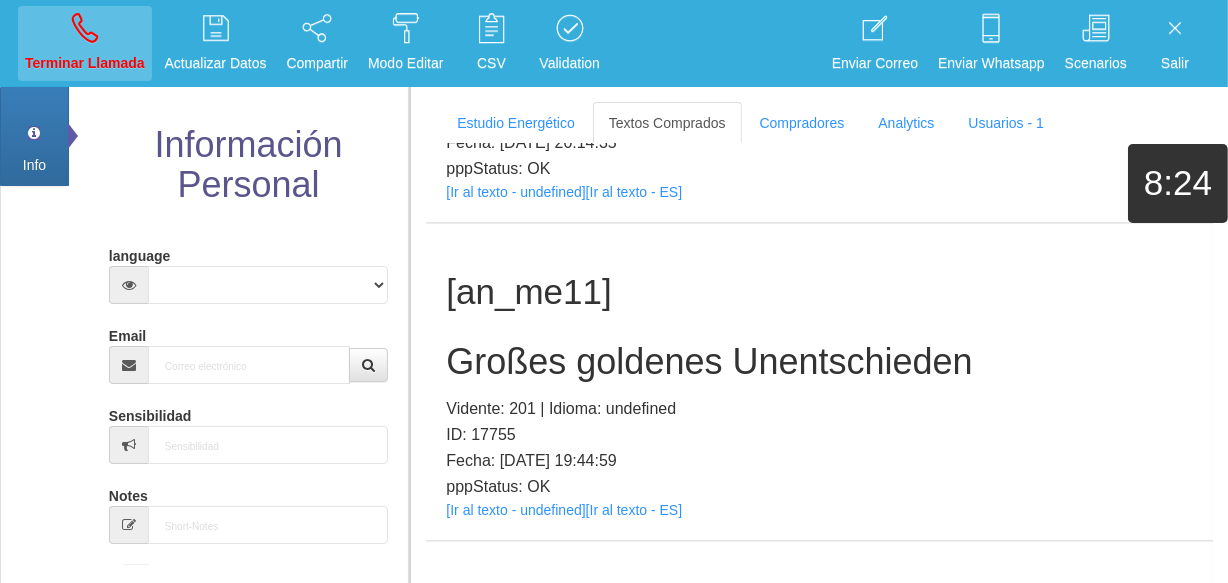 scroll, scrollTop: 0, scrollLeft: 0, axis: both 